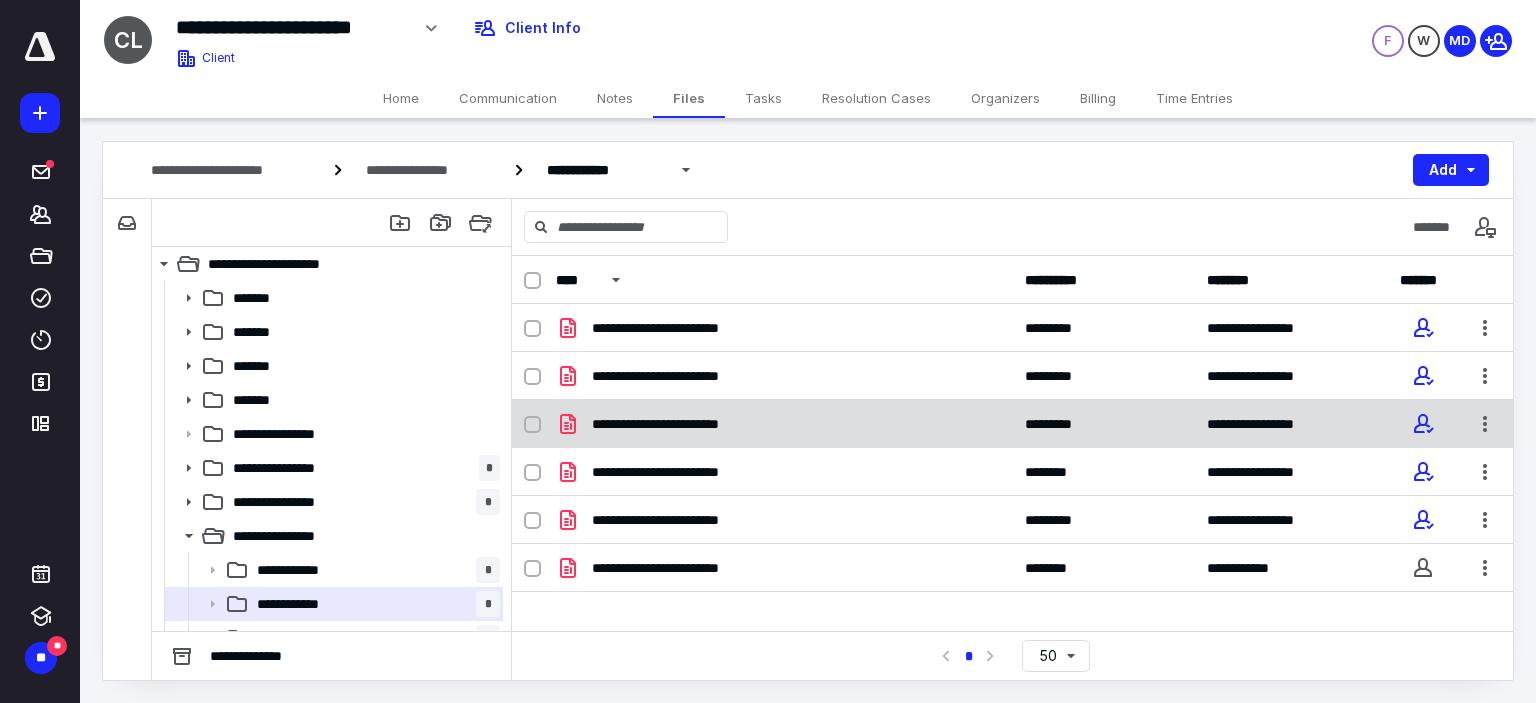 scroll, scrollTop: 0, scrollLeft: 0, axis: both 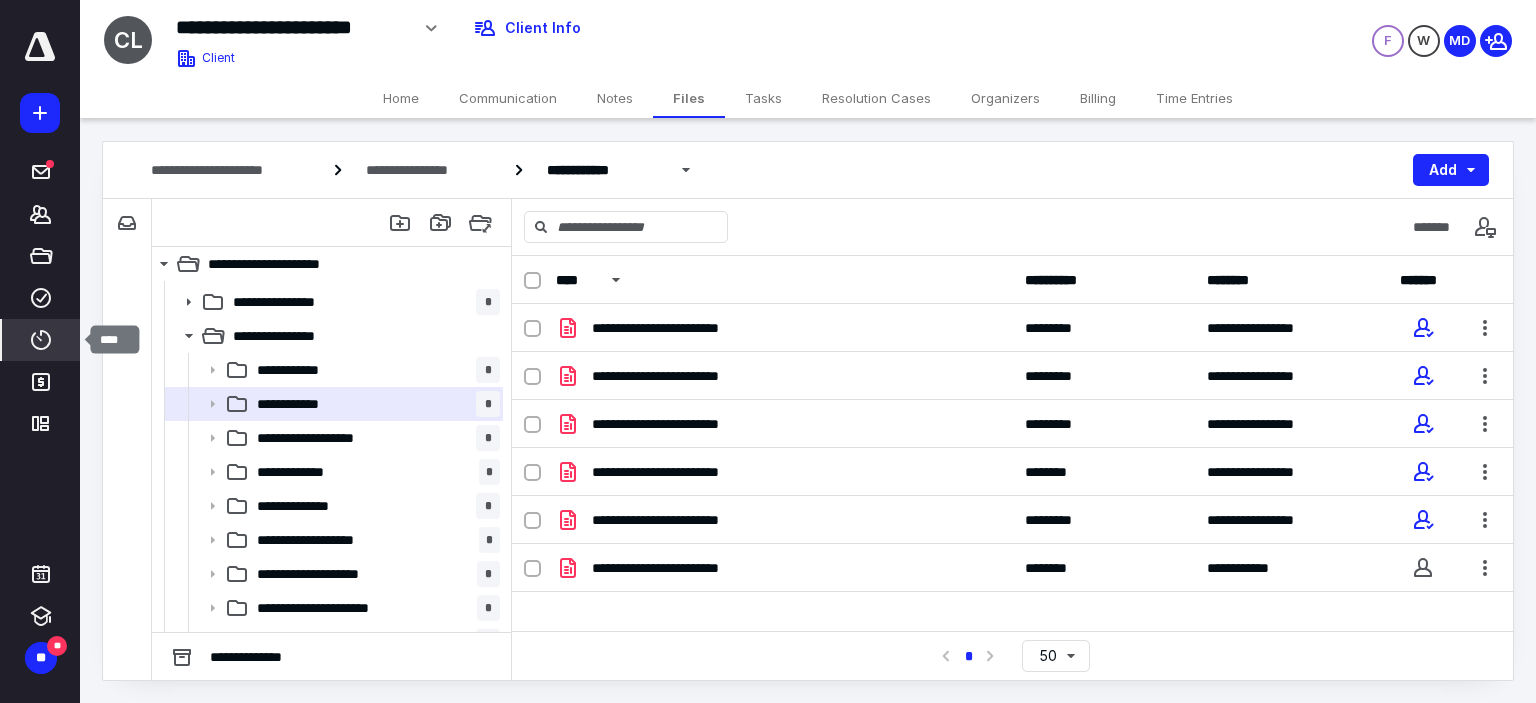 click 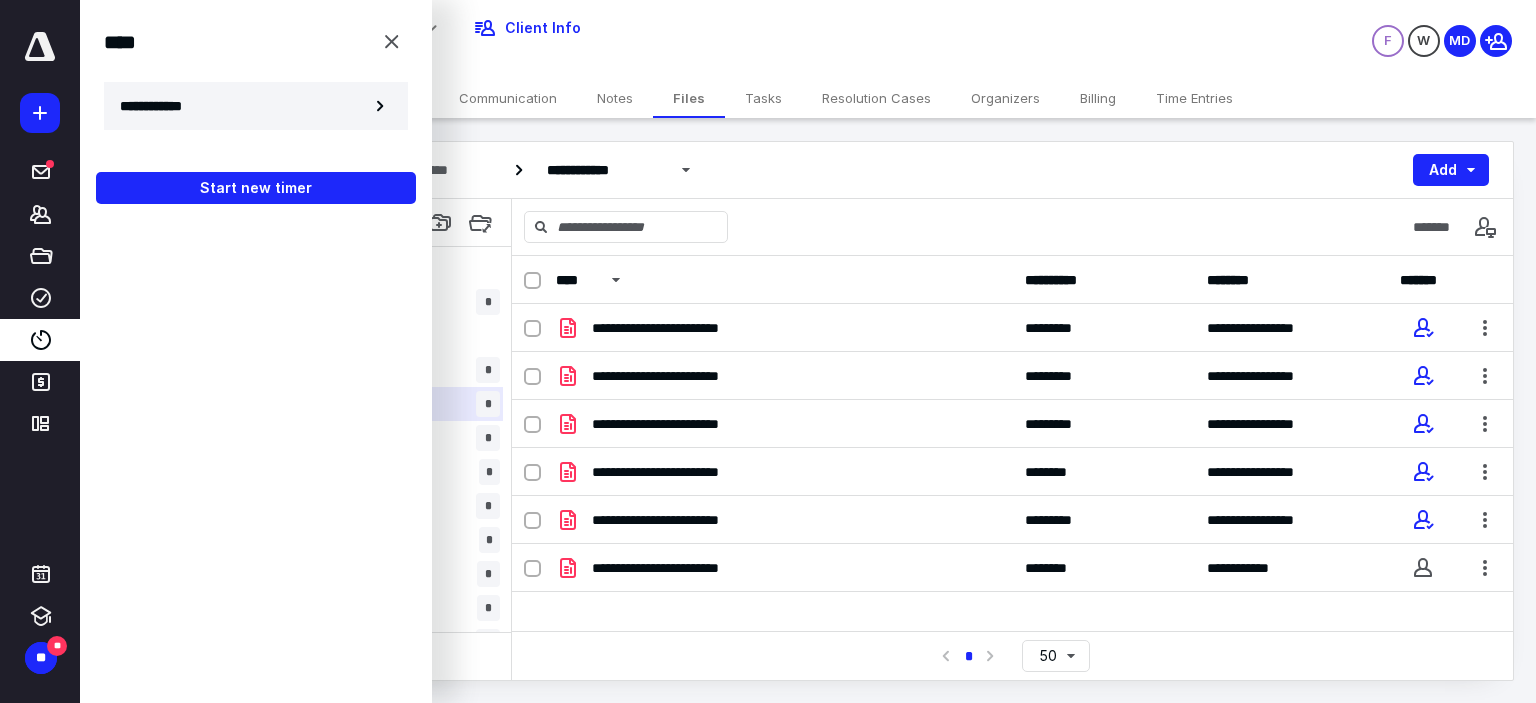 click on "**********" at bounding box center (162, 106) 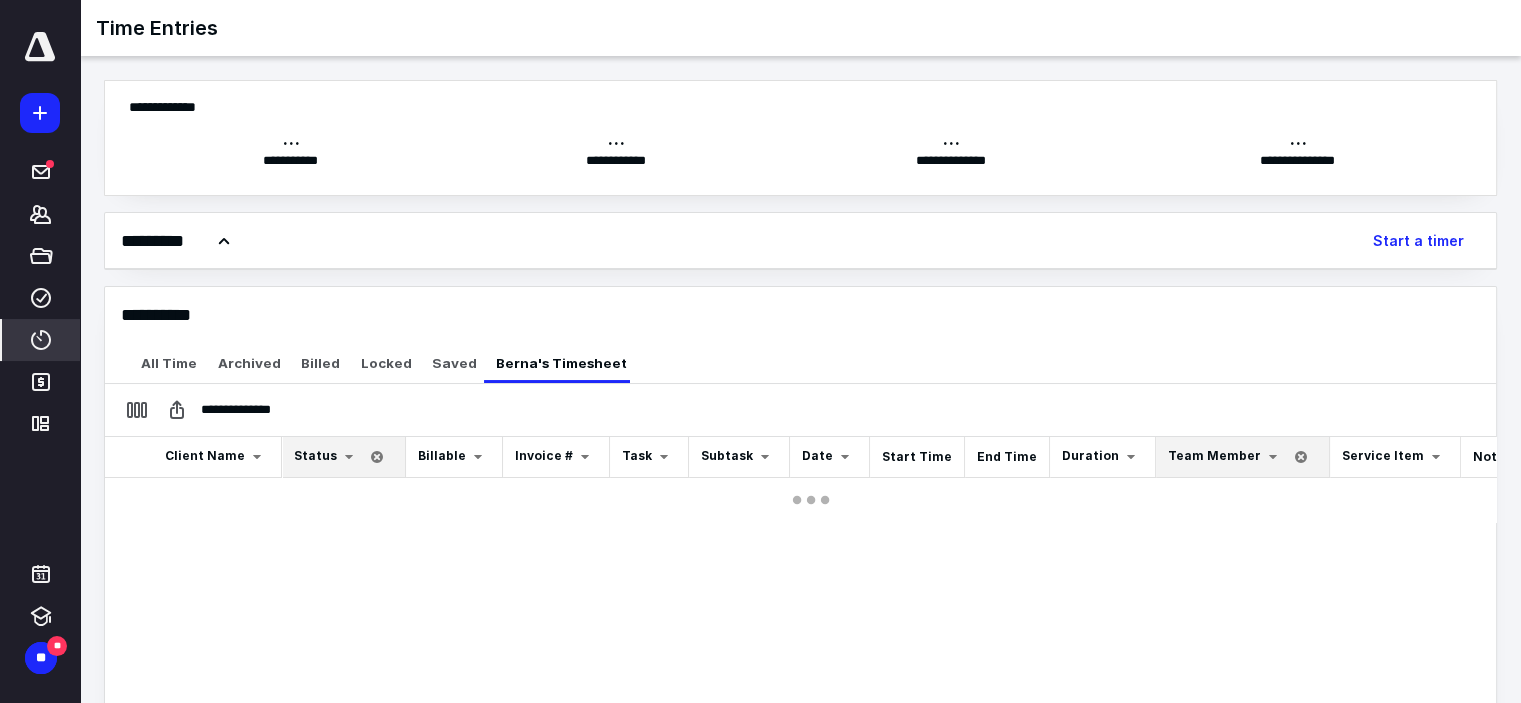 scroll, scrollTop: 0, scrollLeft: 0, axis: both 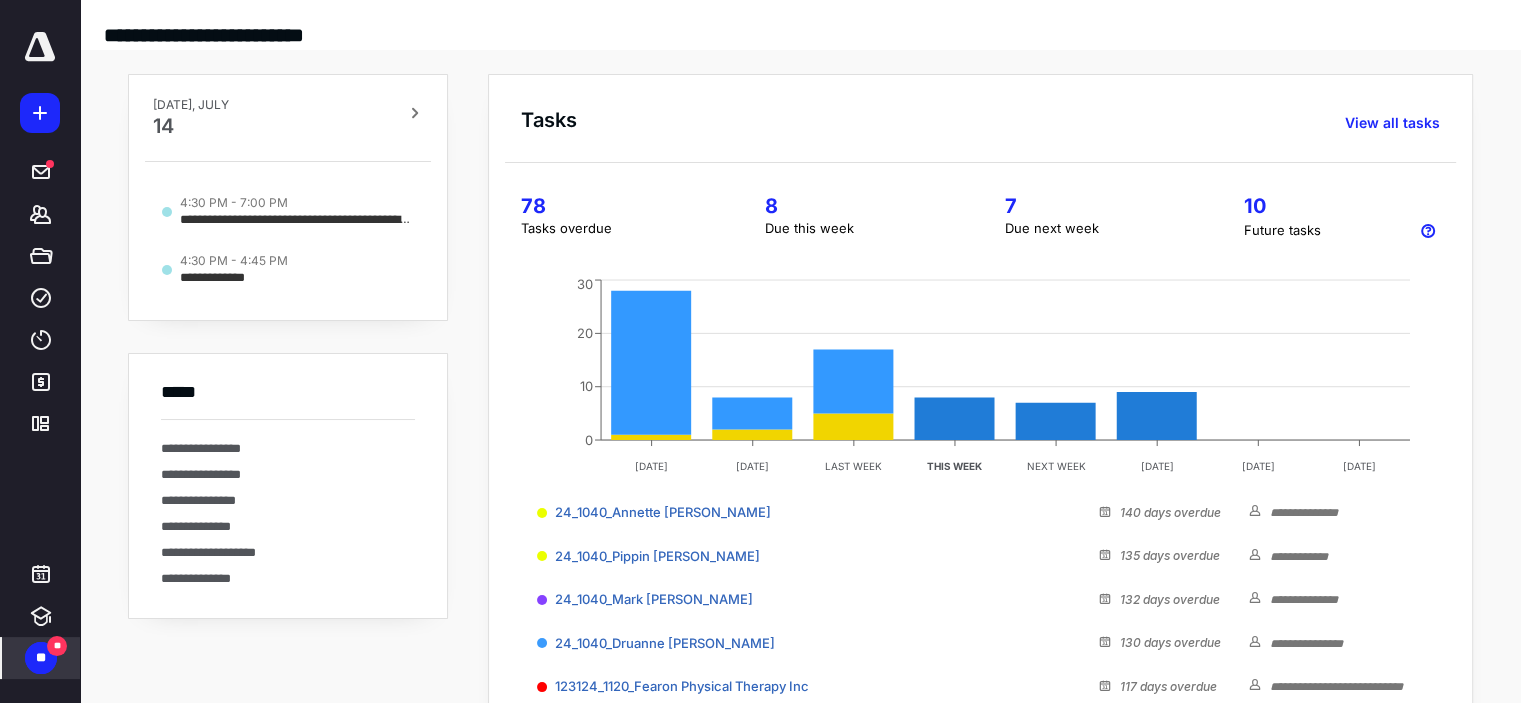 click on "**" at bounding box center (41, 658) 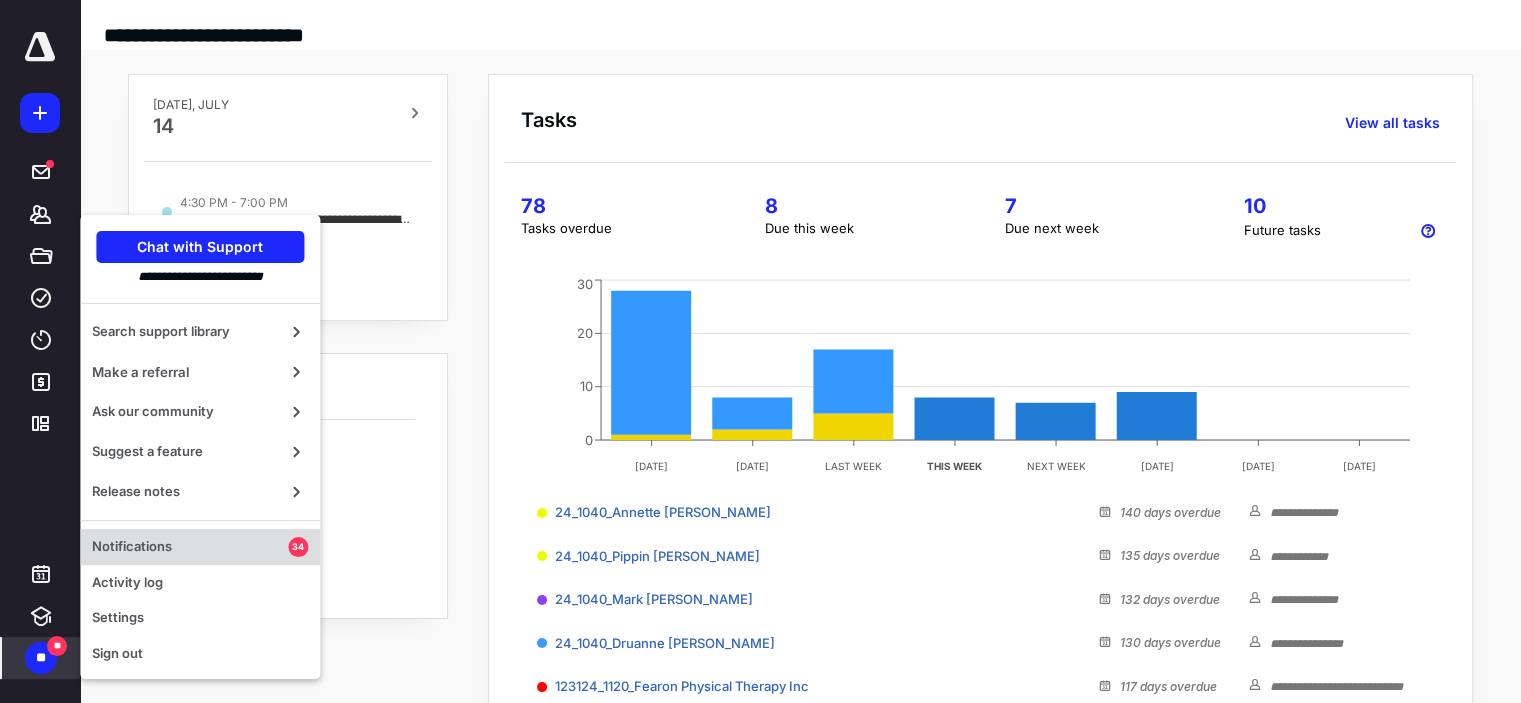 click on "Notifications" at bounding box center [190, 547] 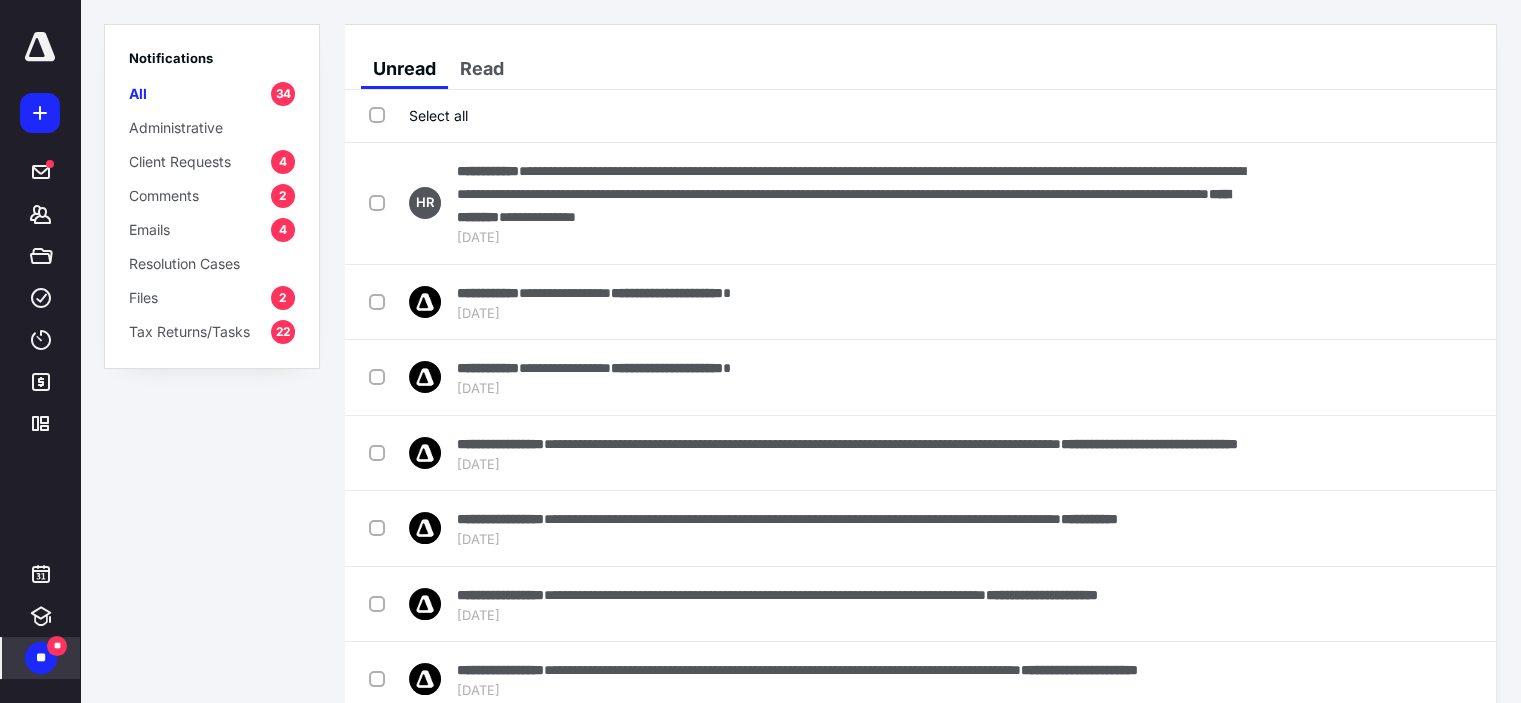 click on "4" at bounding box center [283, 162] 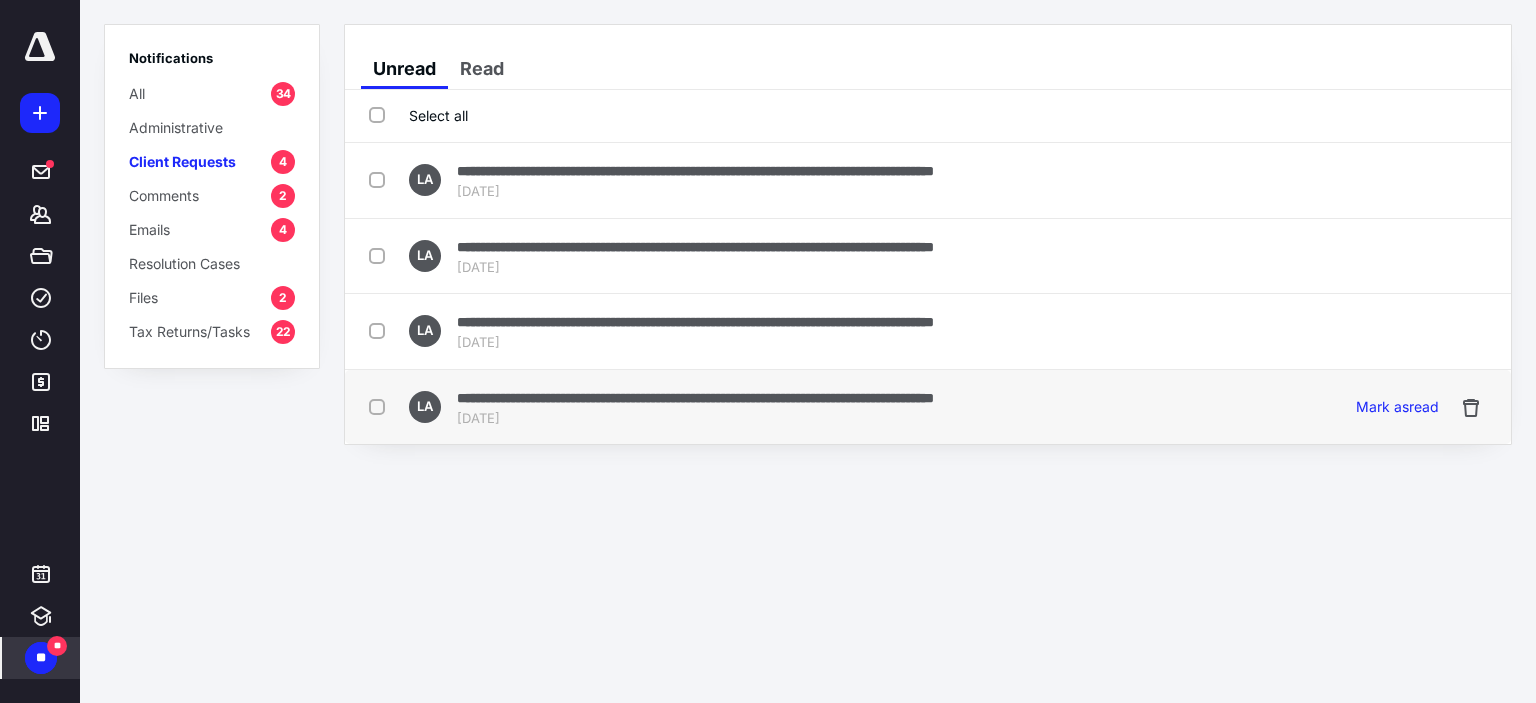 click at bounding box center [381, 406] 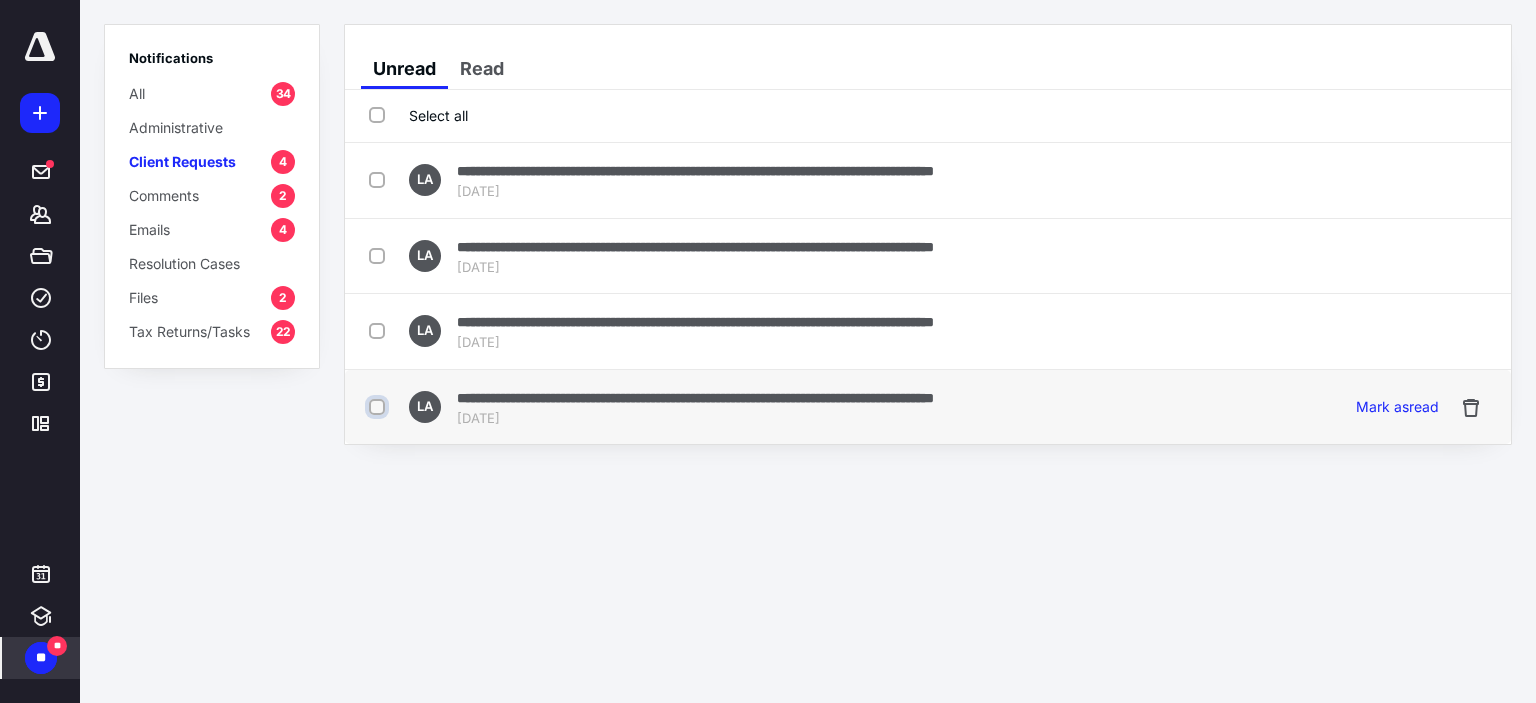 click at bounding box center (379, 407) 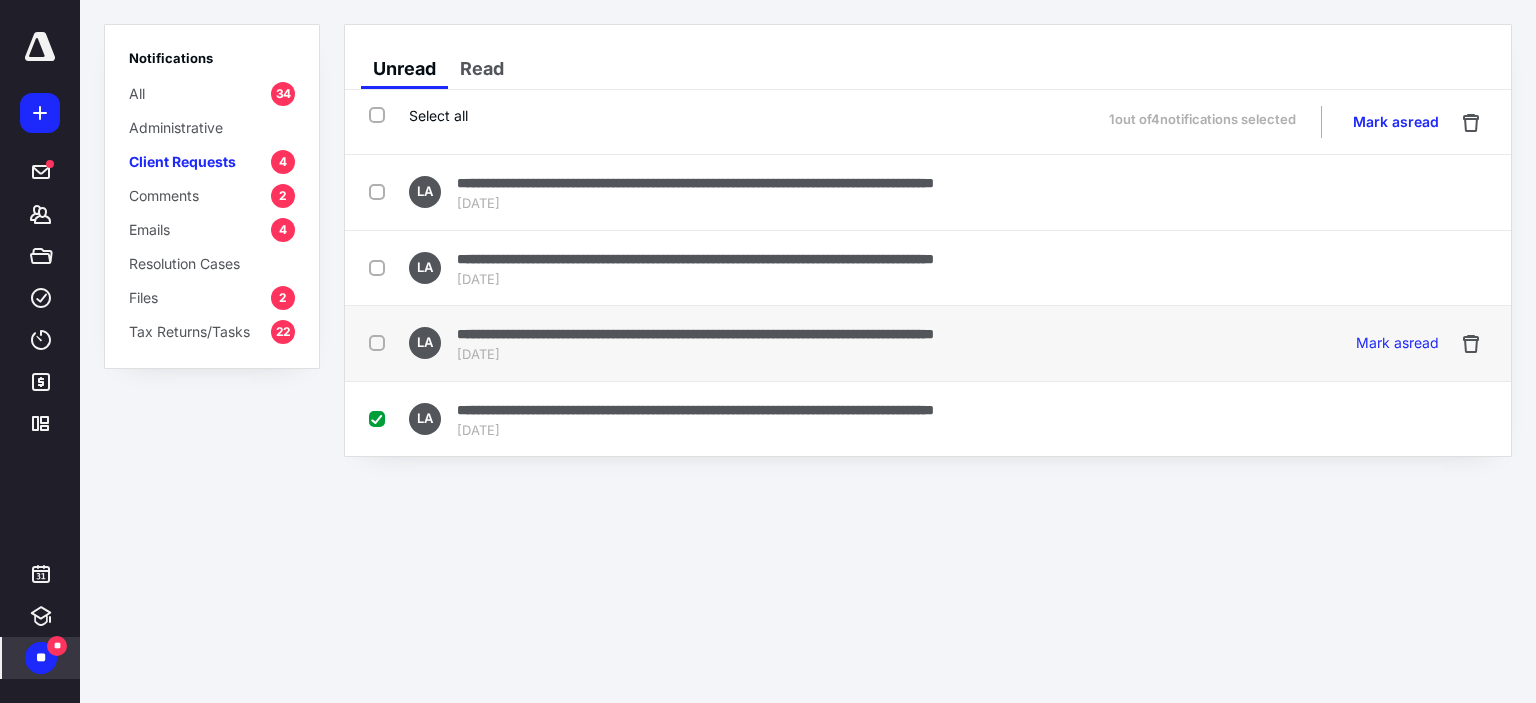 click on "**********" at bounding box center [816, 343] 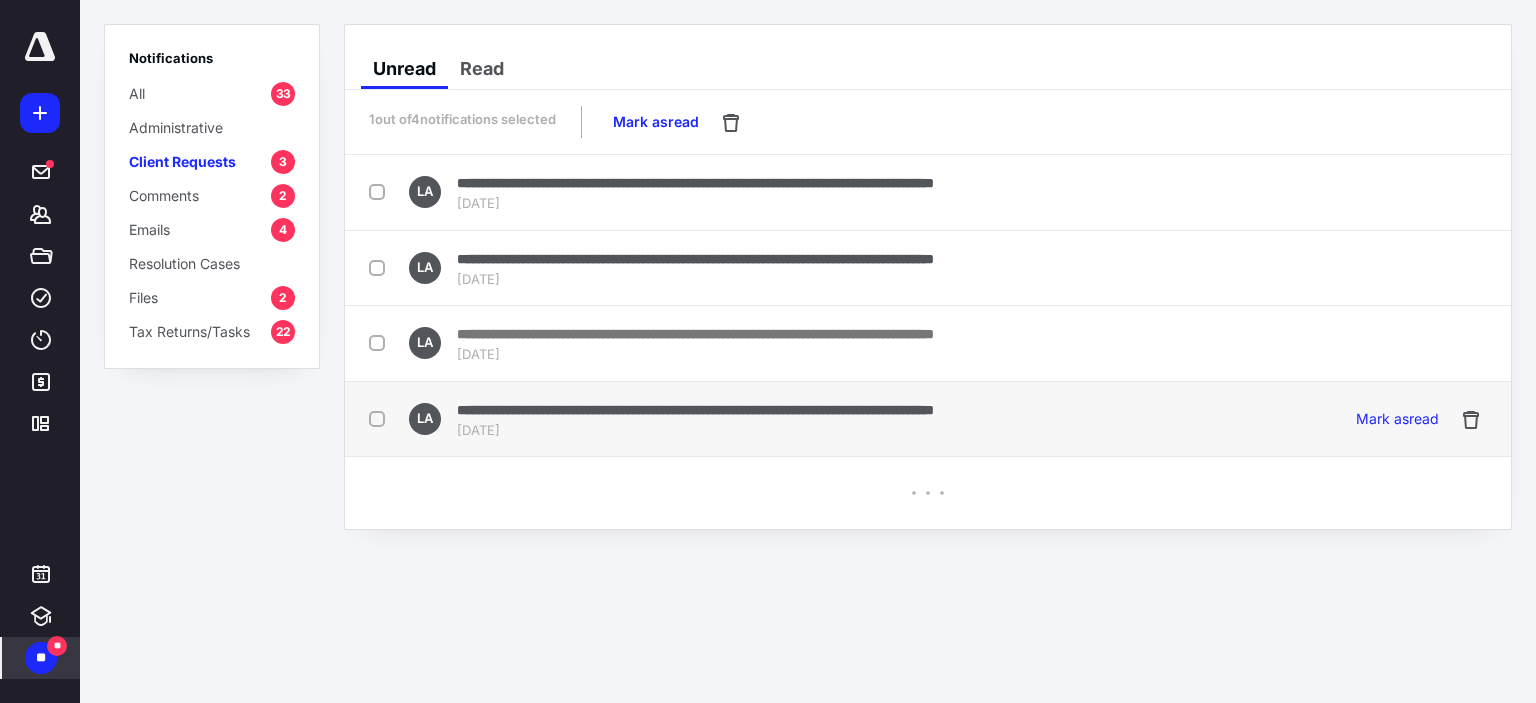 checkbox on "false" 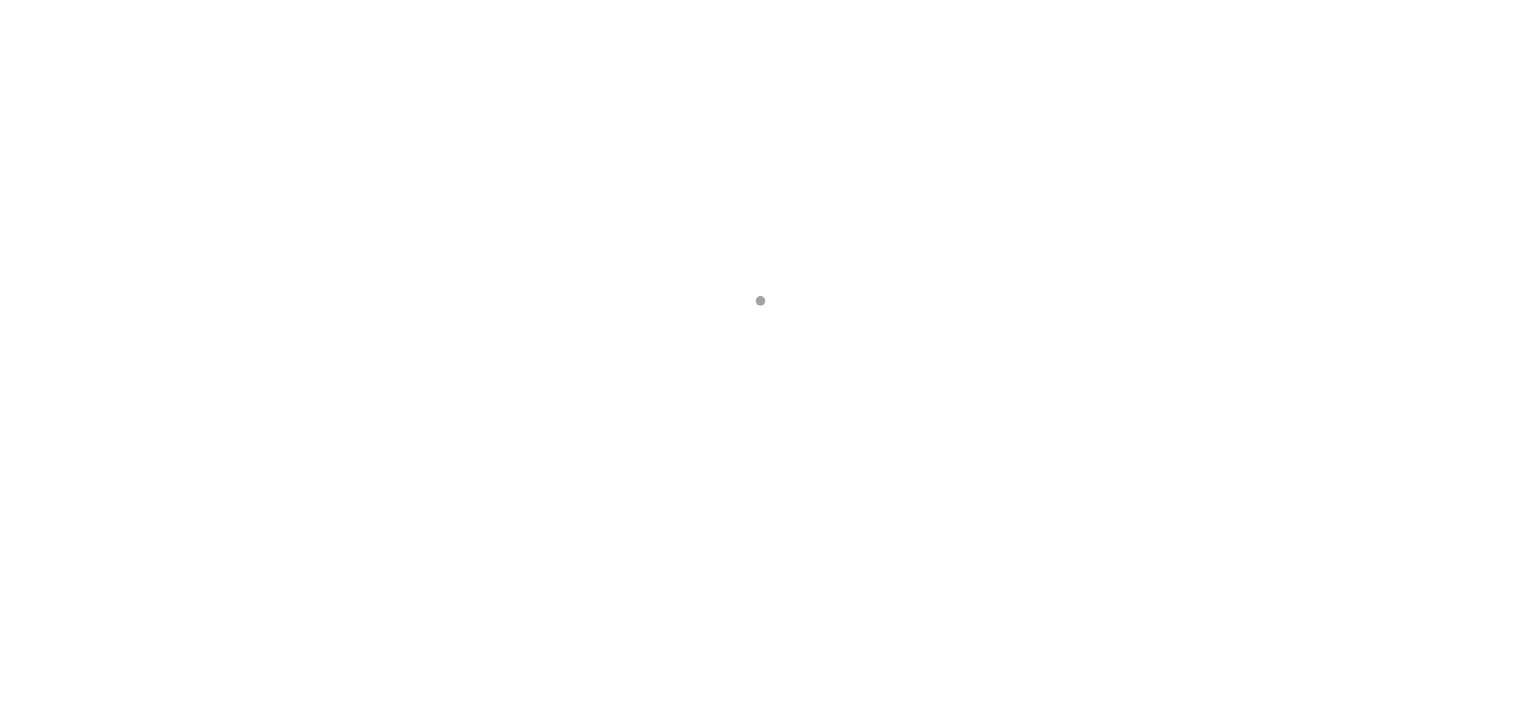 scroll, scrollTop: 0, scrollLeft: 0, axis: both 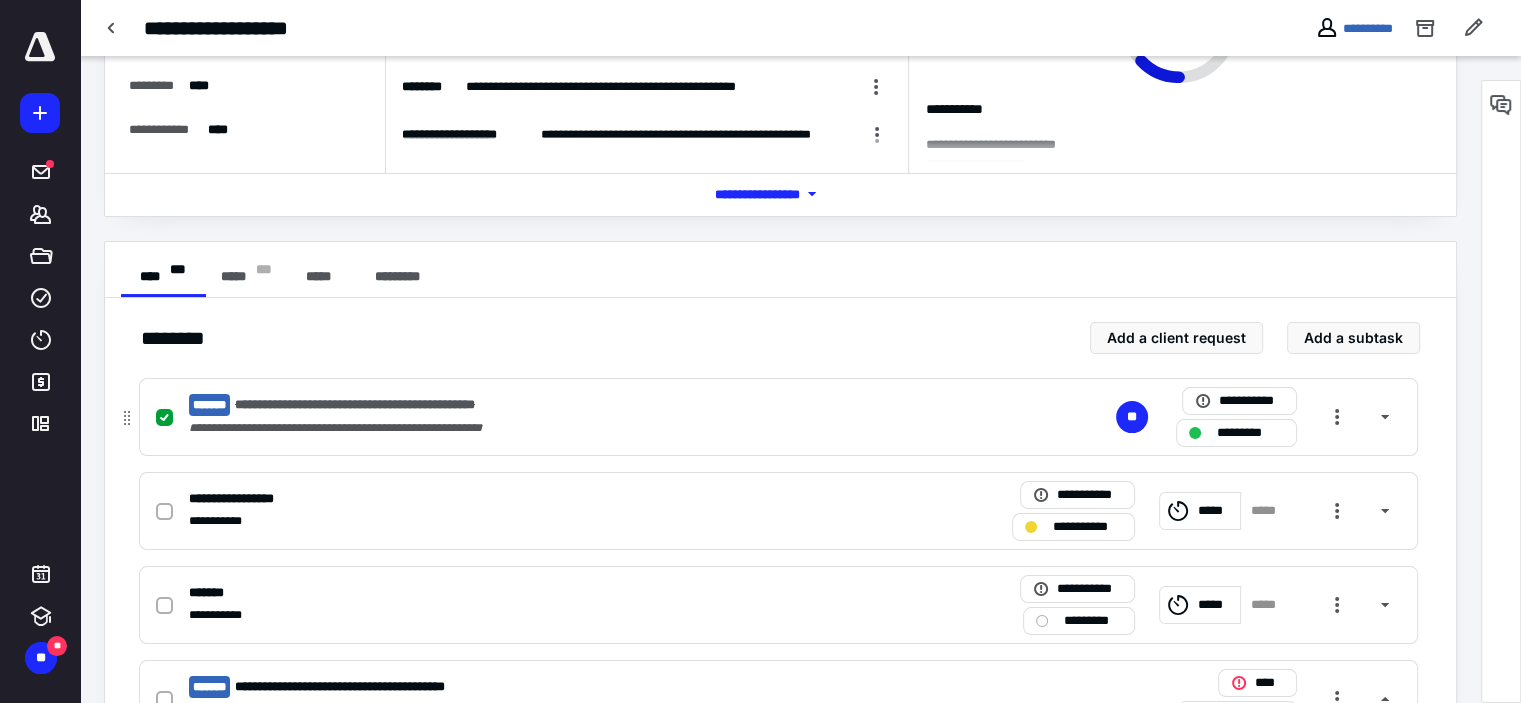 click on "**********" at bounding box center (516, 428) 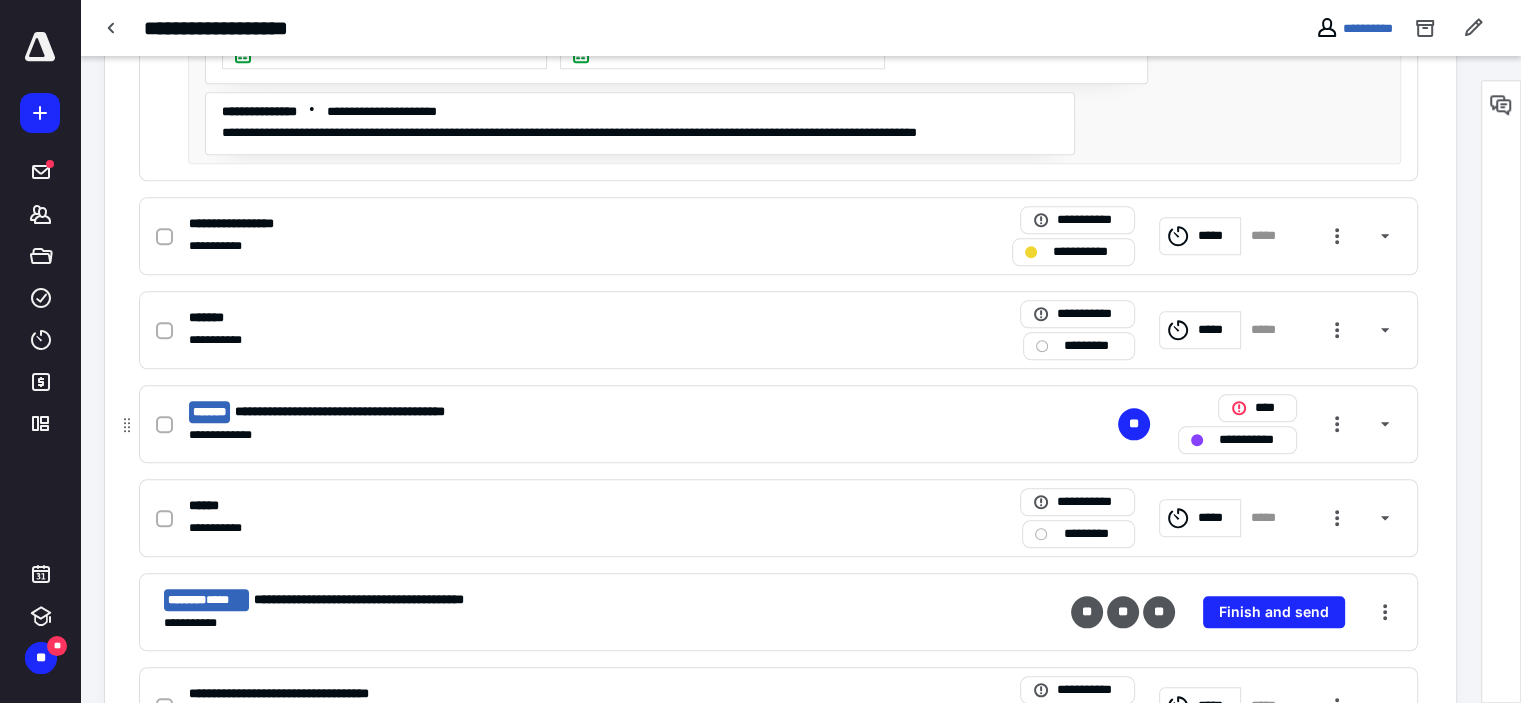 scroll, scrollTop: 2281, scrollLeft: 0, axis: vertical 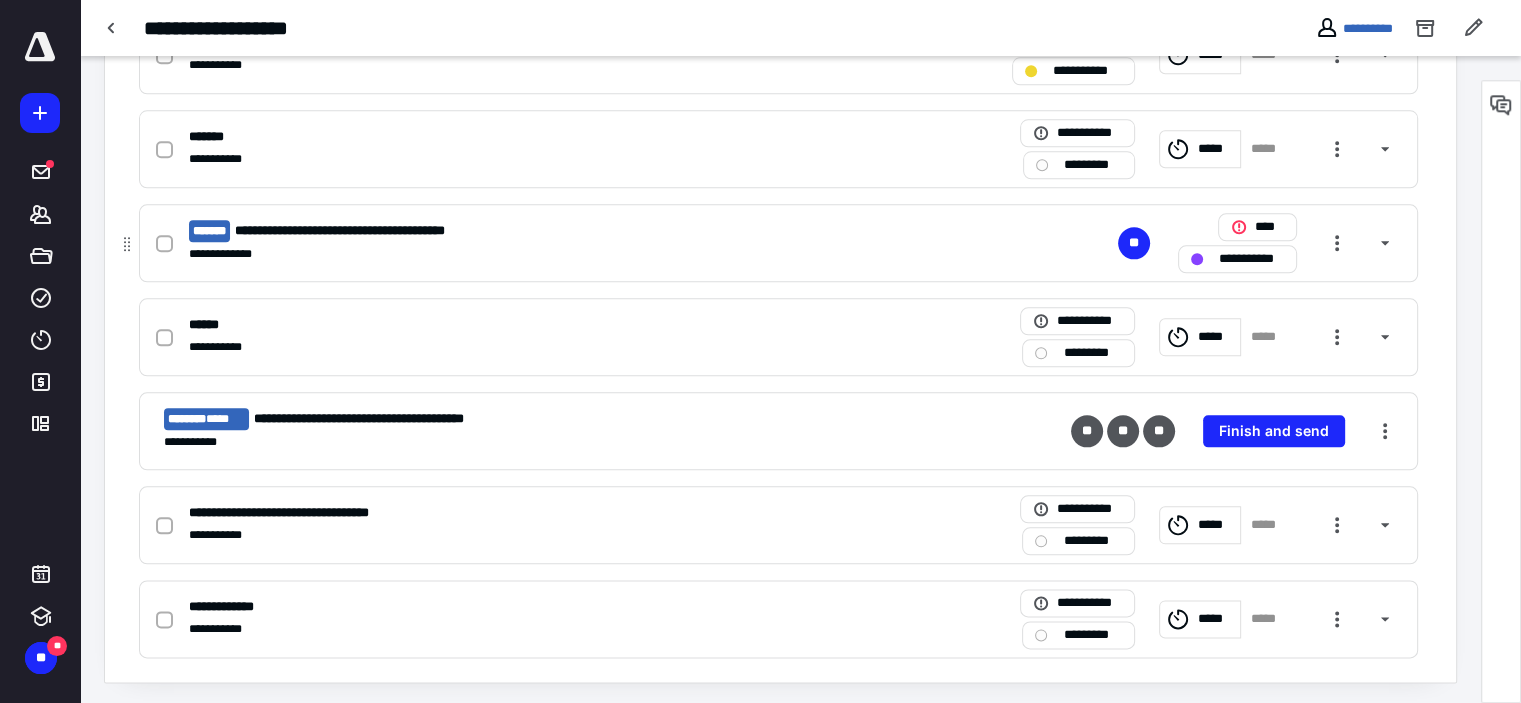 click on "**********" at bounding box center [516, 254] 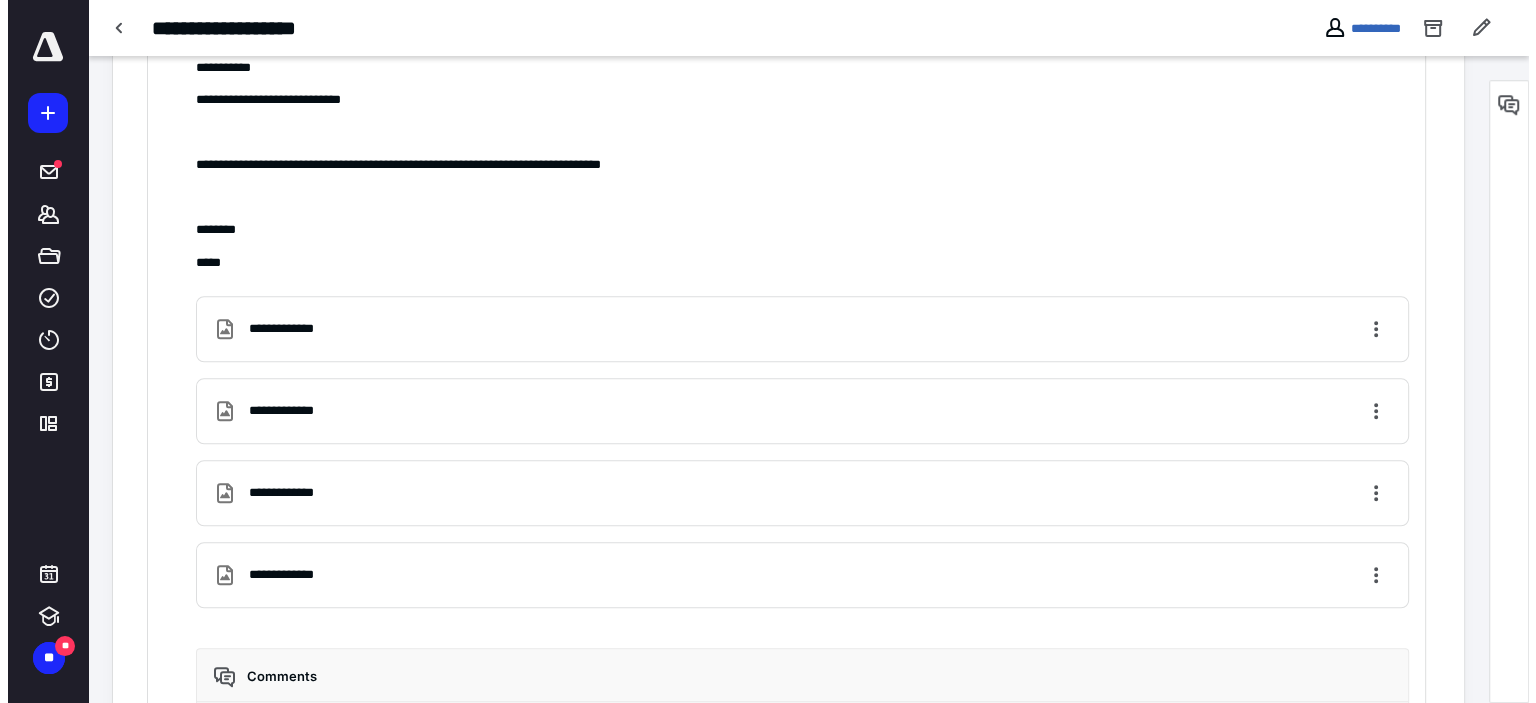 scroll, scrollTop: 1474, scrollLeft: 0, axis: vertical 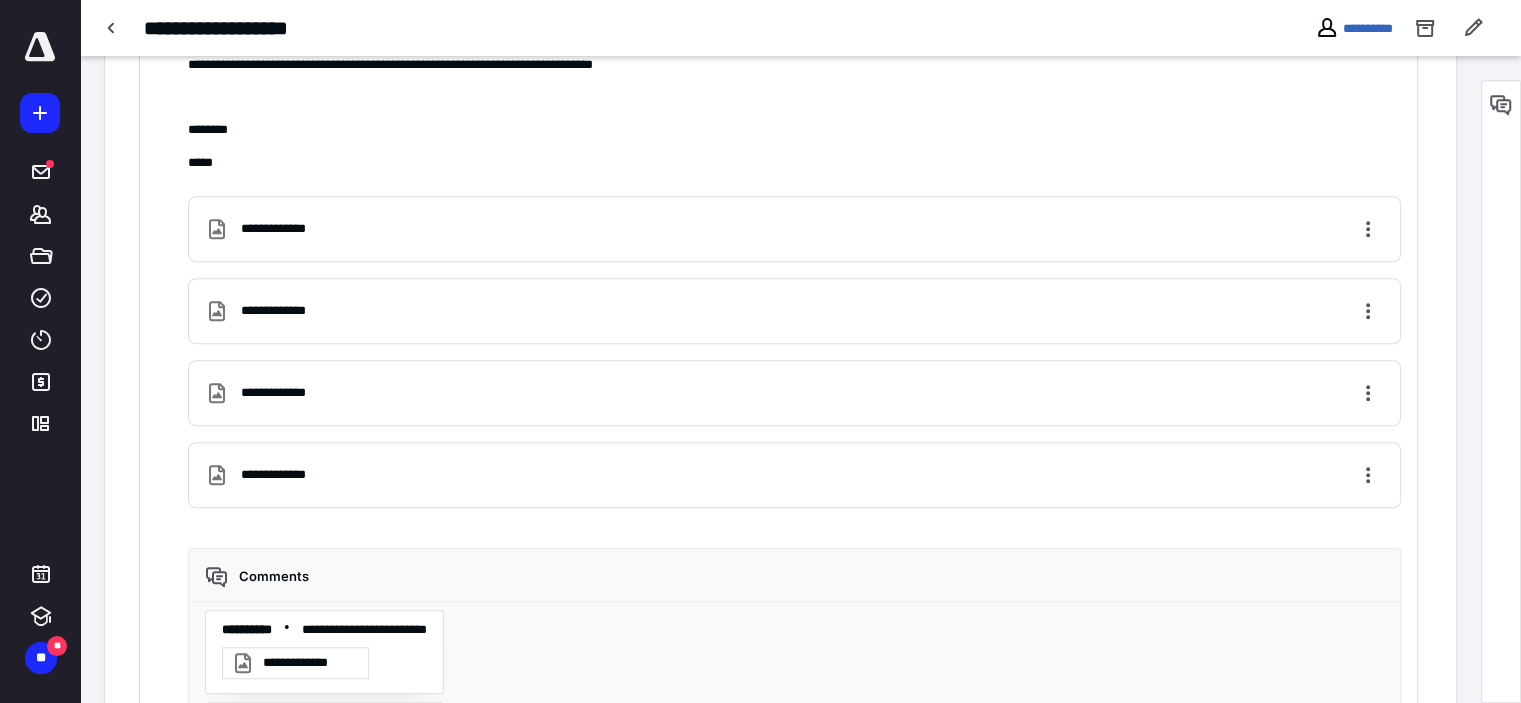 click on "**********" at bounding box center [287, 229] 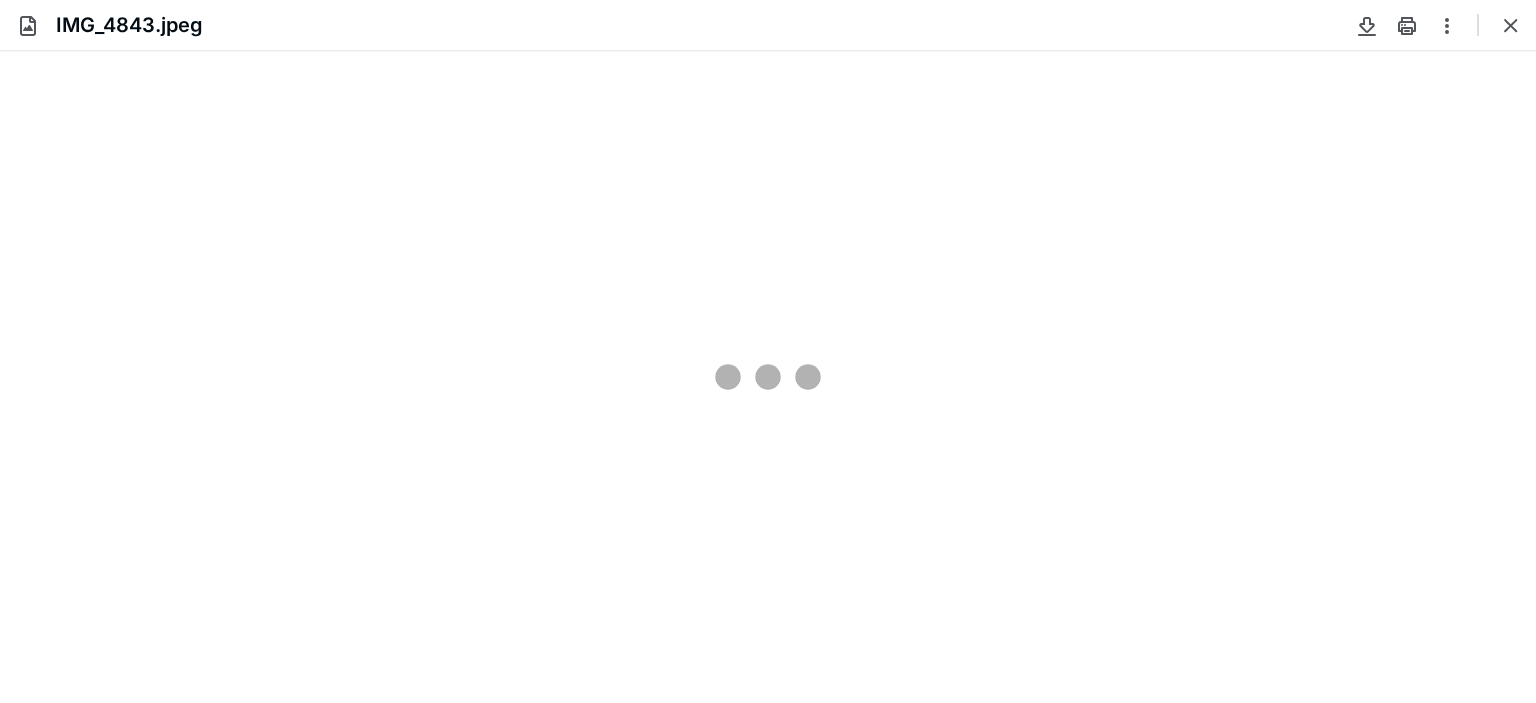 scroll, scrollTop: 0, scrollLeft: 0, axis: both 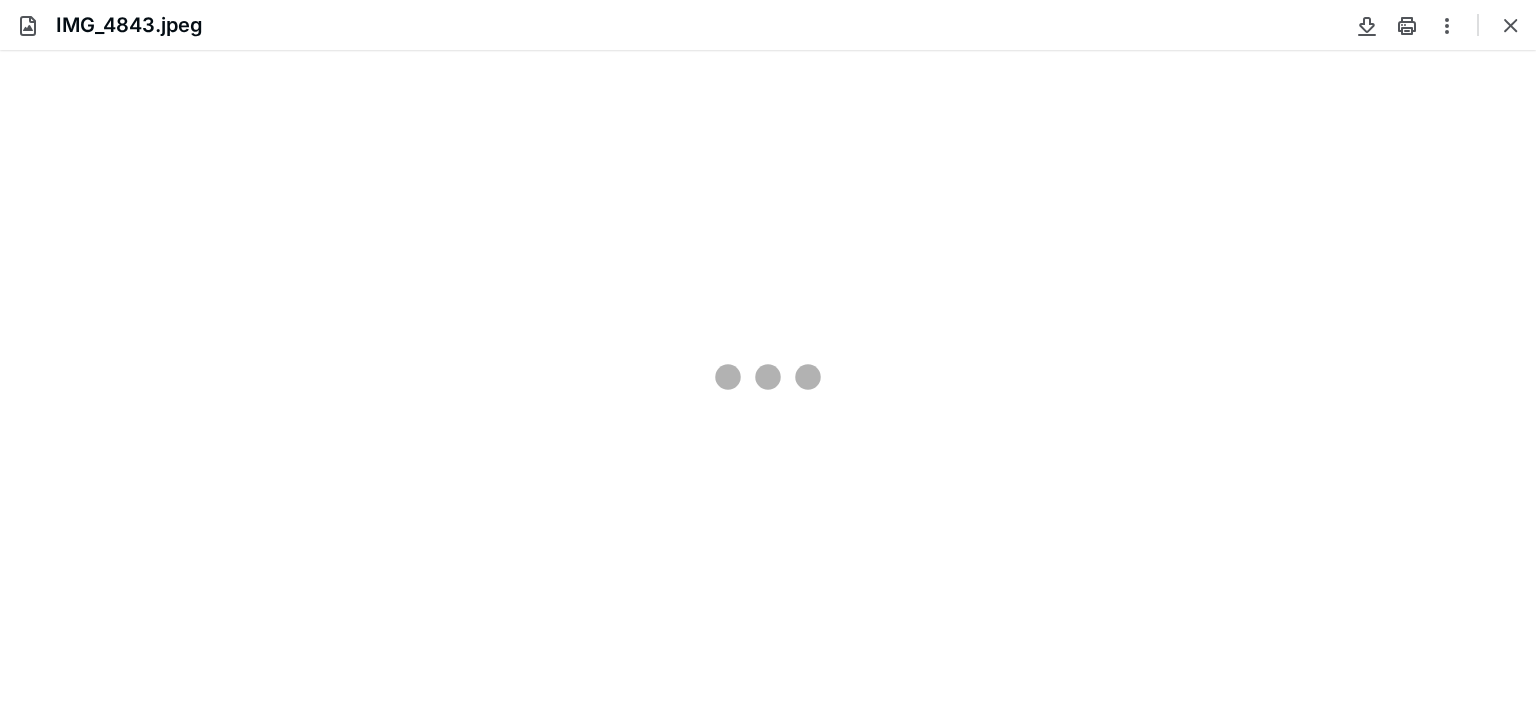 type on "254" 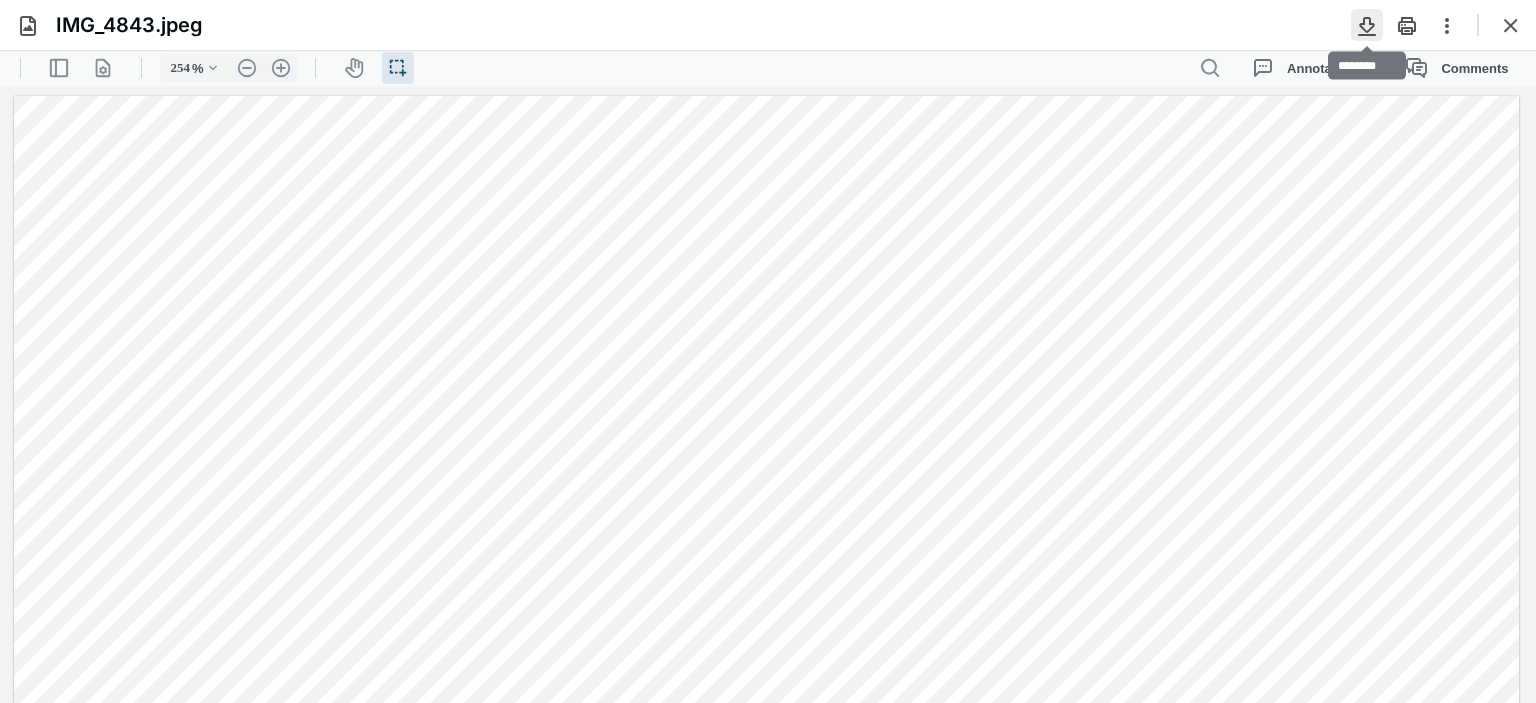 click at bounding box center [1367, 25] 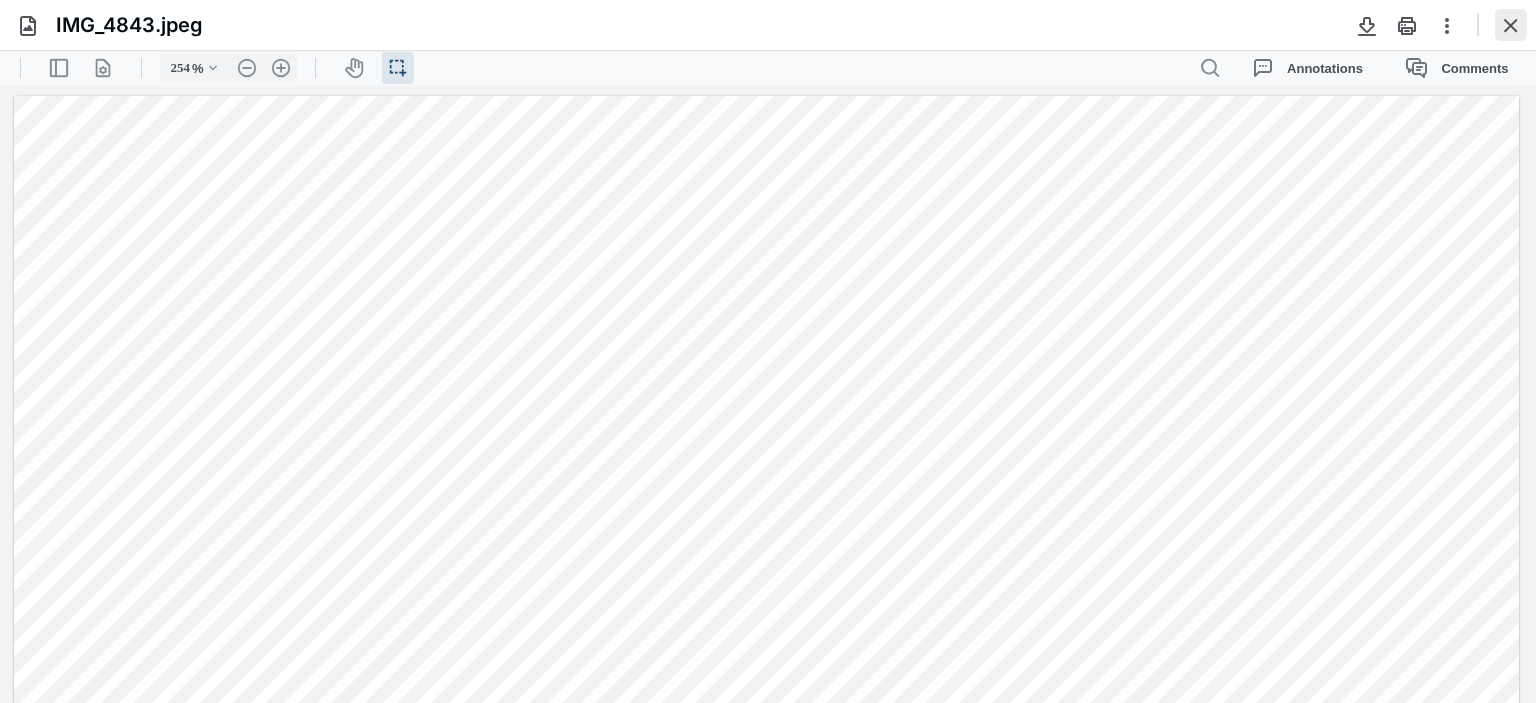 click at bounding box center (1511, 25) 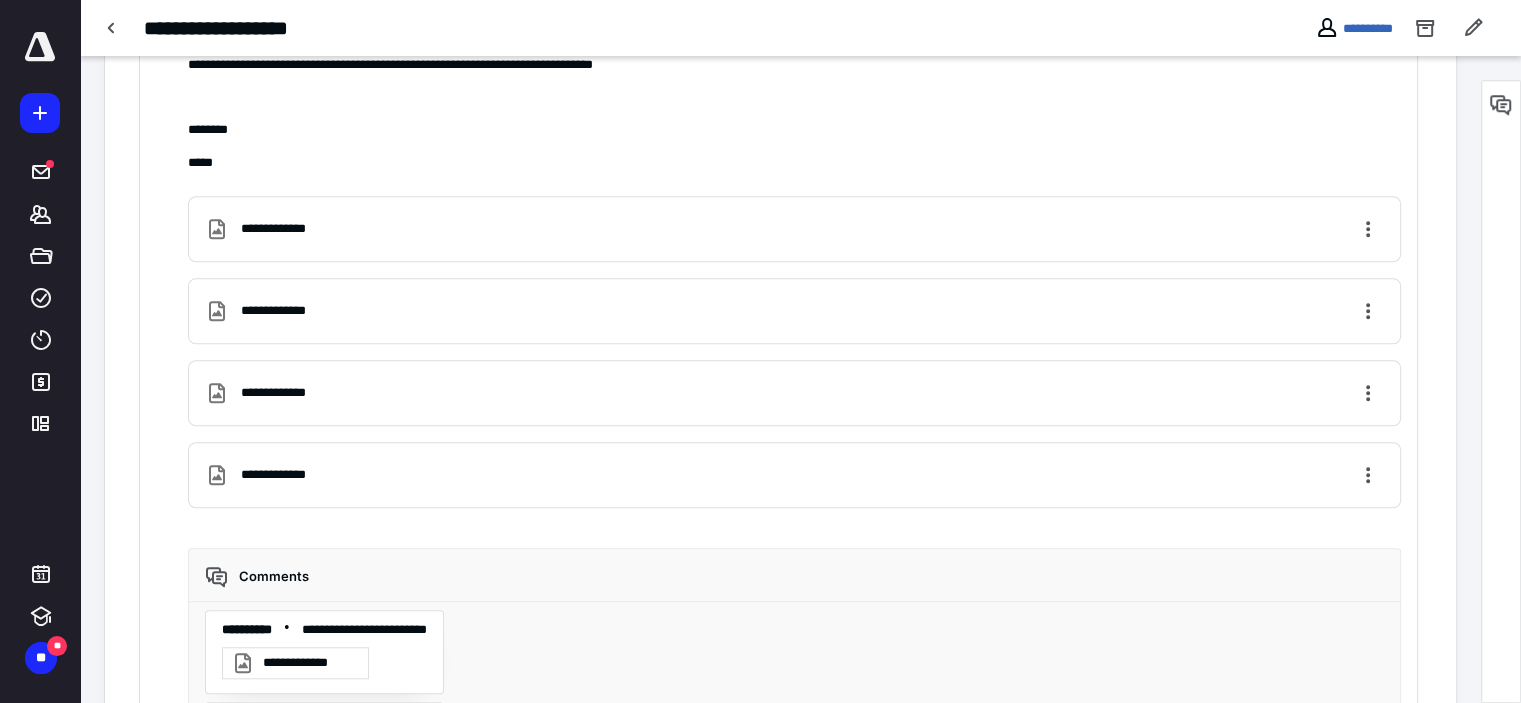 click on "**********" at bounding box center (287, 311) 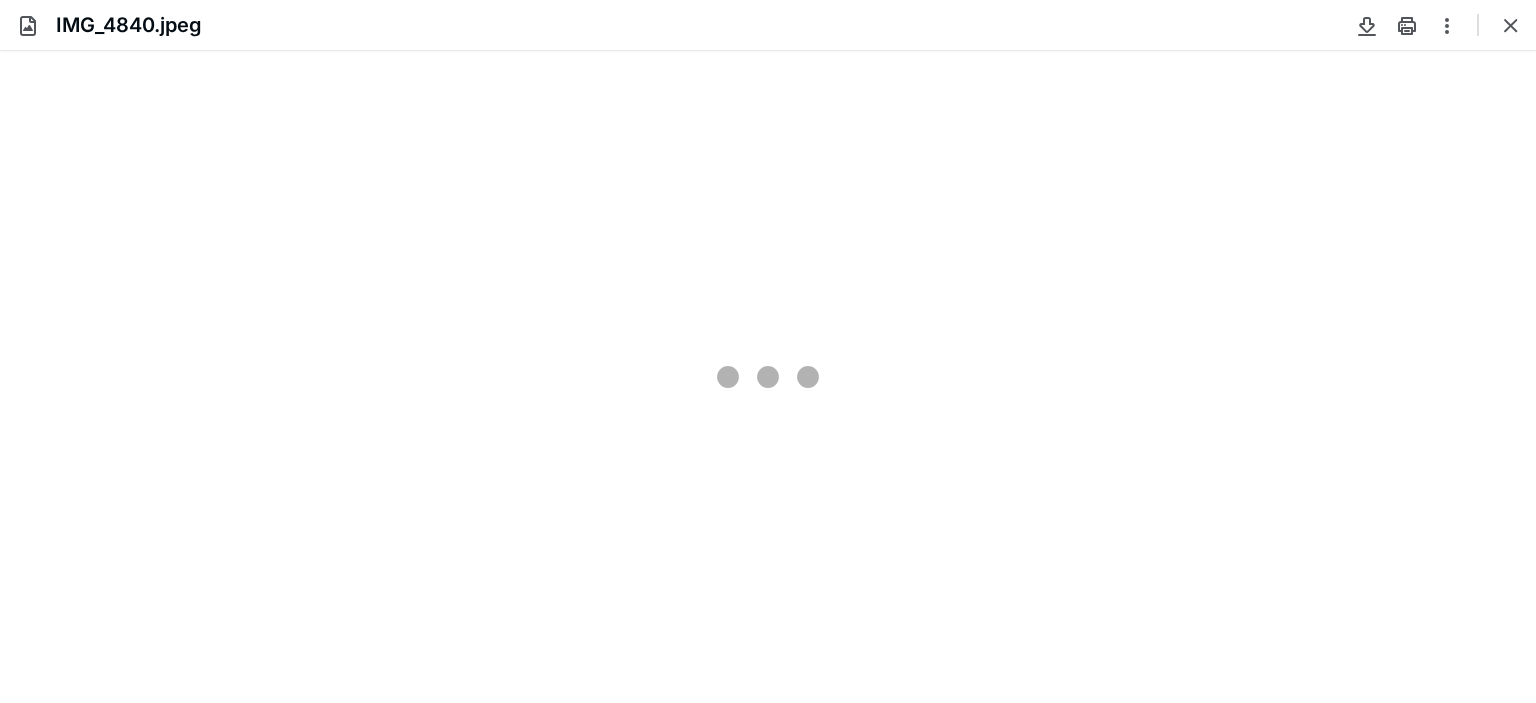 scroll, scrollTop: 0, scrollLeft: 0, axis: both 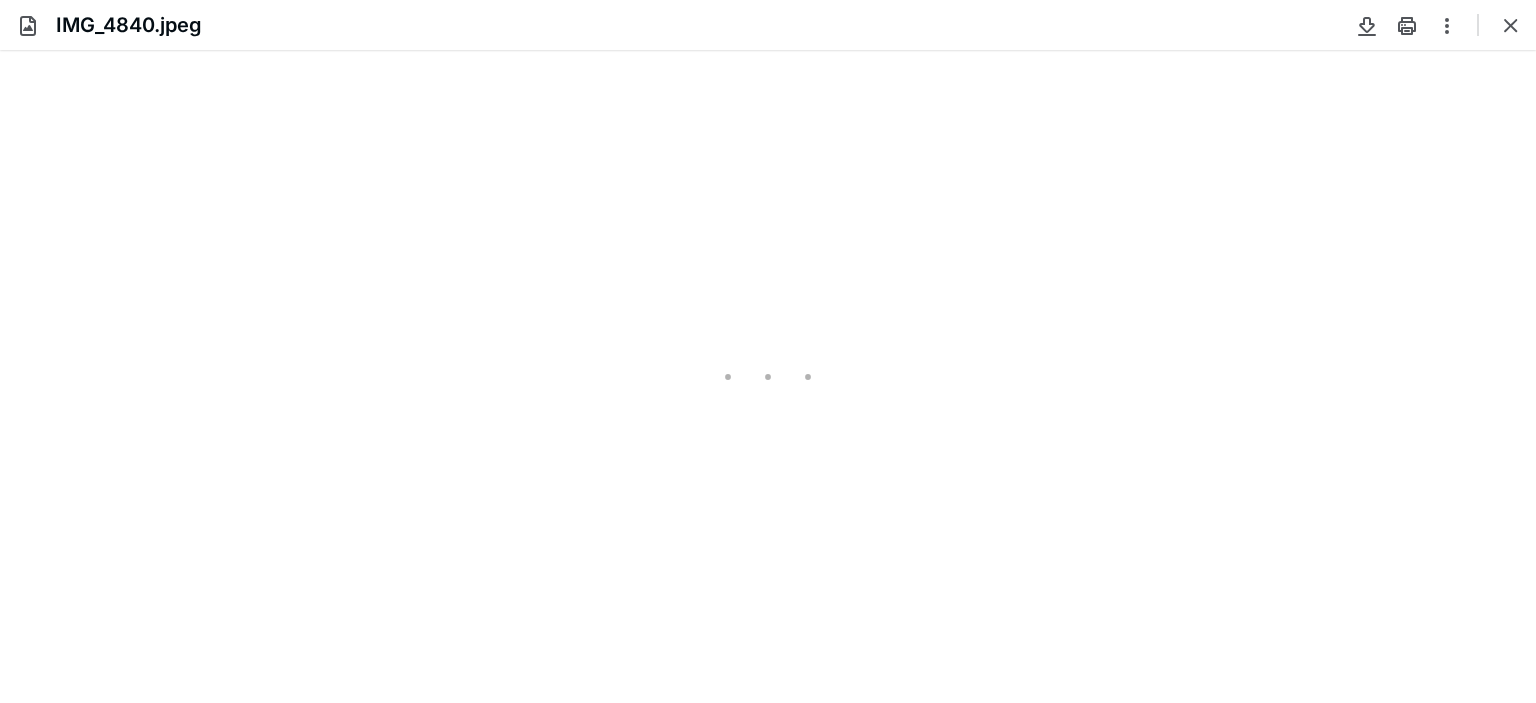 type on "407" 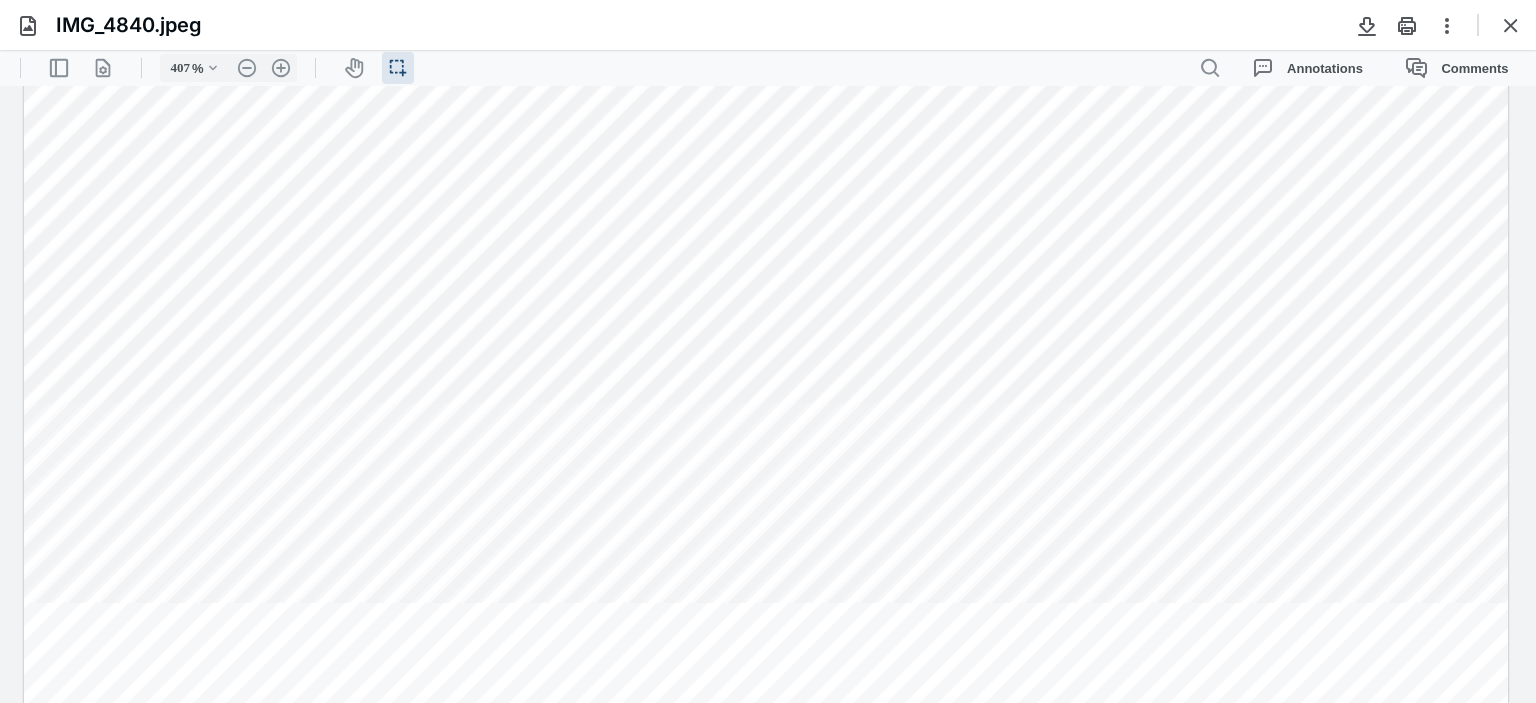 scroll, scrollTop: 452, scrollLeft: 0, axis: vertical 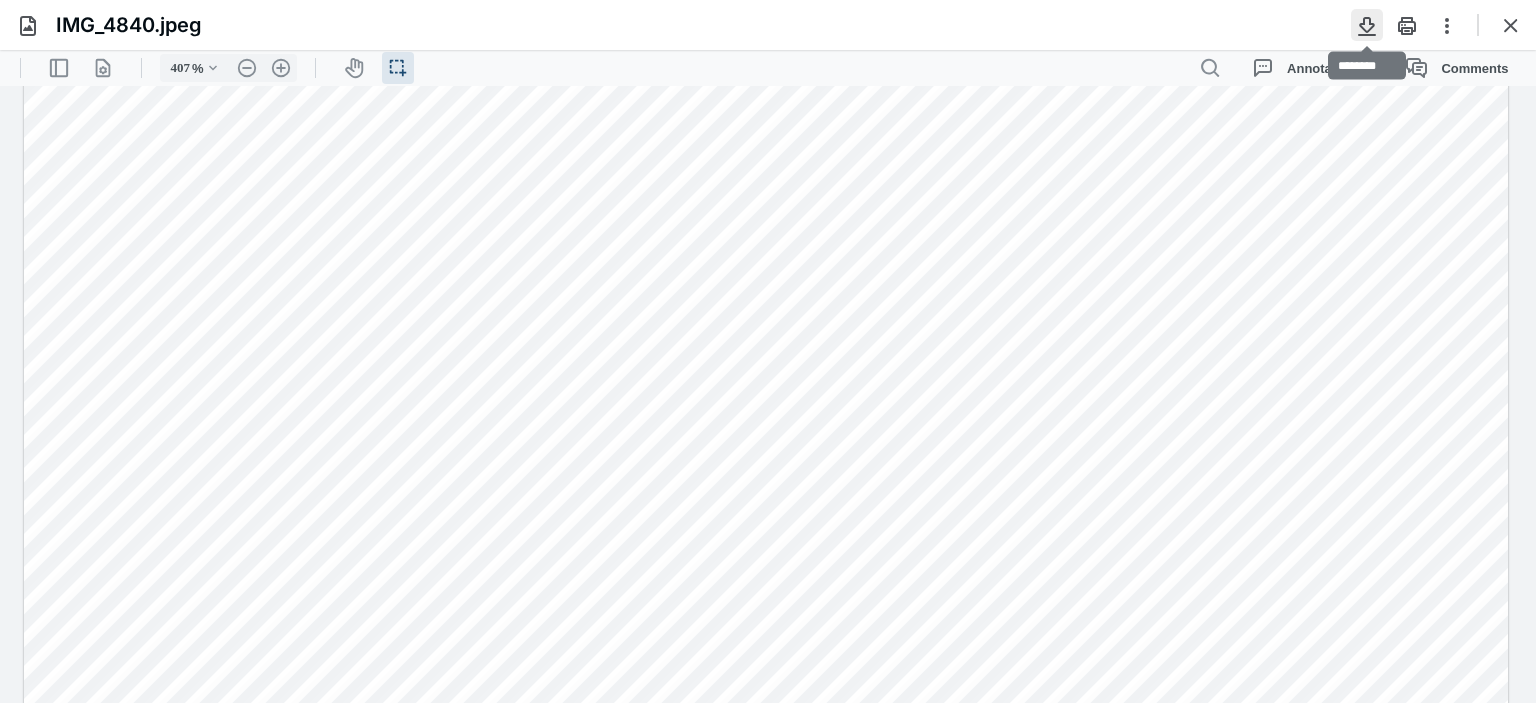 click at bounding box center (1367, 25) 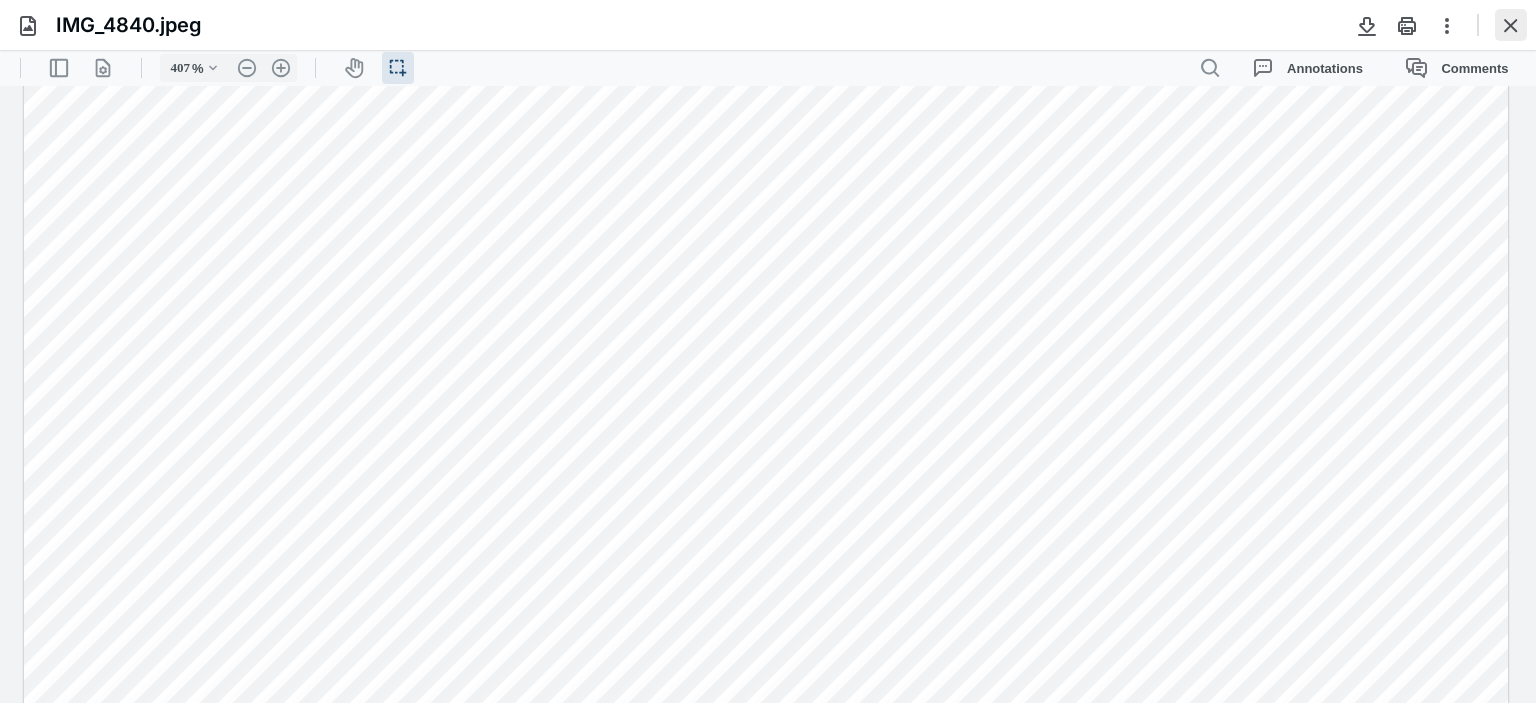 click at bounding box center (1511, 25) 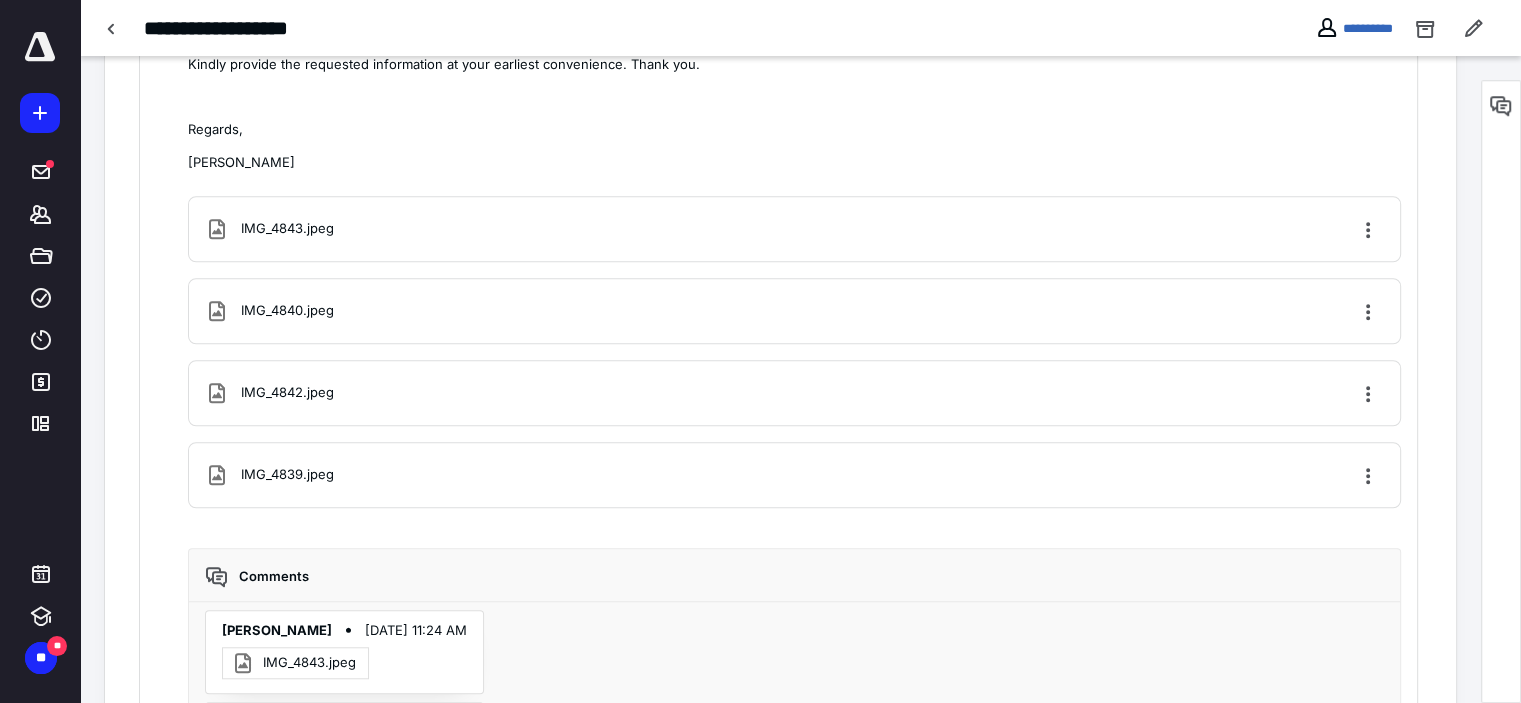click on "IMG_4842.jpeg" at bounding box center [287, 393] 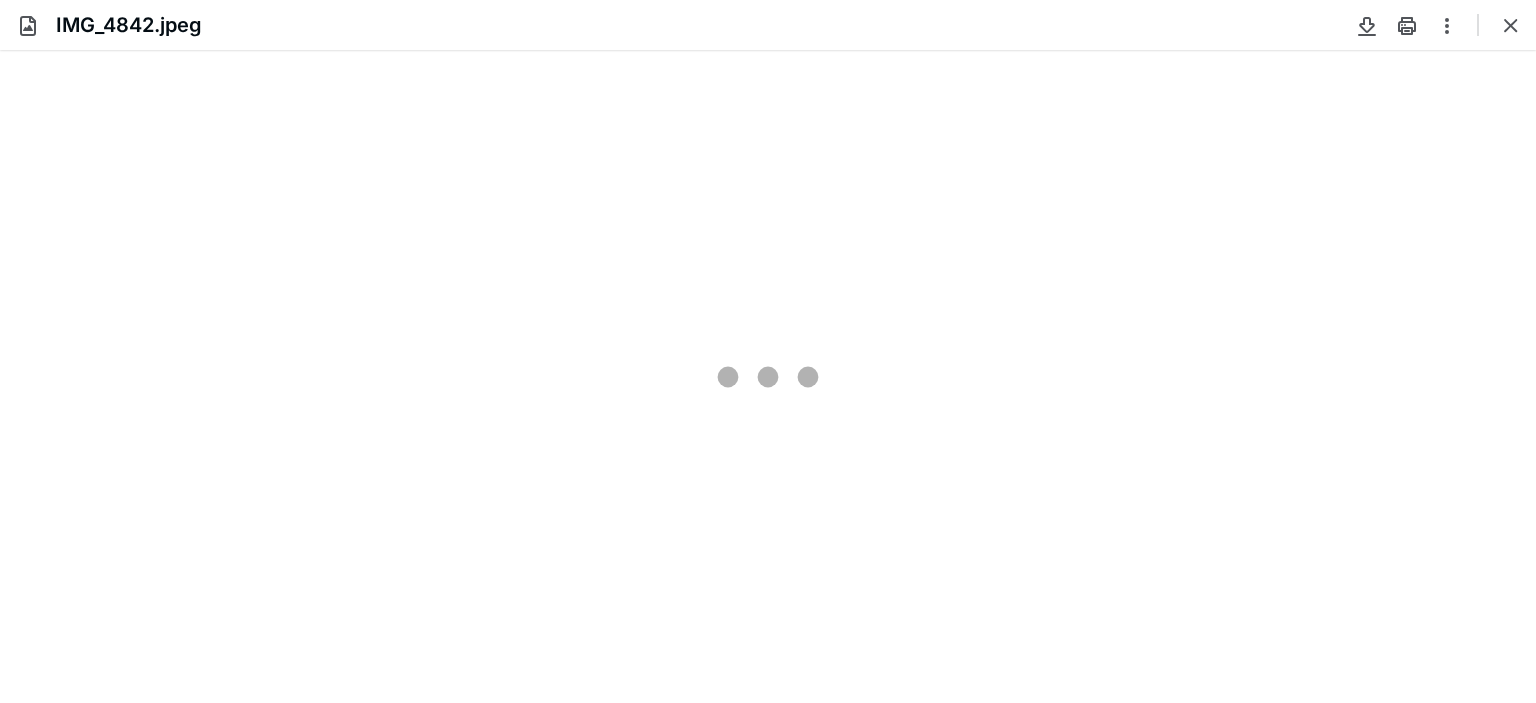 scroll, scrollTop: 0, scrollLeft: 0, axis: both 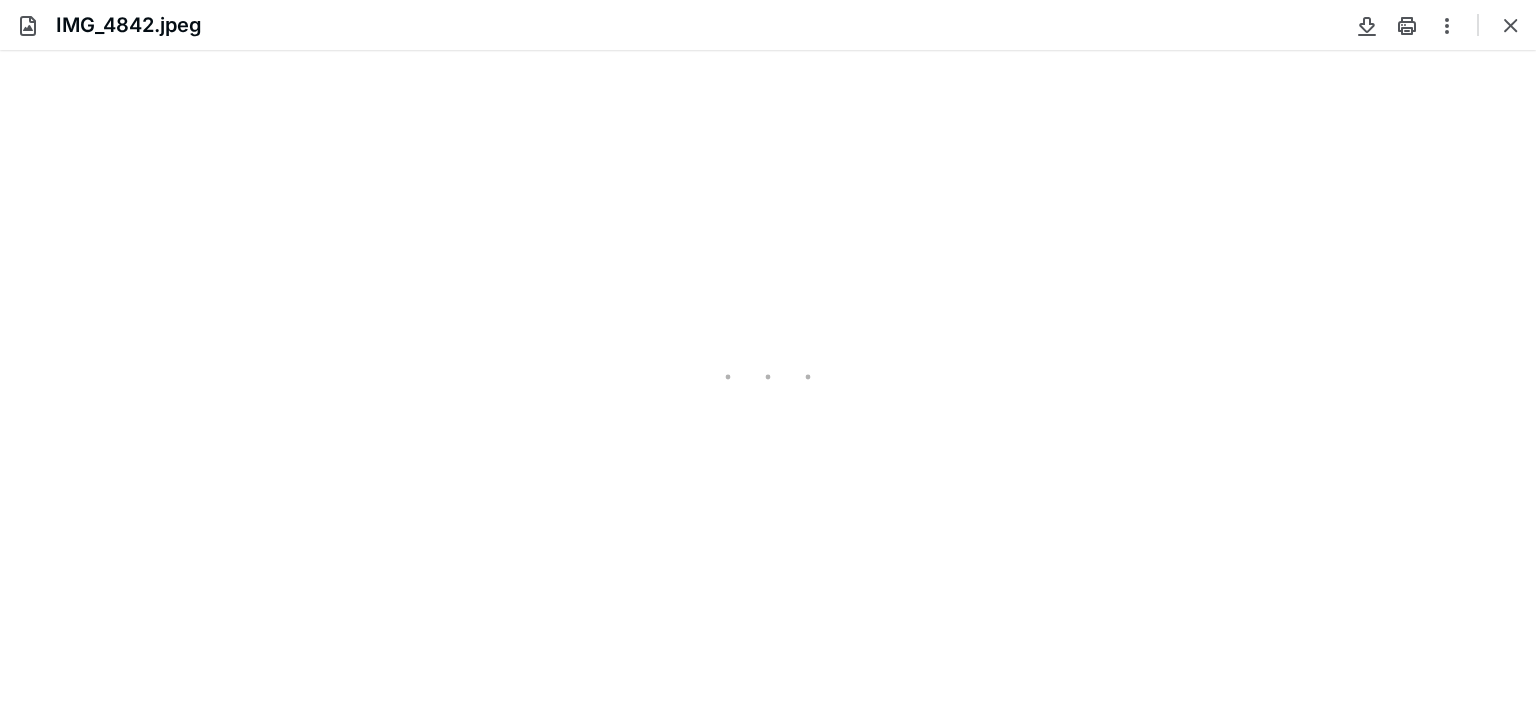 type on "245" 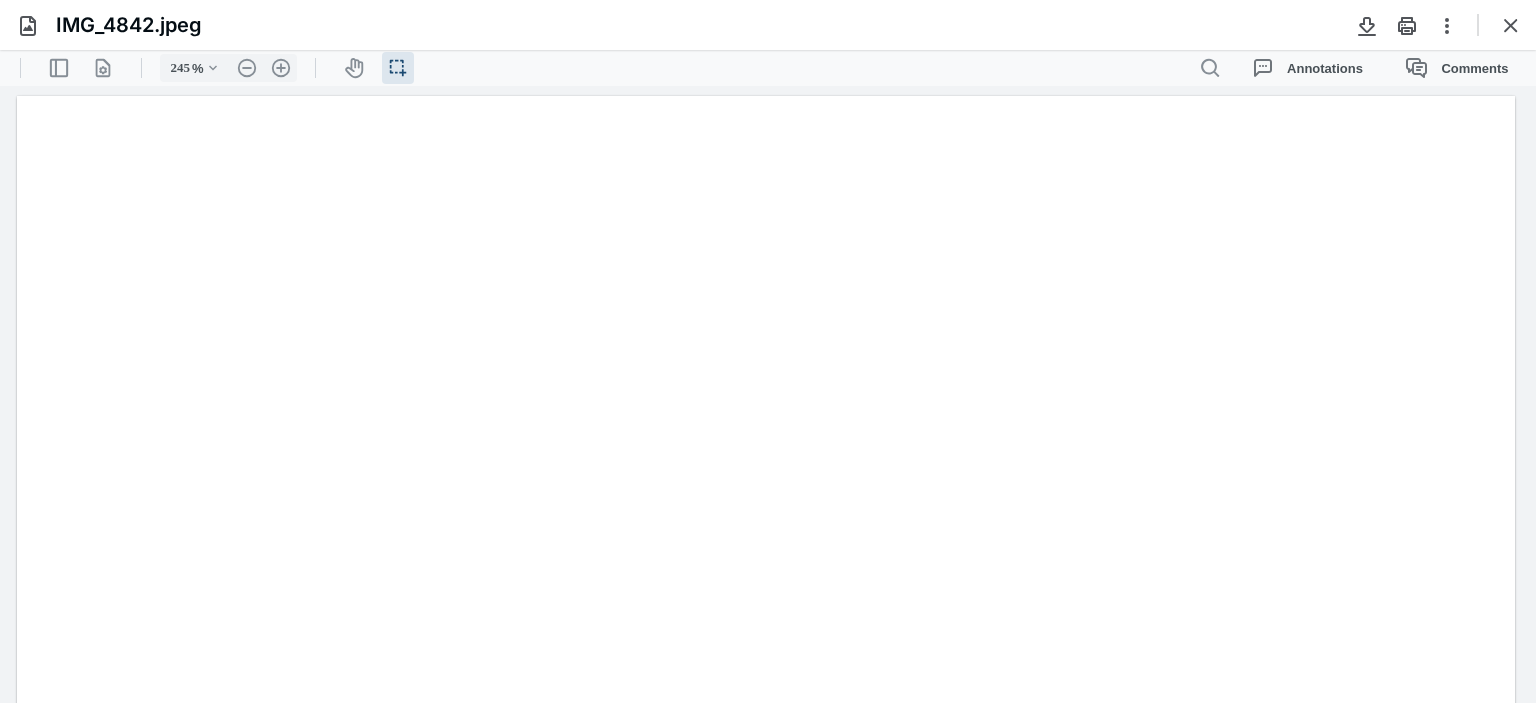 scroll, scrollTop: 46, scrollLeft: 0, axis: vertical 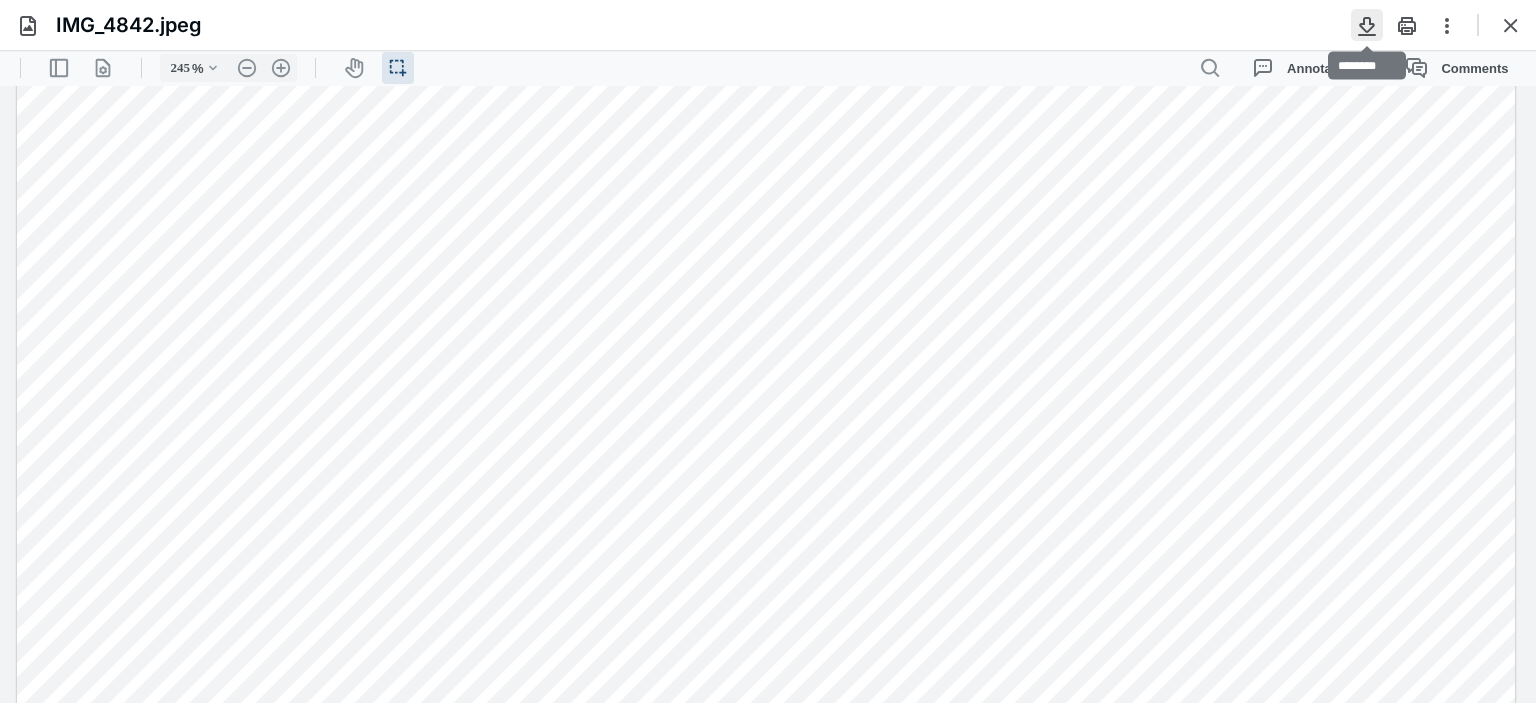click at bounding box center [1367, 25] 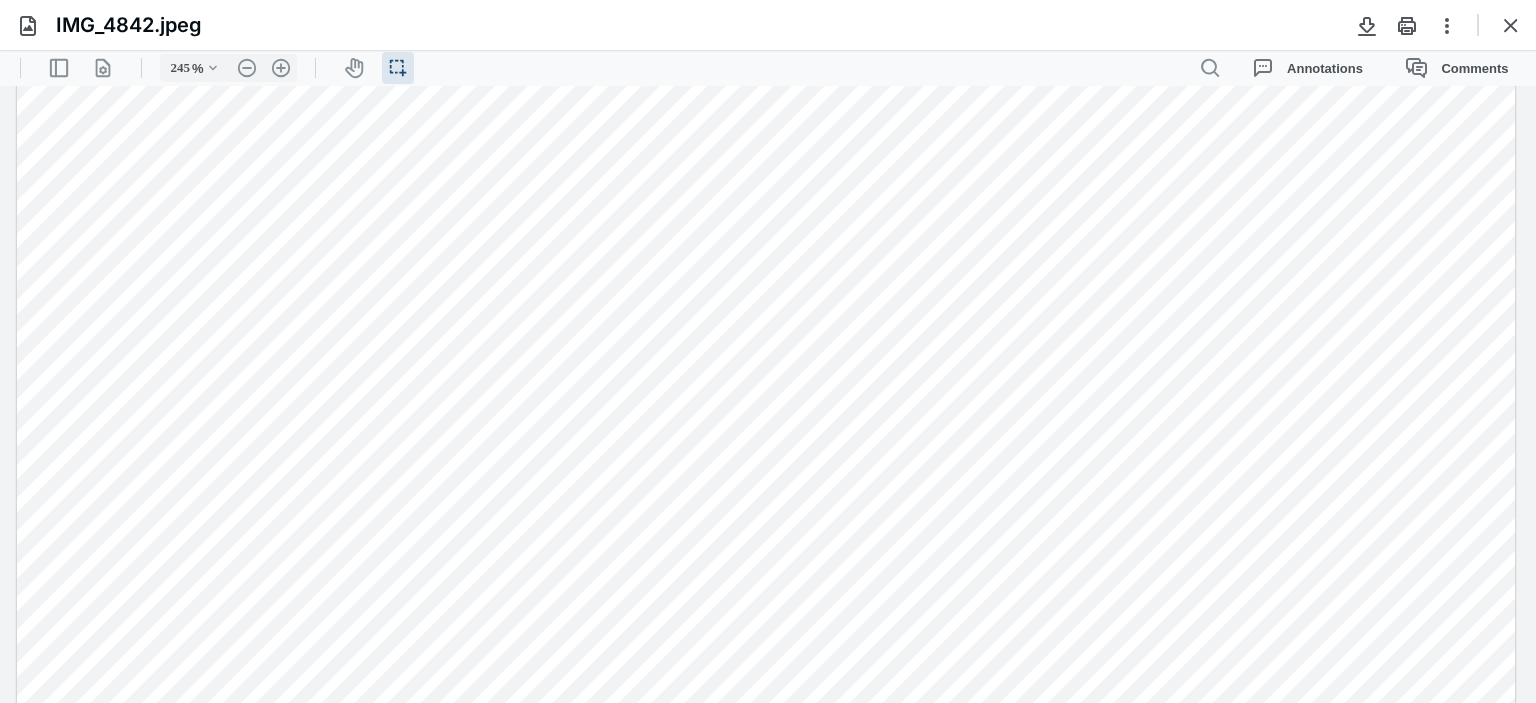 drag, startPoint x: 1516, startPoint y: 18, endPoint x: 1506, endPoint y: 25, distance: 12.206555 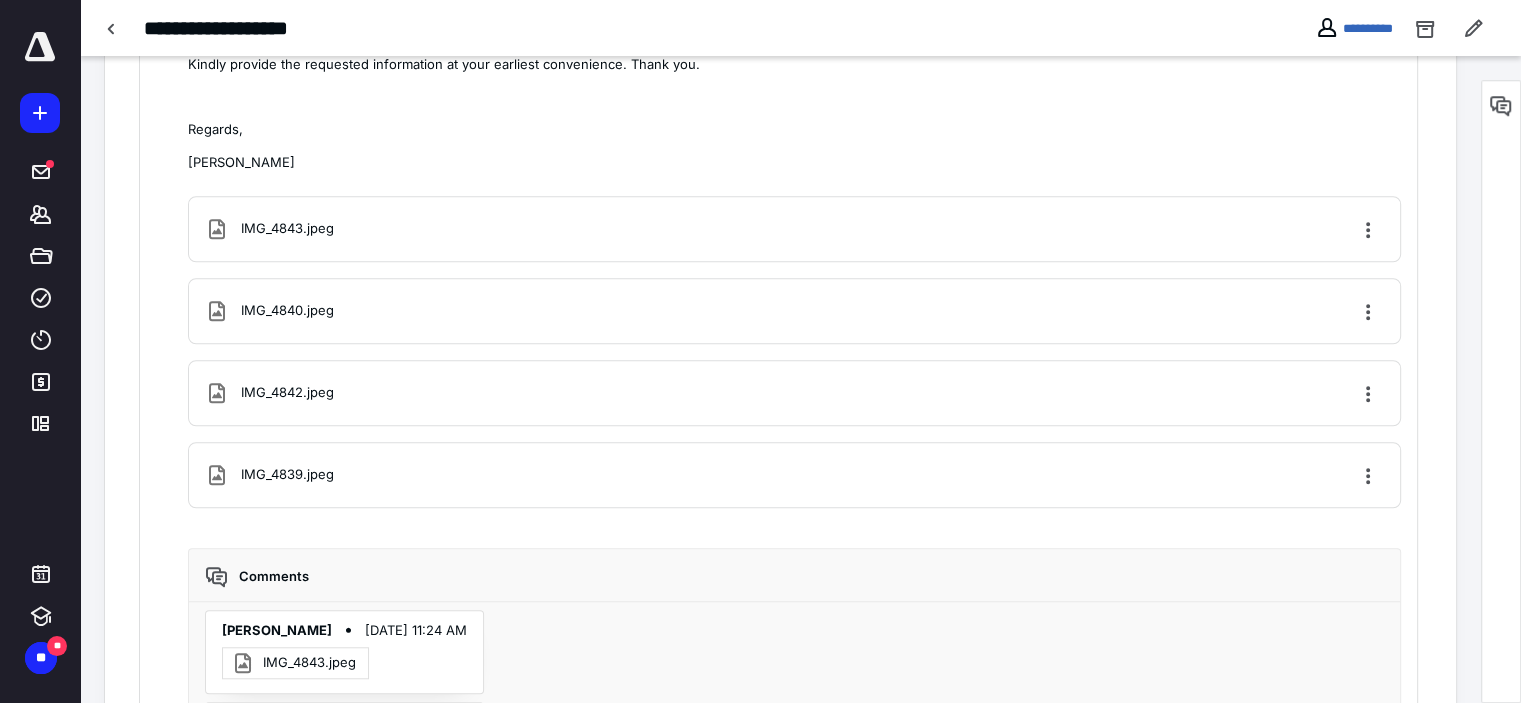click on "IMG_4839.jpeg" at bounding box center (269, 475) 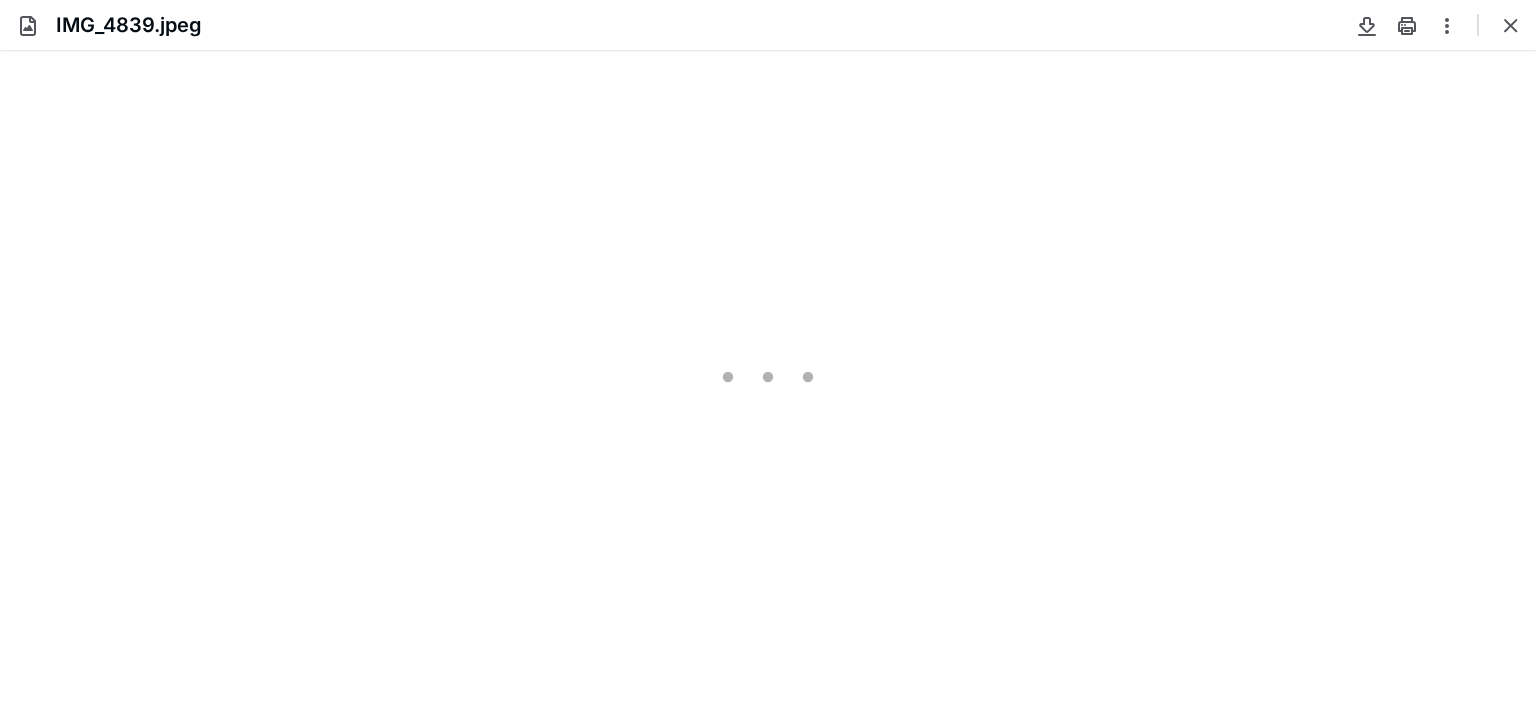 scroll, scrollTop: 0, scrollLeft: 0, axis: both 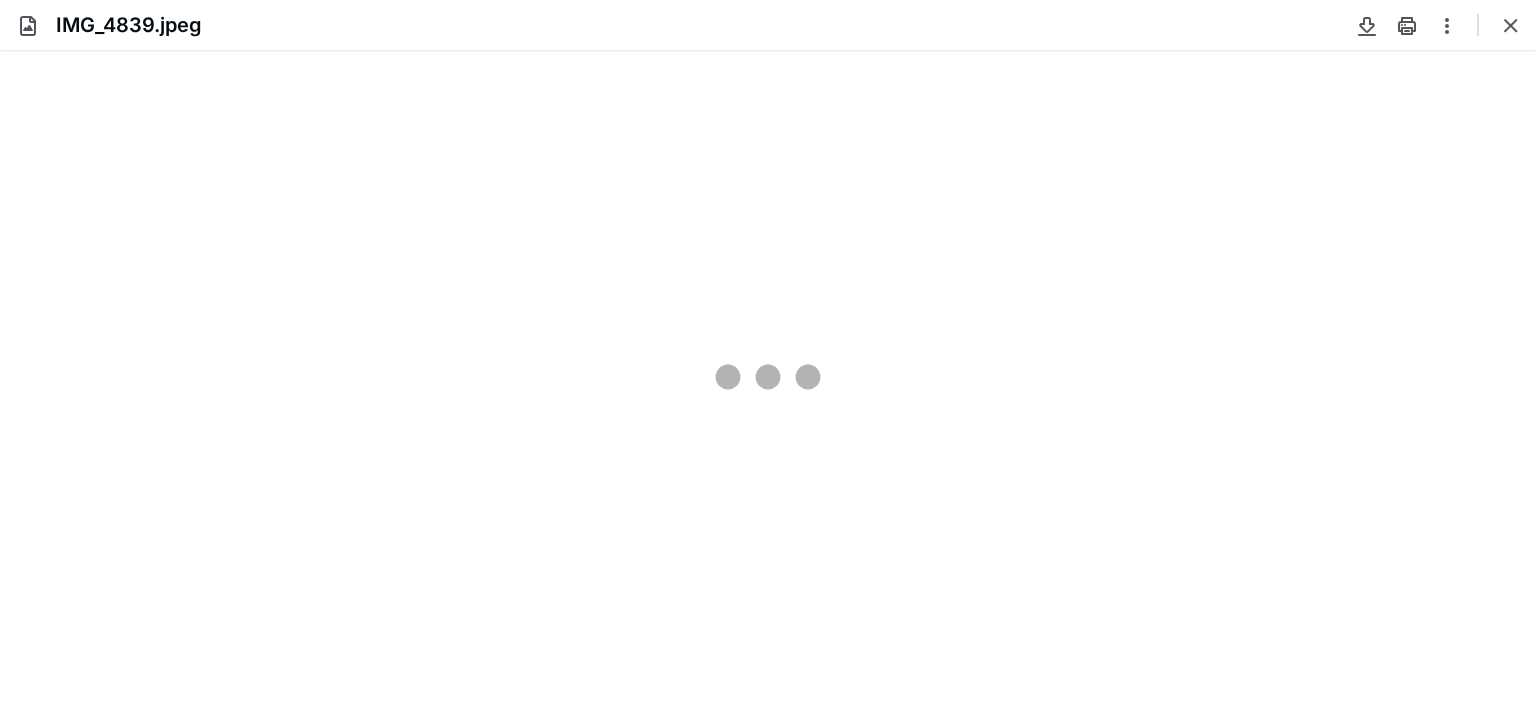 type on "245" 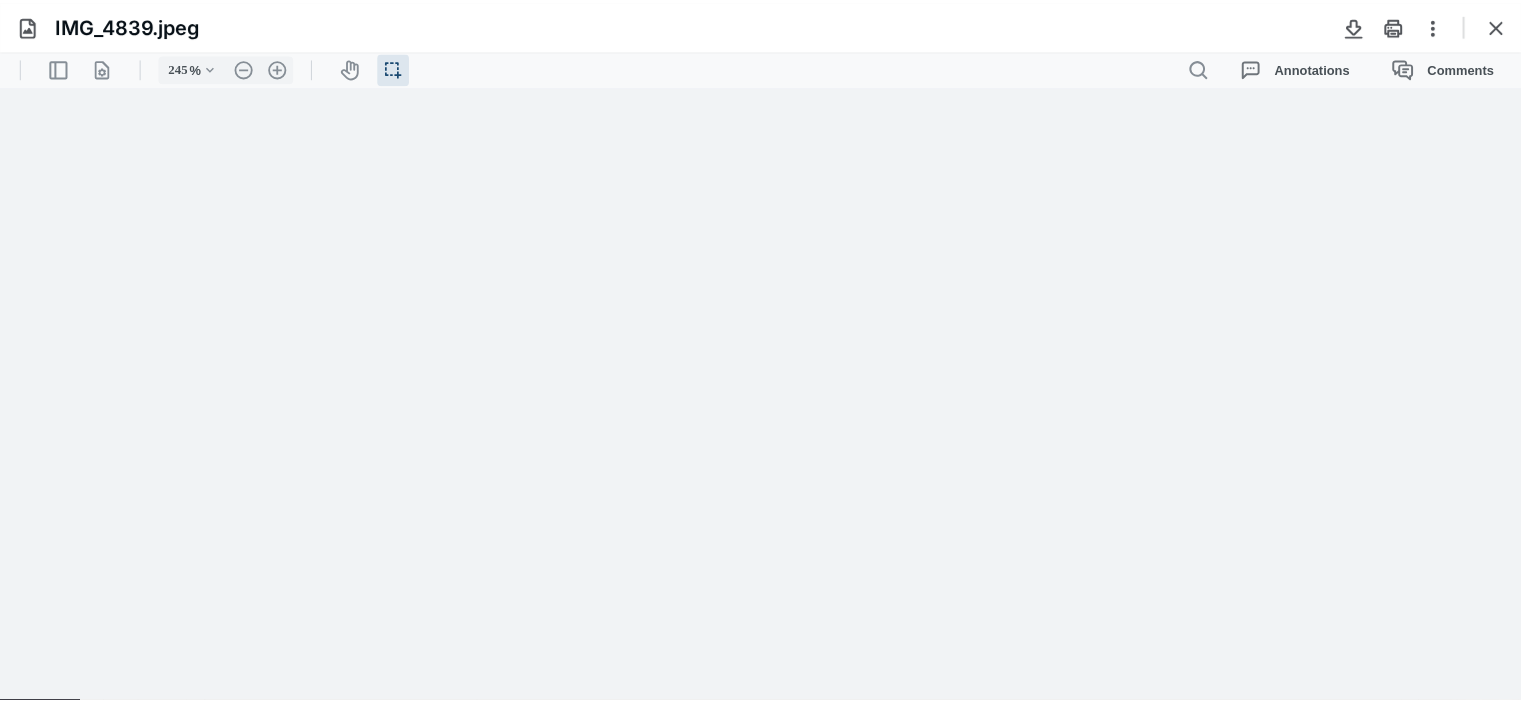 scroll, scrollTop: 21, scrollLeft: 0, axis: vertical 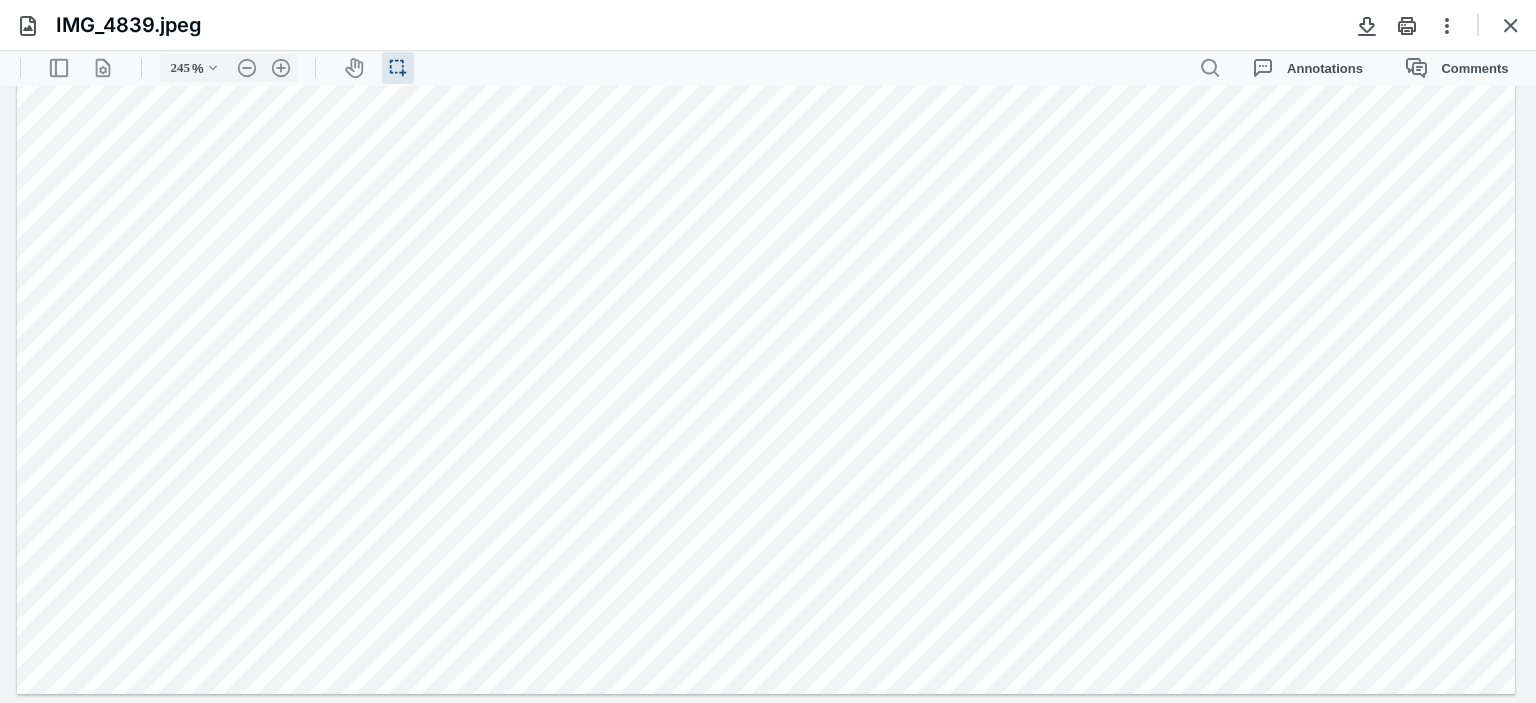 click on "**********" at bounding box center (768, 395) 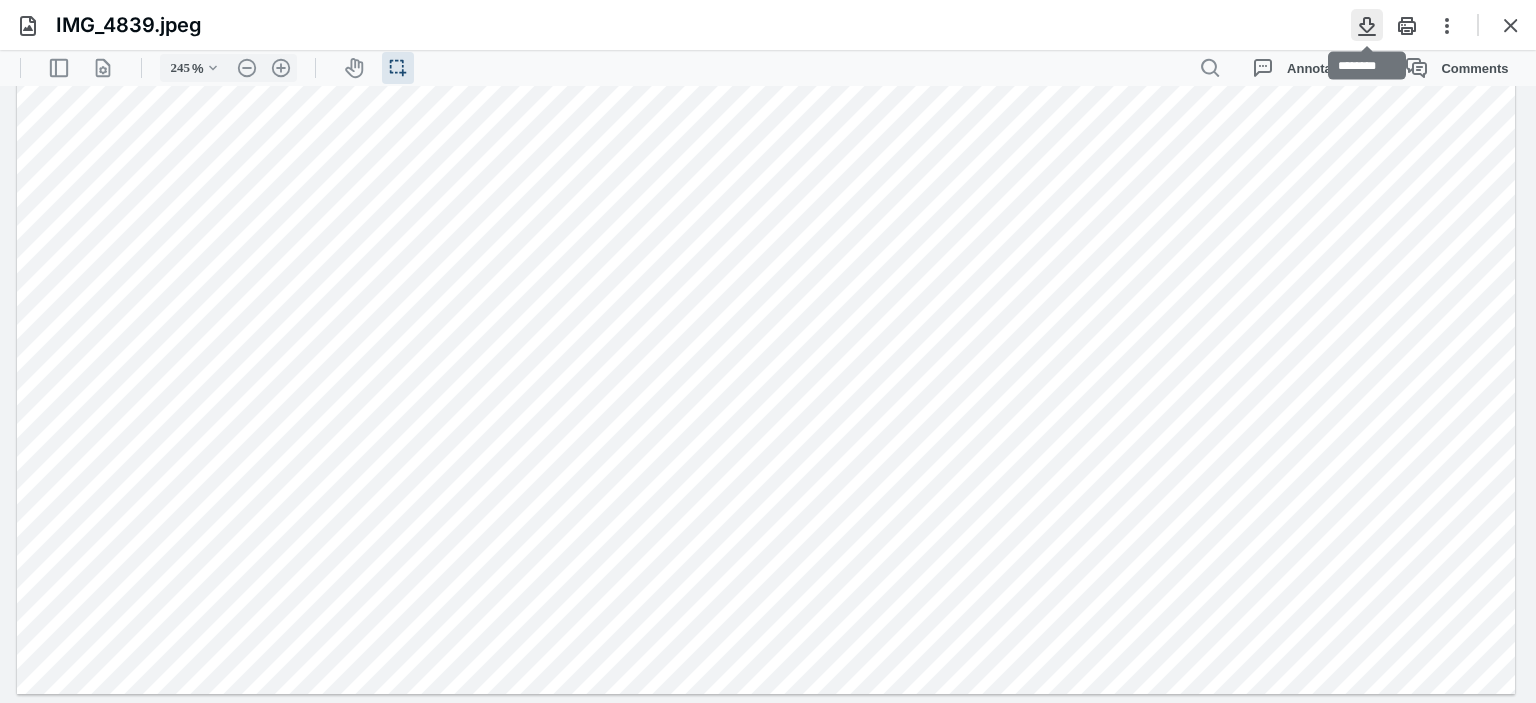 click at bounding box center (1367, 25) 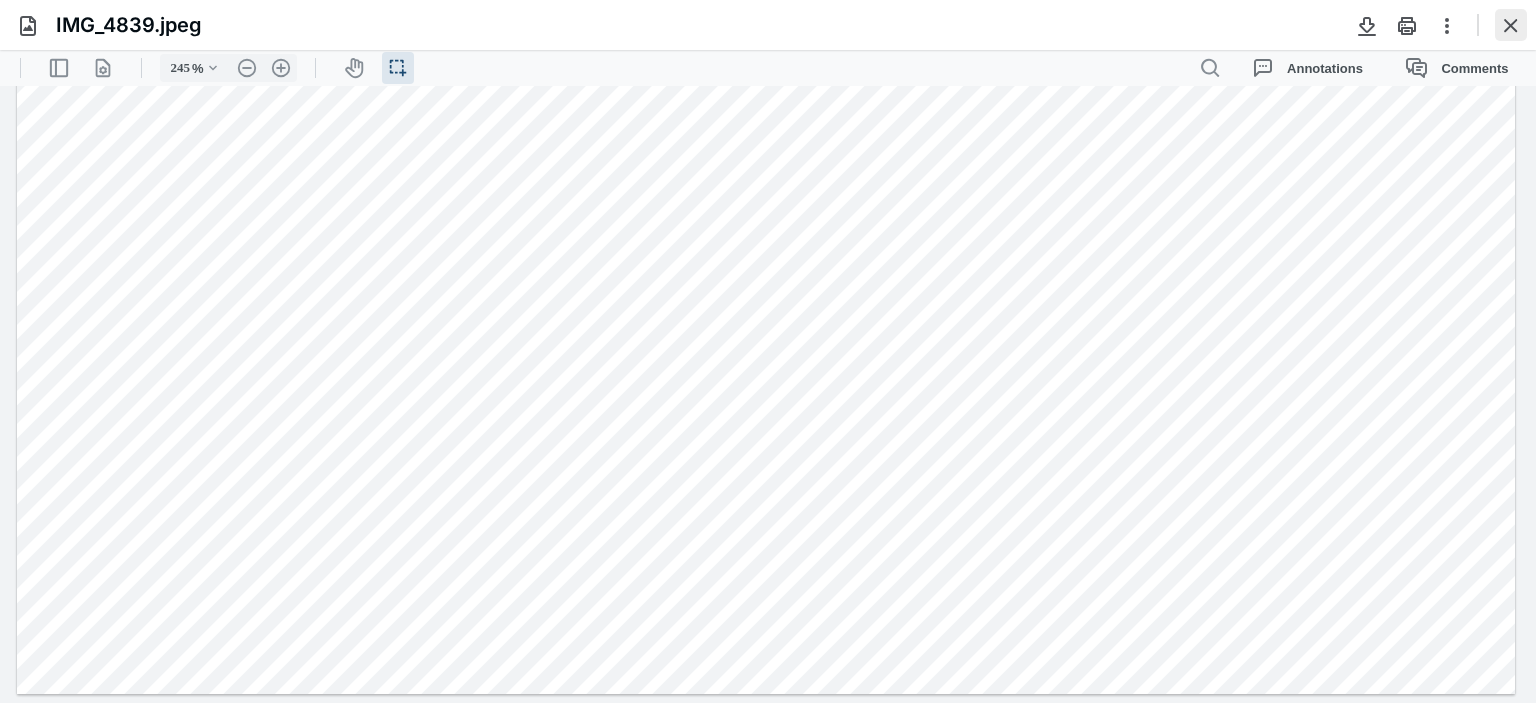 click at bounding box center (1511, 25) 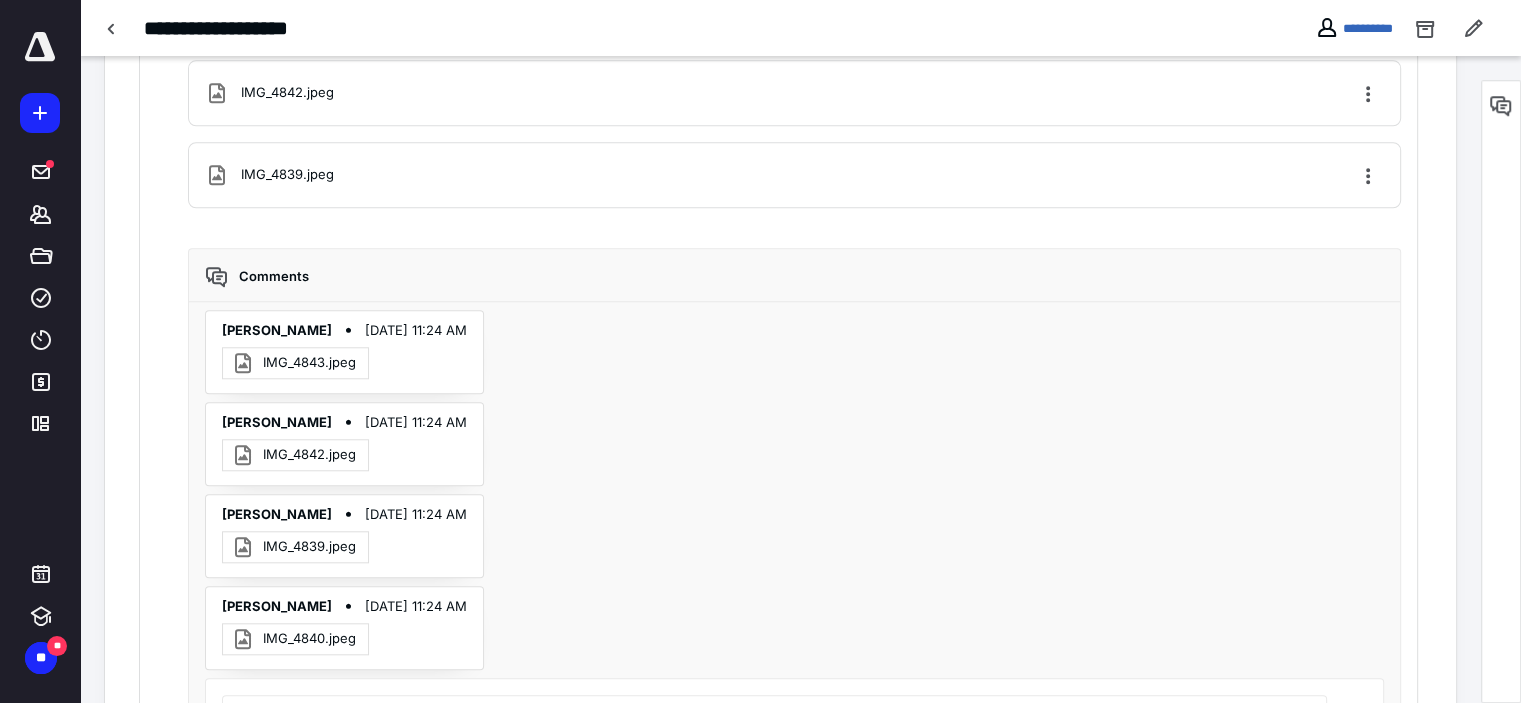 scroll, scrollTop: 2174, scrollLeft: 0, axis: vertical 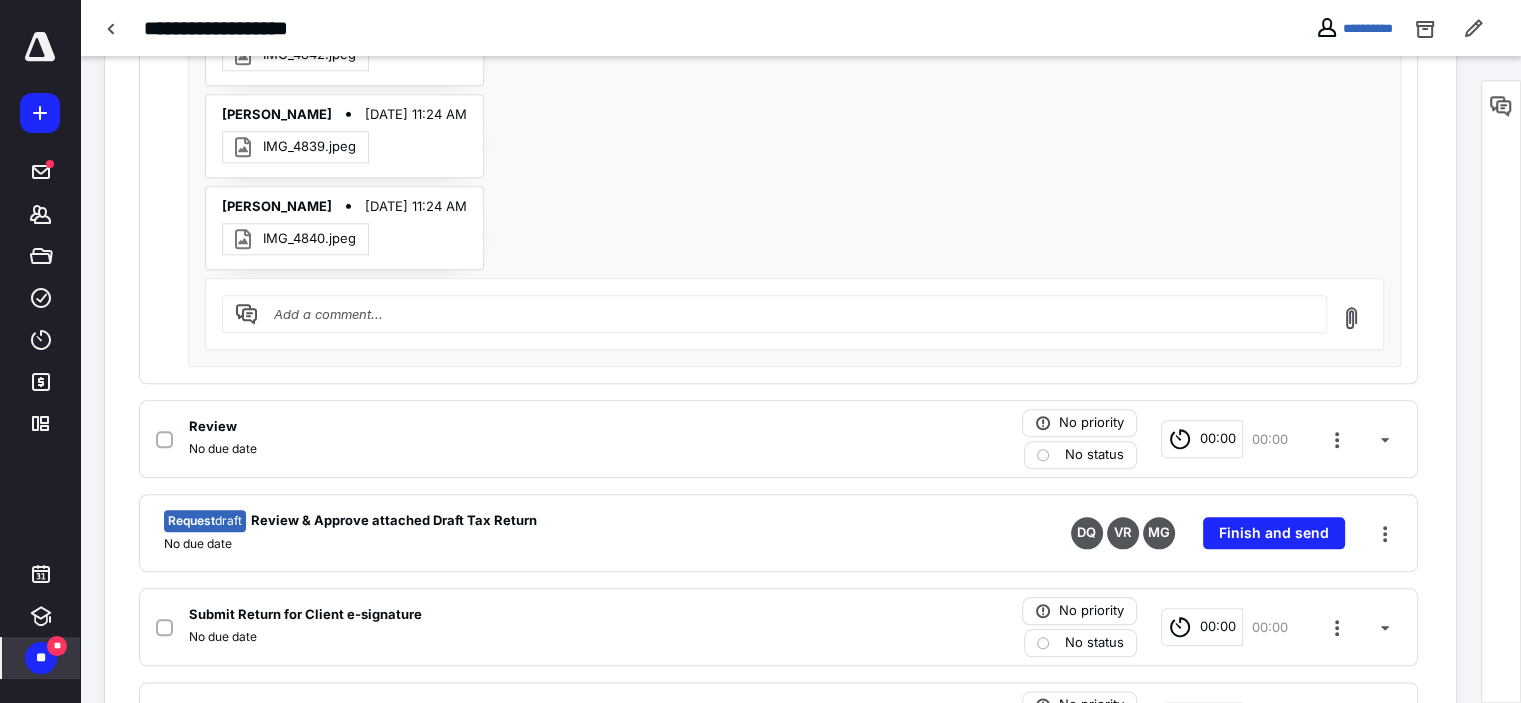 click on "**" at bounding box center (57, 646) 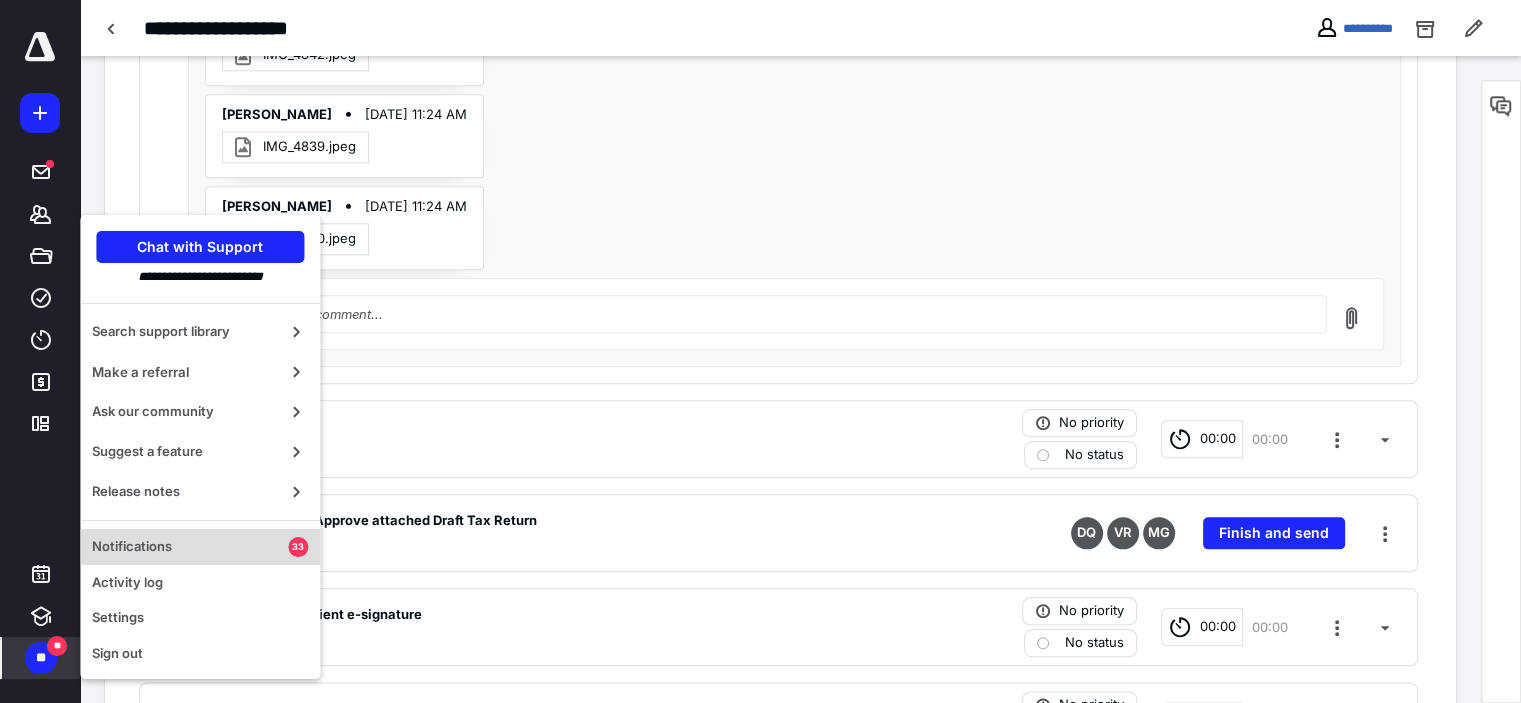 click on "Notifications" at bounding box center (190, 547) 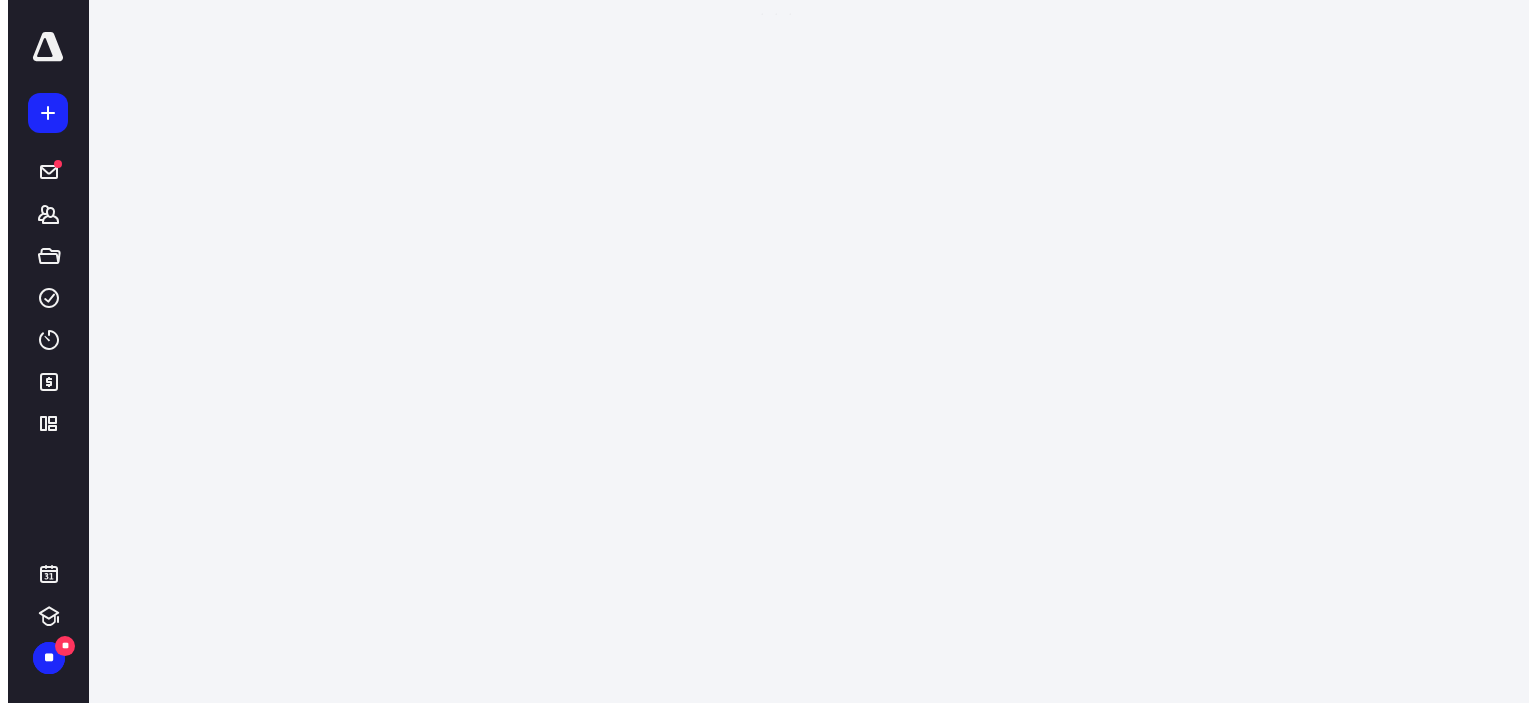 scroll, scrollTop: 0, scrollLeft: 0, axis: both 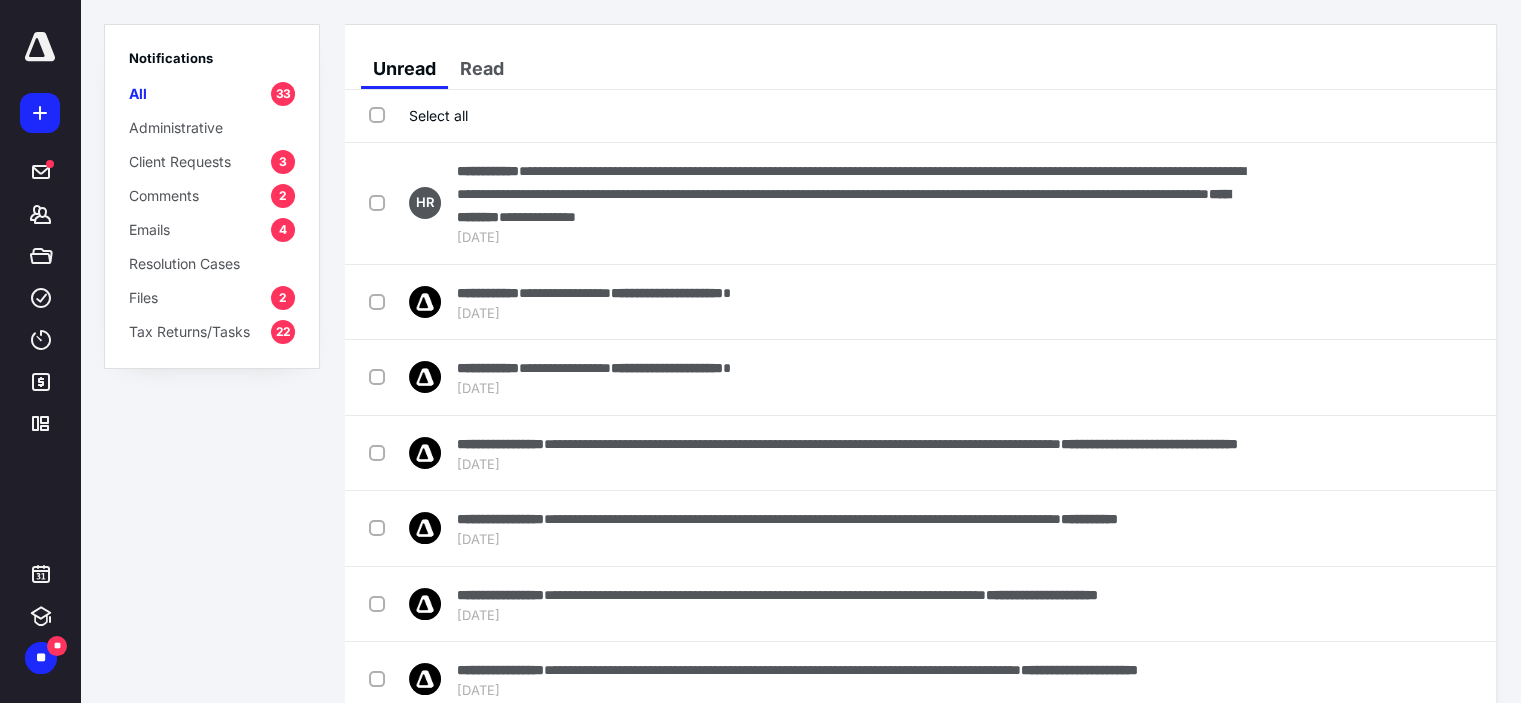 click on "3" at bounding box center [283, 162] 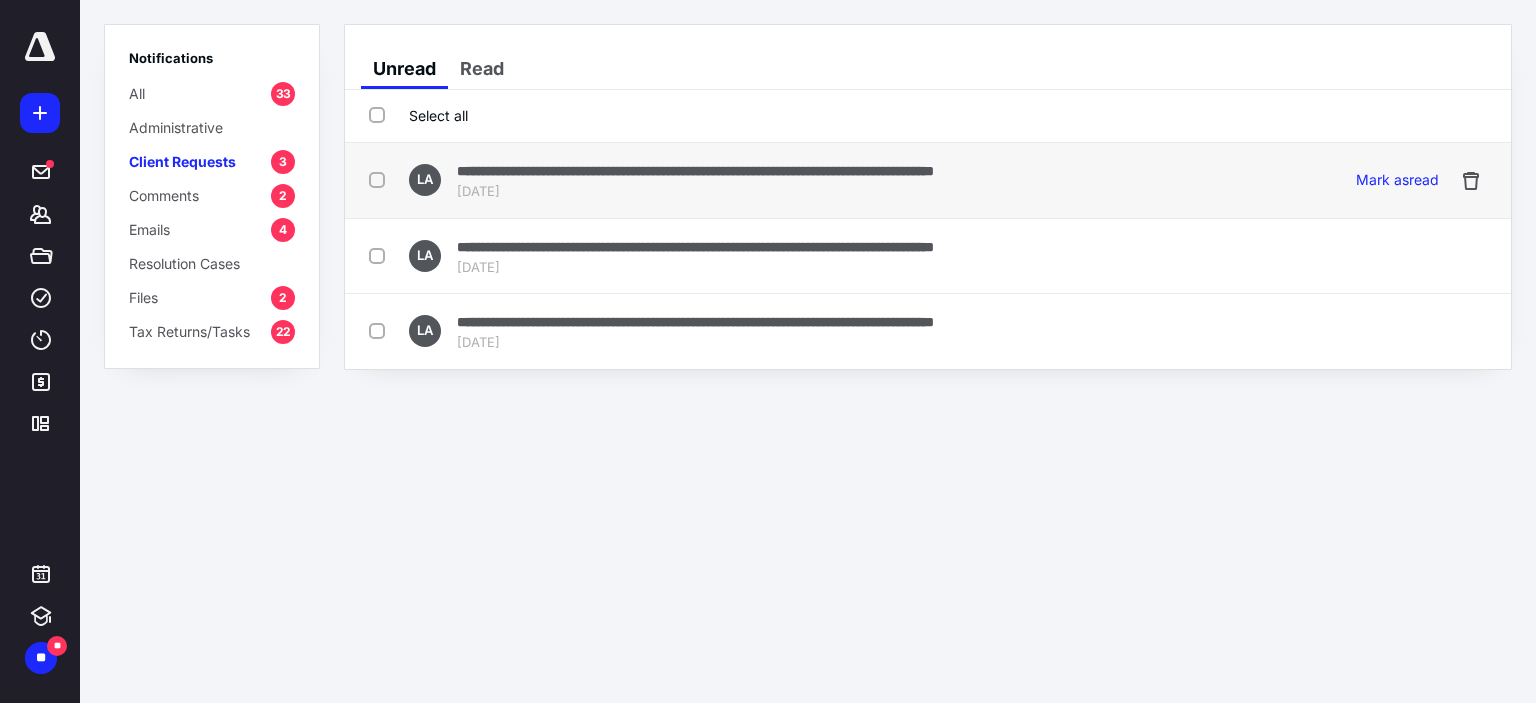 click on "**********" at bounding box center (695, 171) 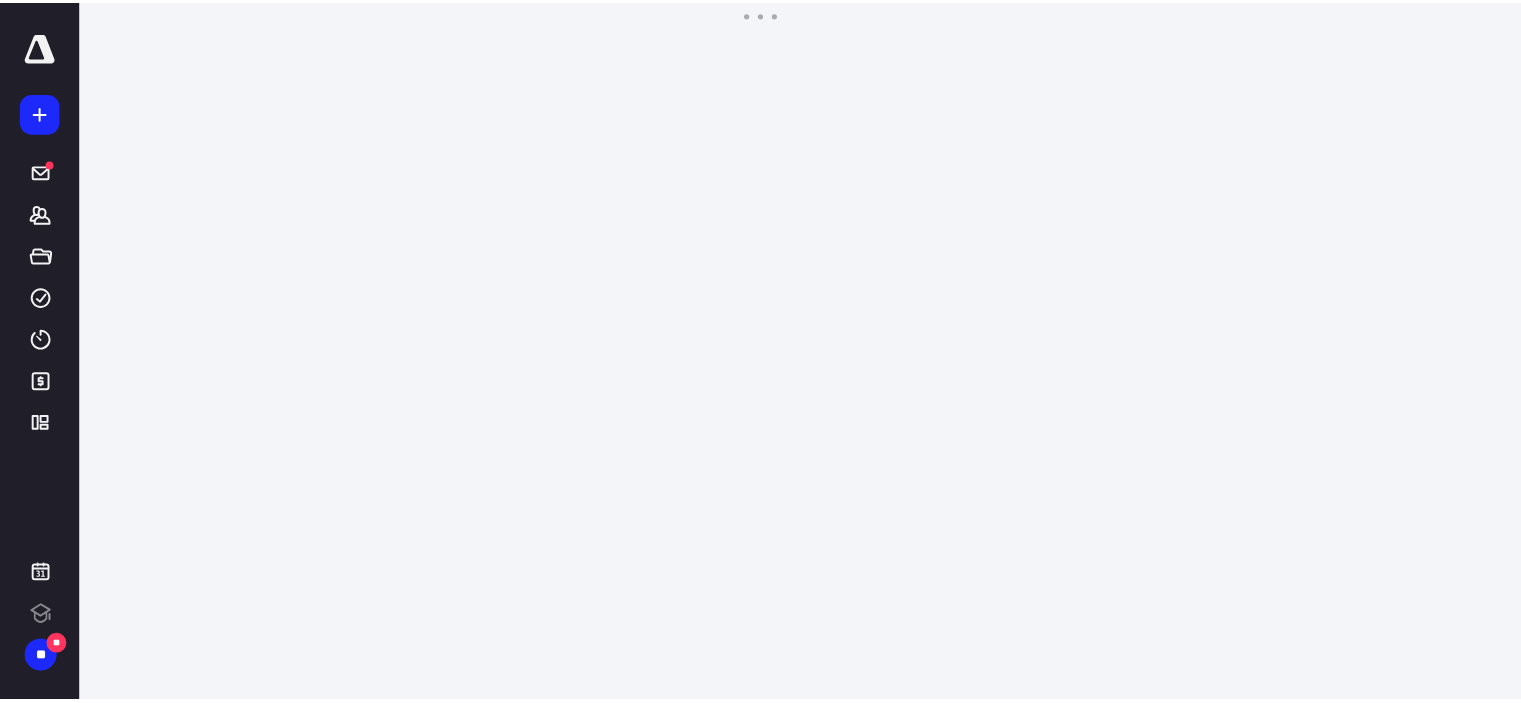 scroll, scrollTop: 0, scrollLeft: 0, axis: both 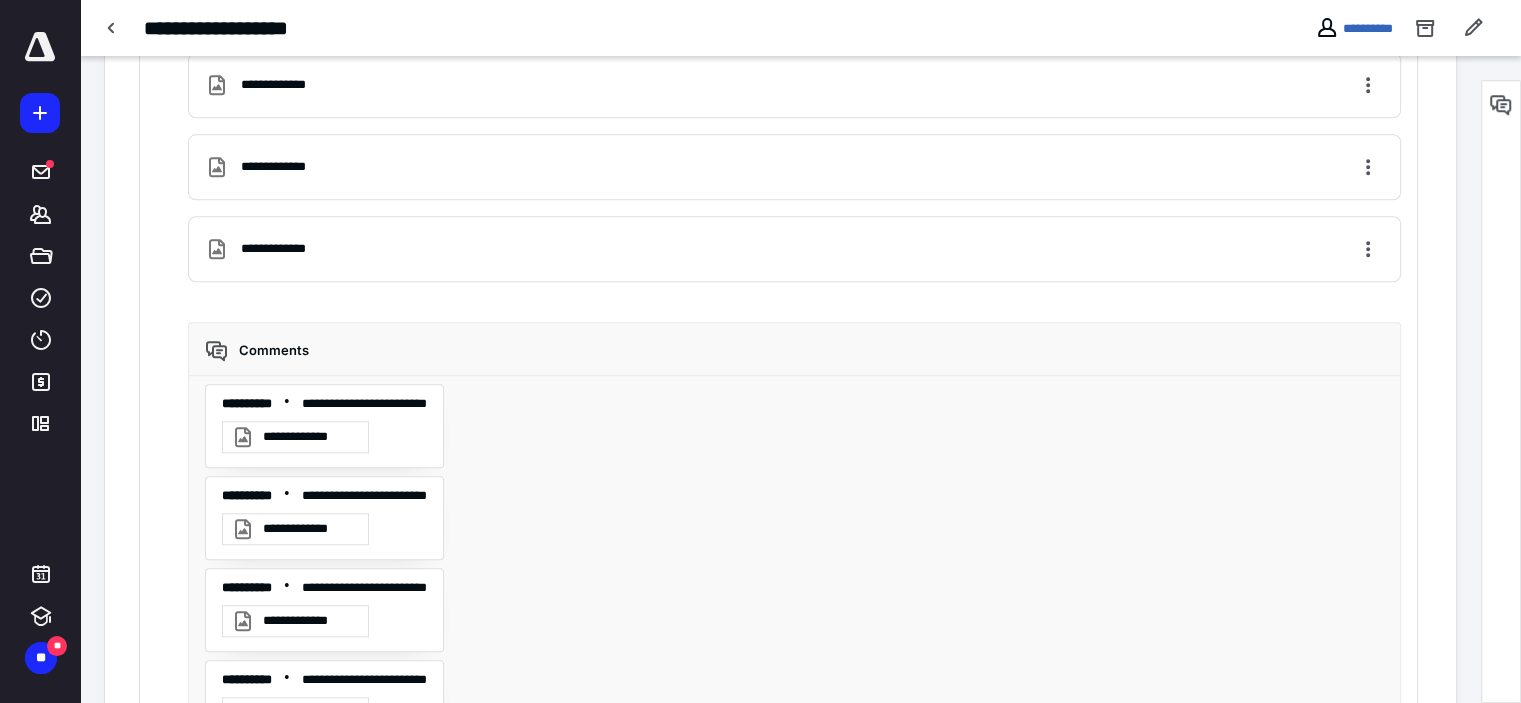 click on "**********" at bounding box center (309, 437) 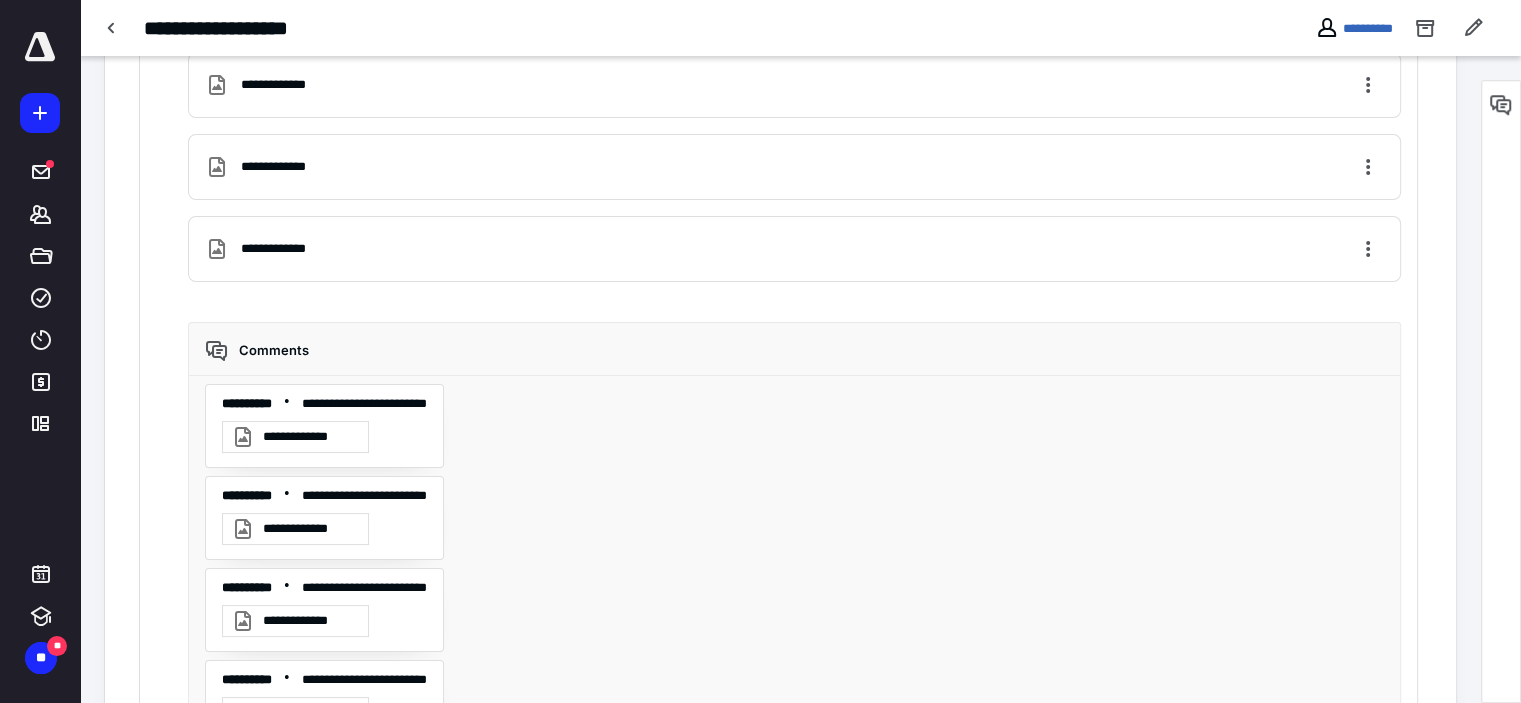 click at bounding box center [760, 368] 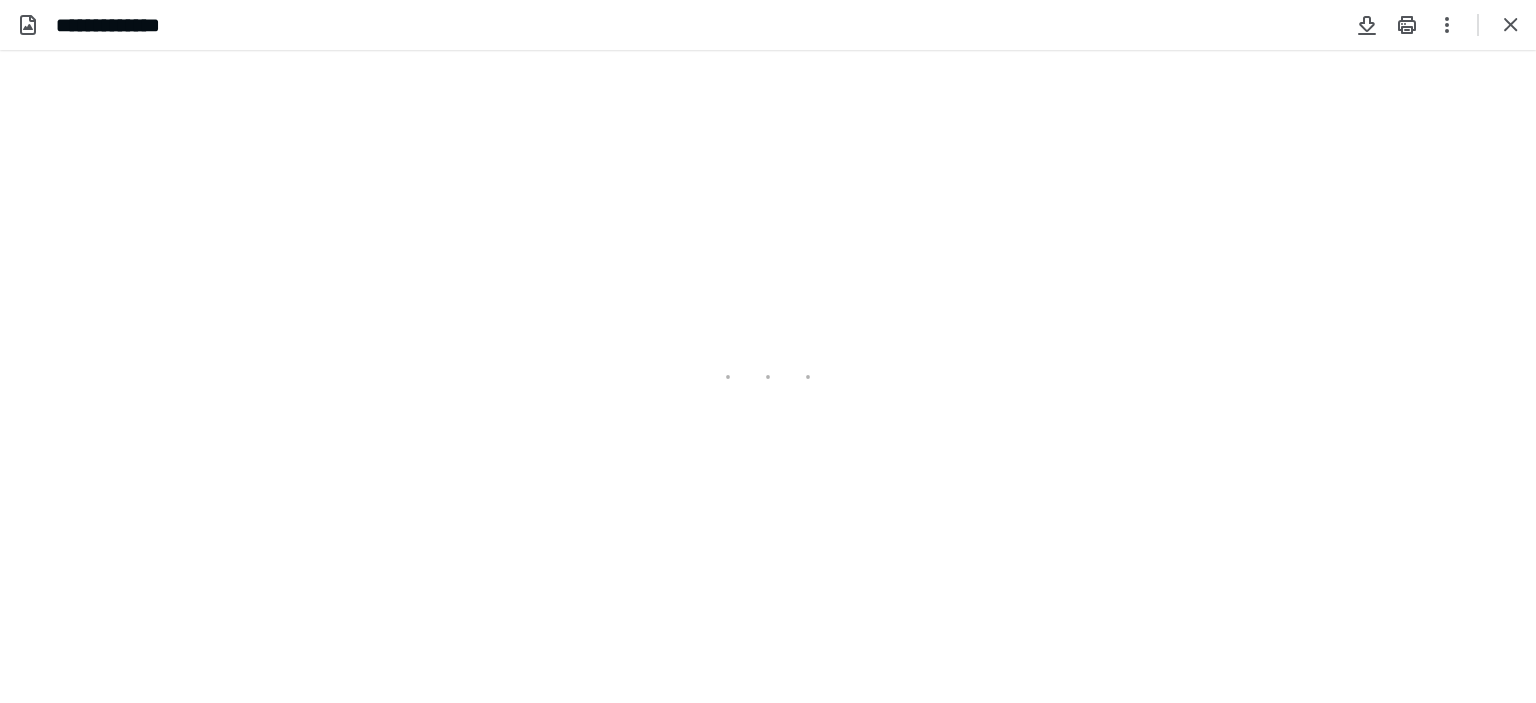scroll, scrollTop: 0, scrollLeft: 0, axis: both 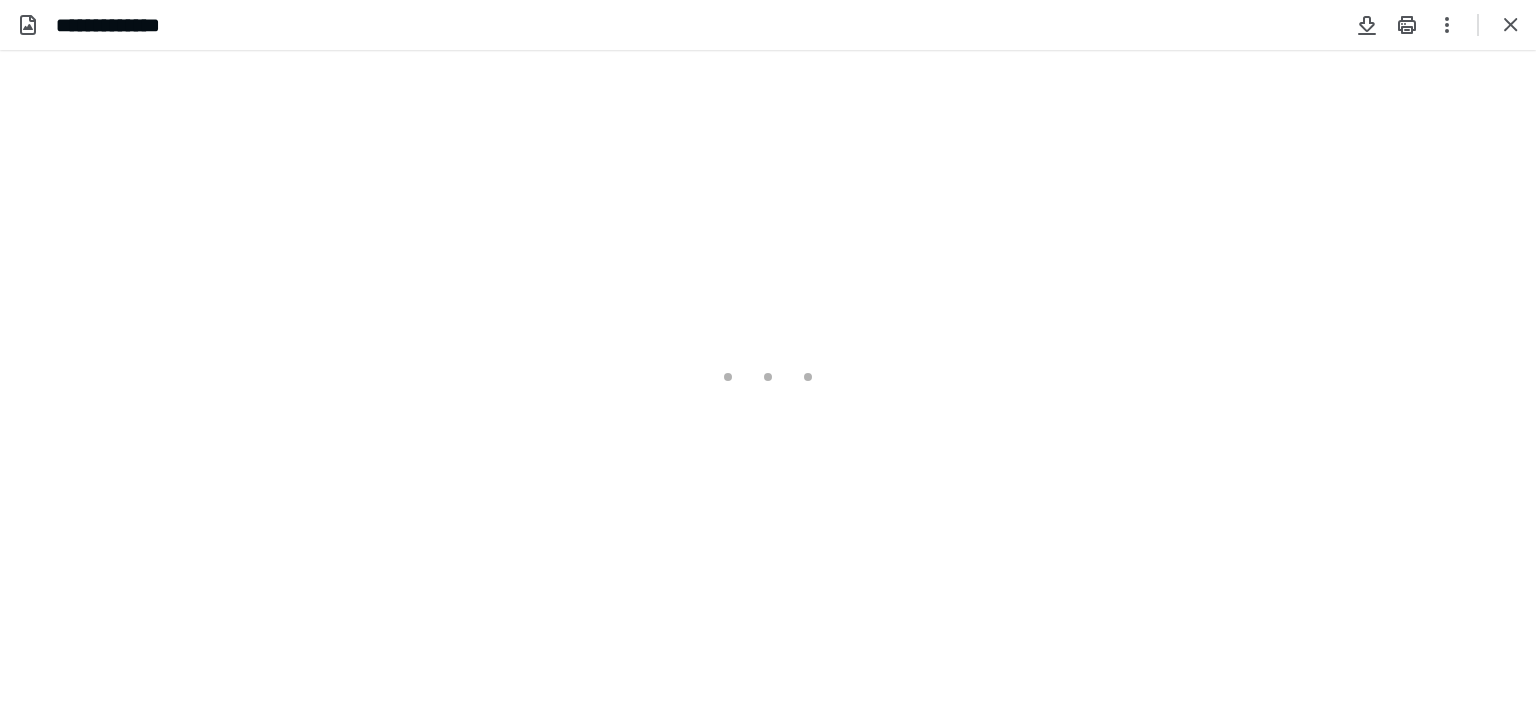 type on "254" 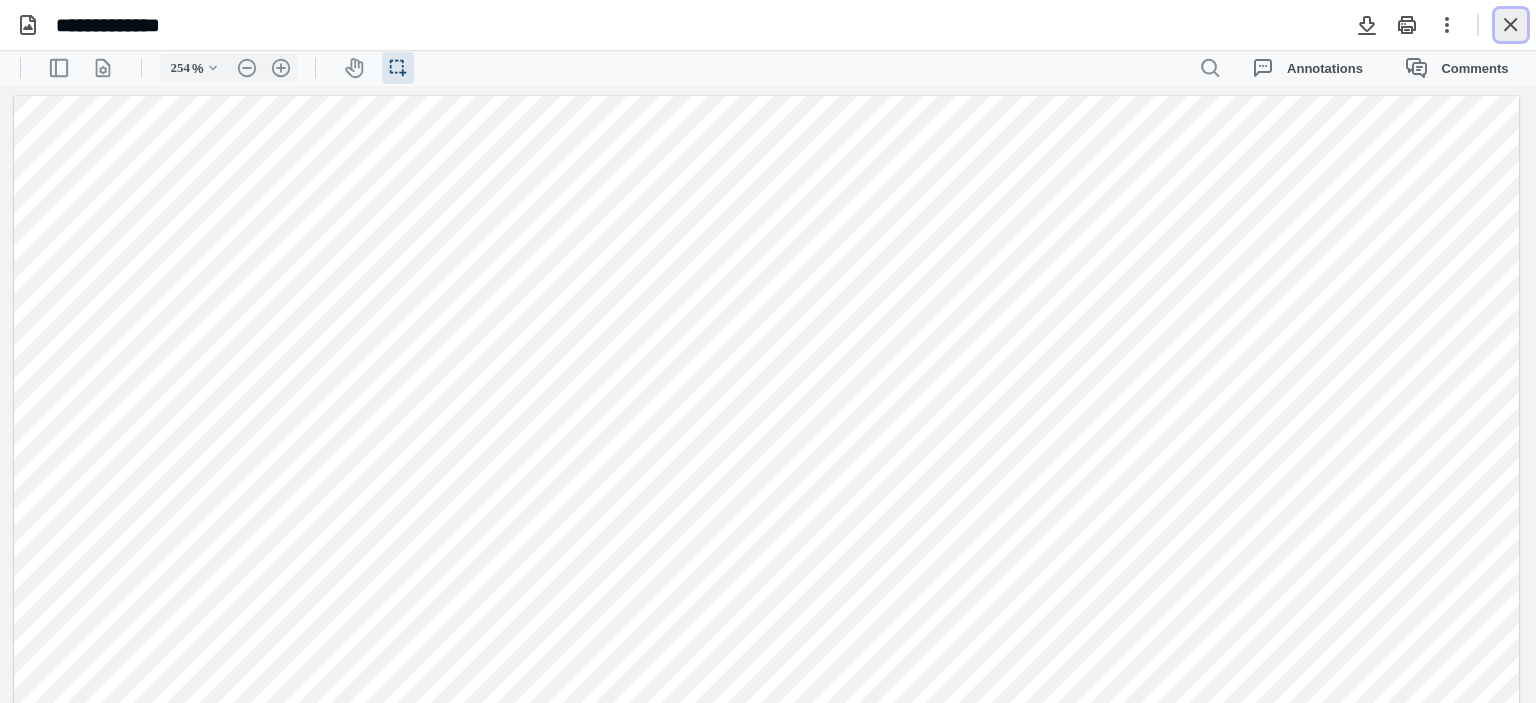 drag, startPoint x: 1512, startPoint y: 13, endPoint x: 1108, endPoint y: 73, distance: 408.43115 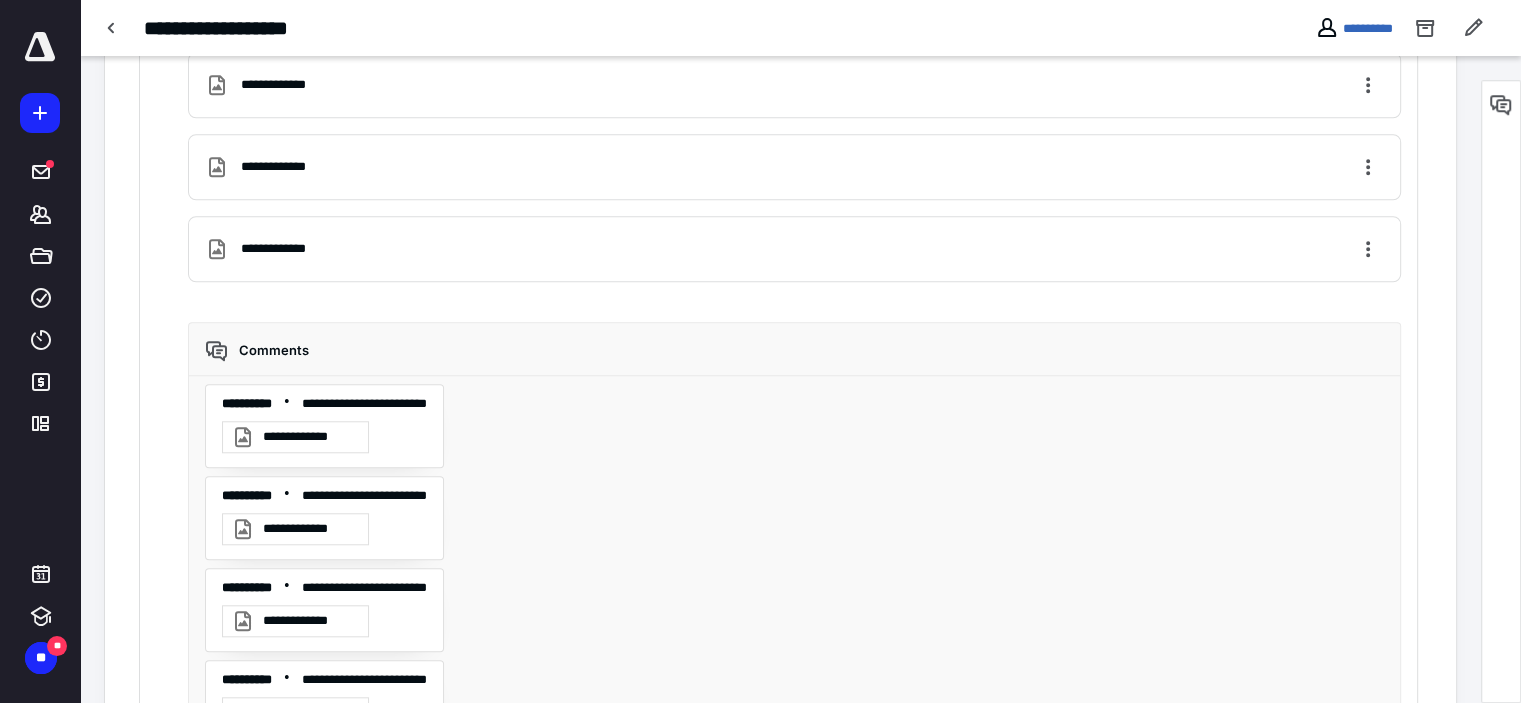 click on "**********" at bounding box center (309, 529) 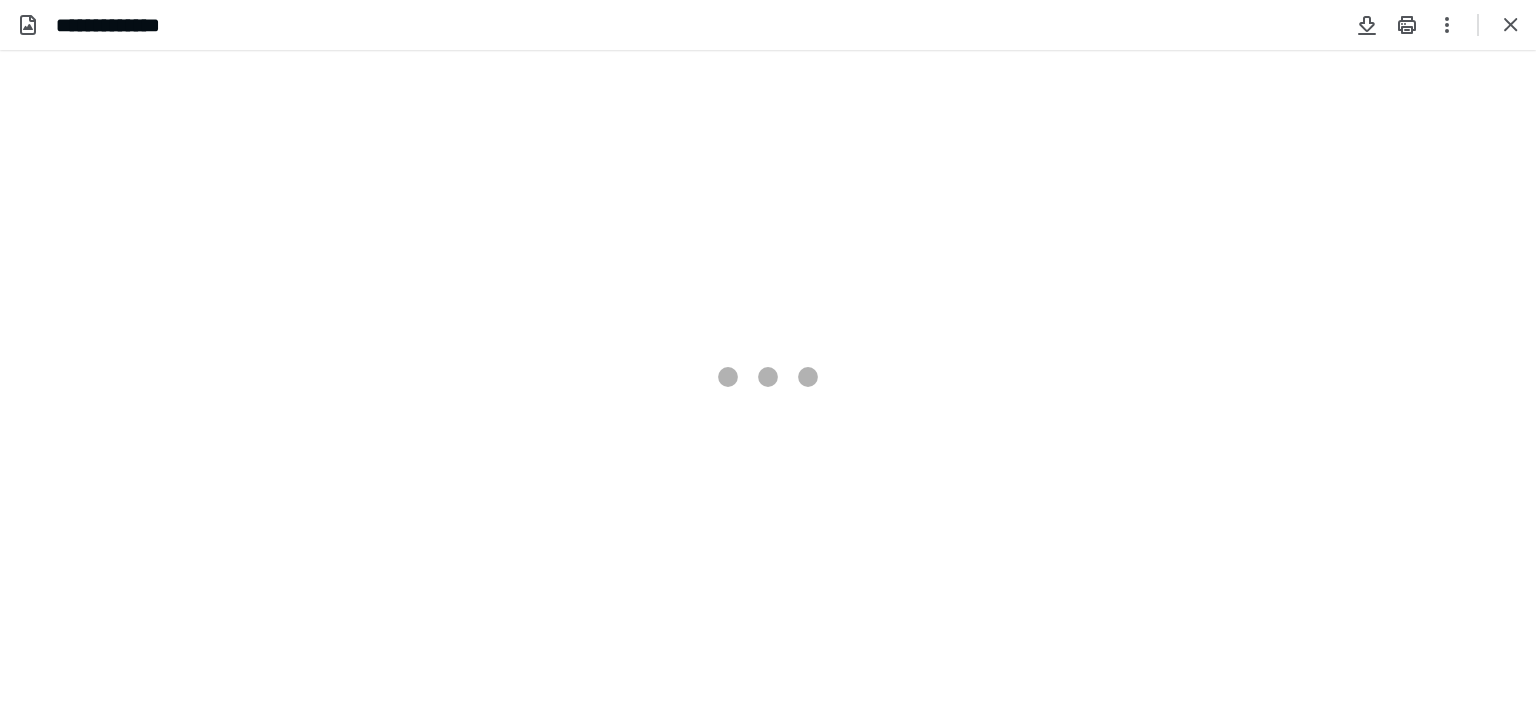 scroll, scrollTop: 0, scrollLeft: 0, axis: both 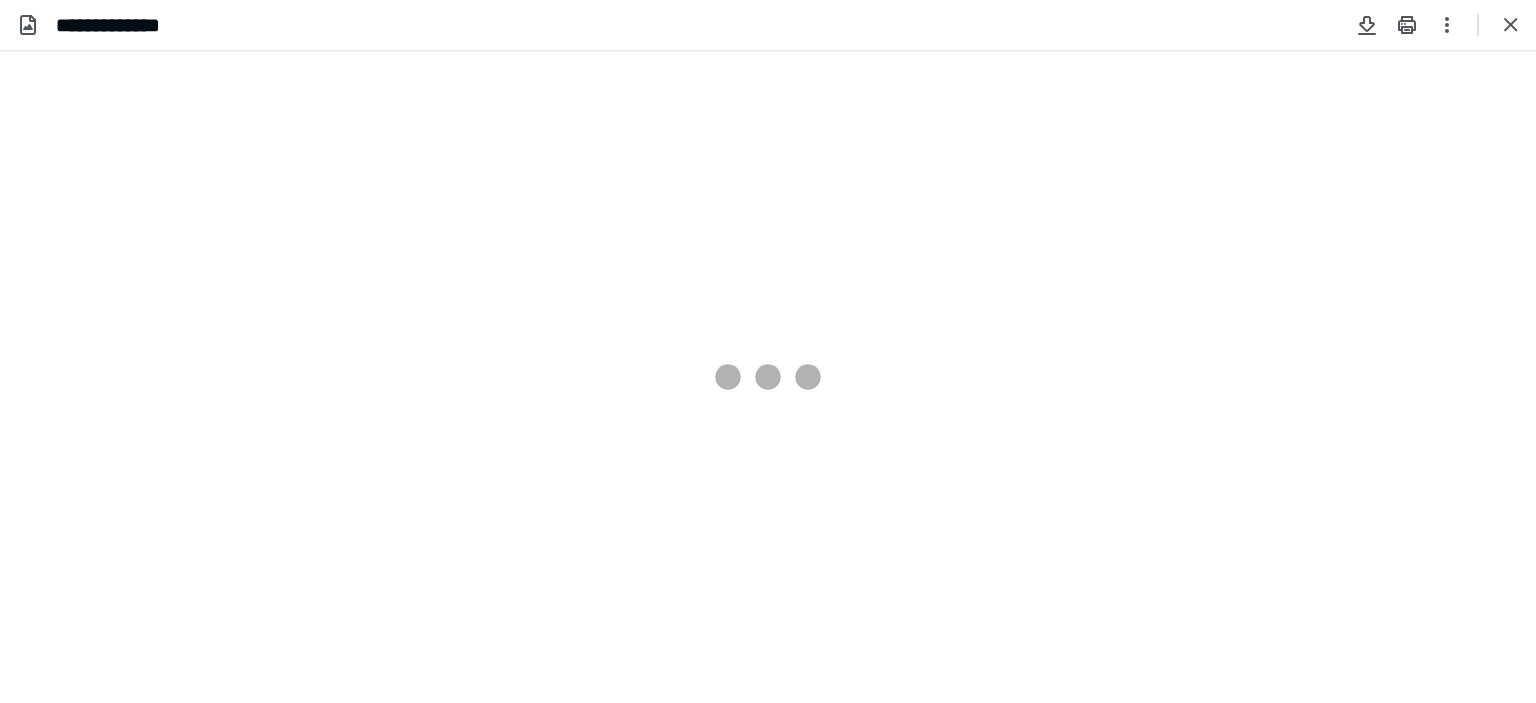 type on "247" 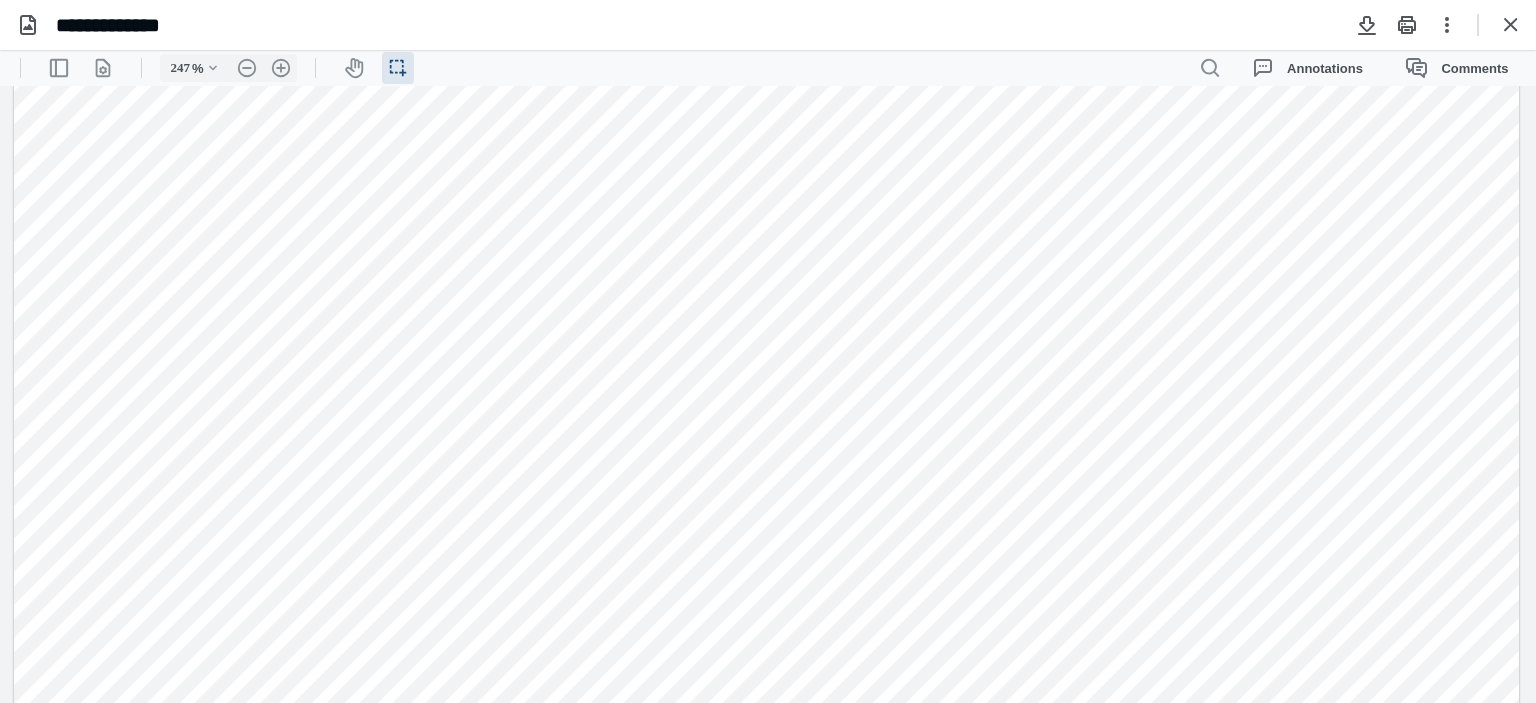 scroll, scrollTop: 546, scrollLeft: 0, axis: vertical 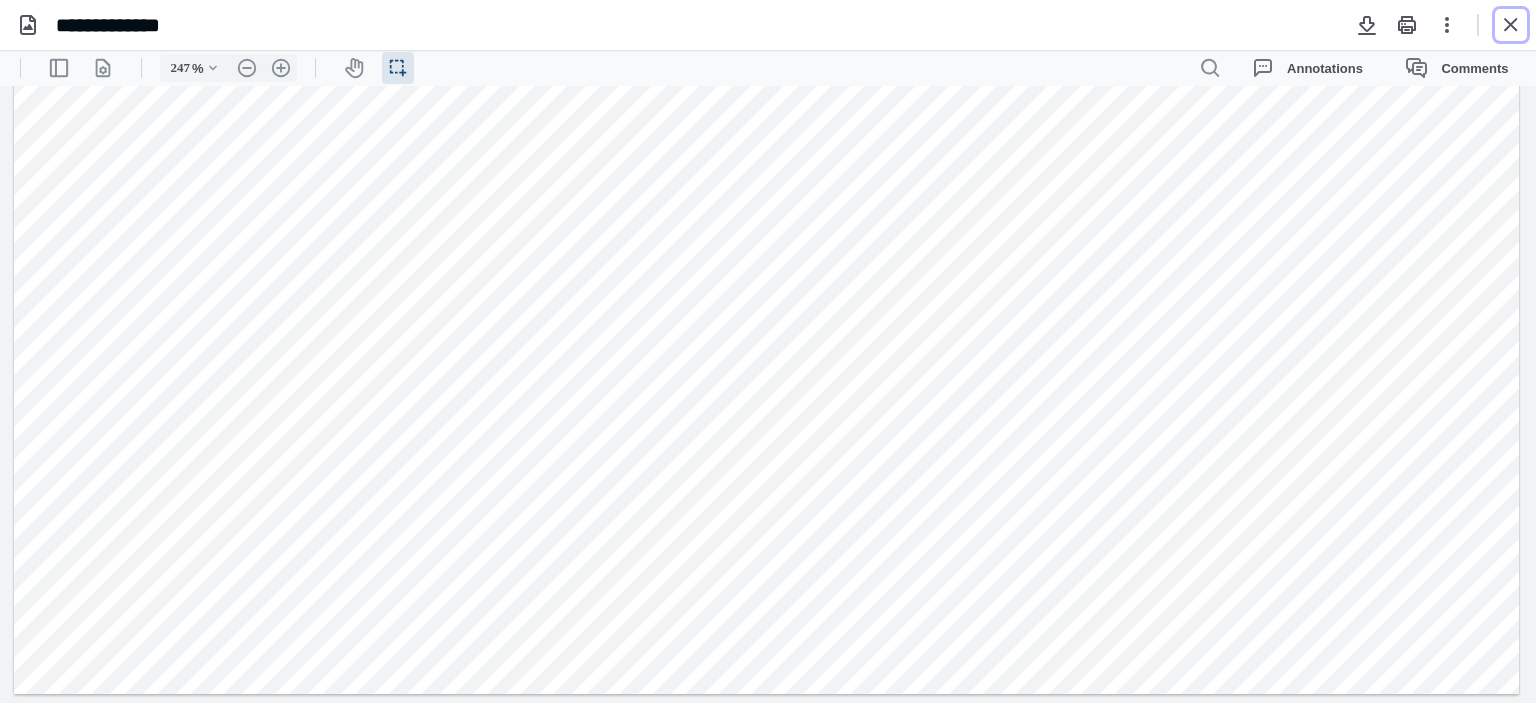 drag, startPoint x: 1516, startPoint y: 29, endPoint x: 1520, endPoint y: 47, distance: 18.439089 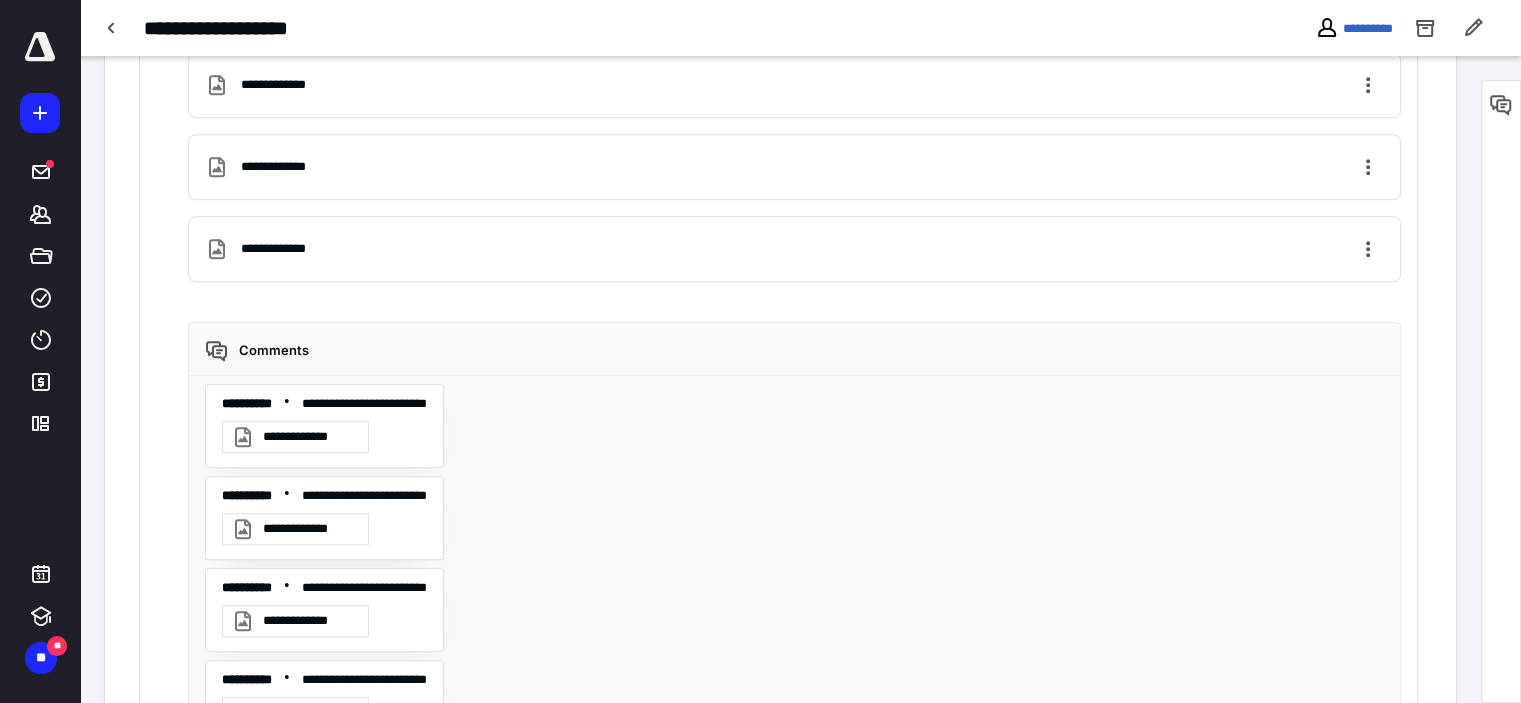 click on "**********" at bounding box center (309, 621) 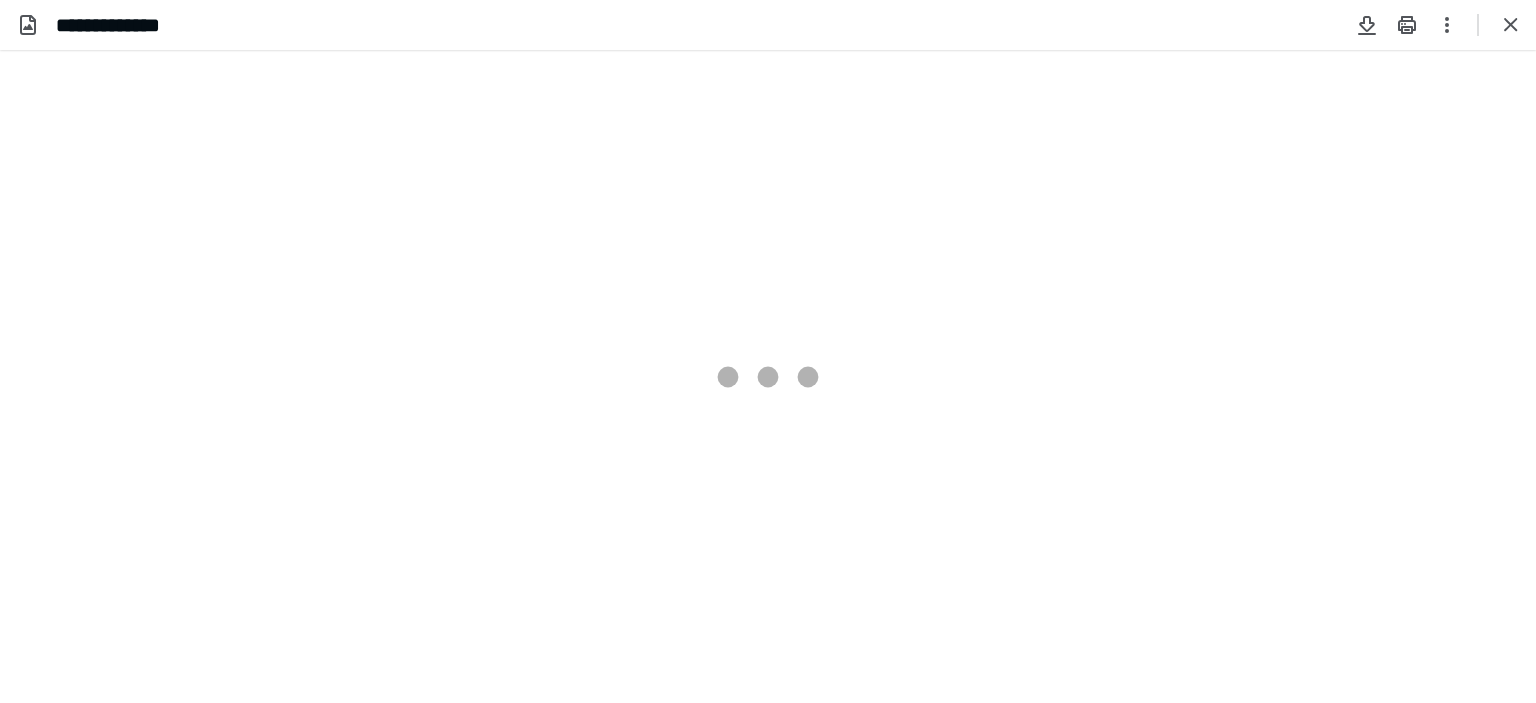 scroll, scrollTop: 0, scrollLeft: 0, axis: both 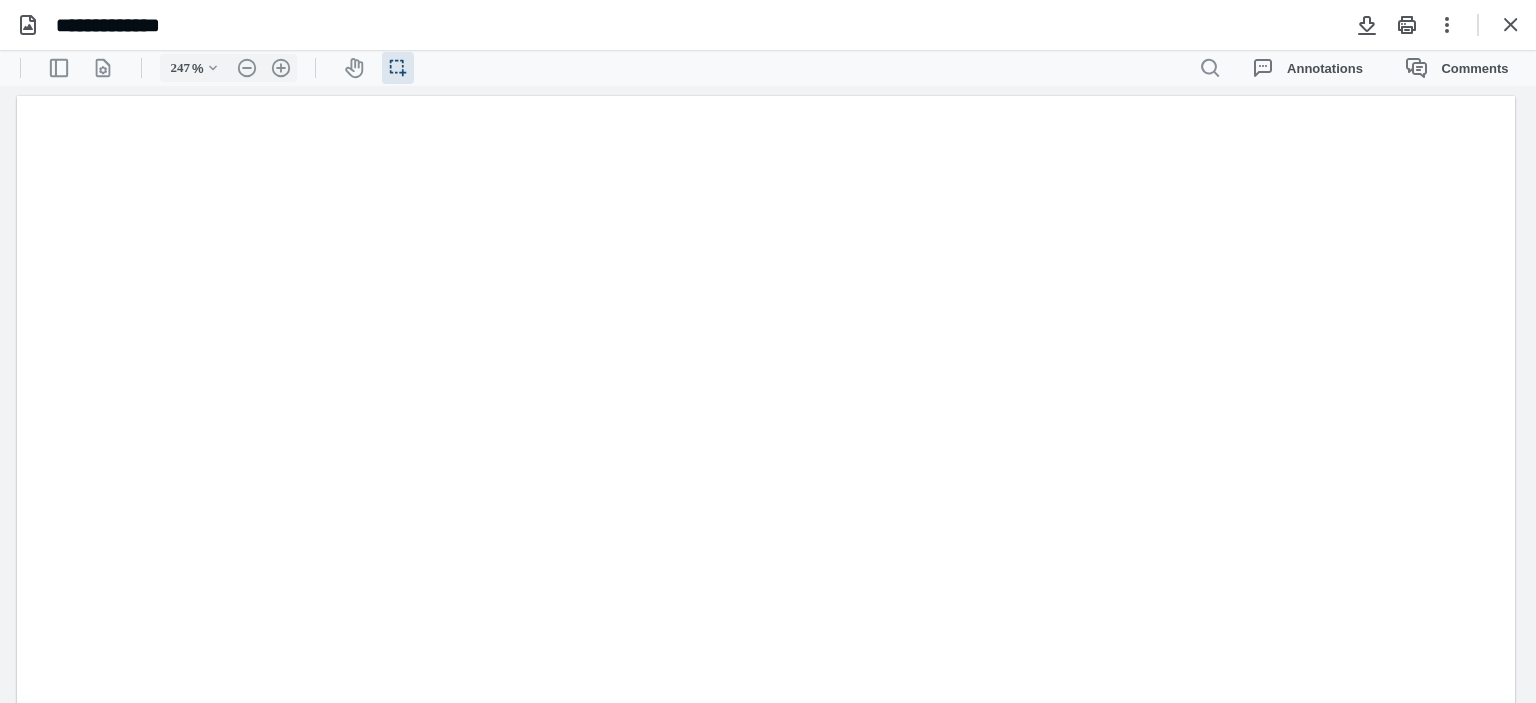 type on "245" 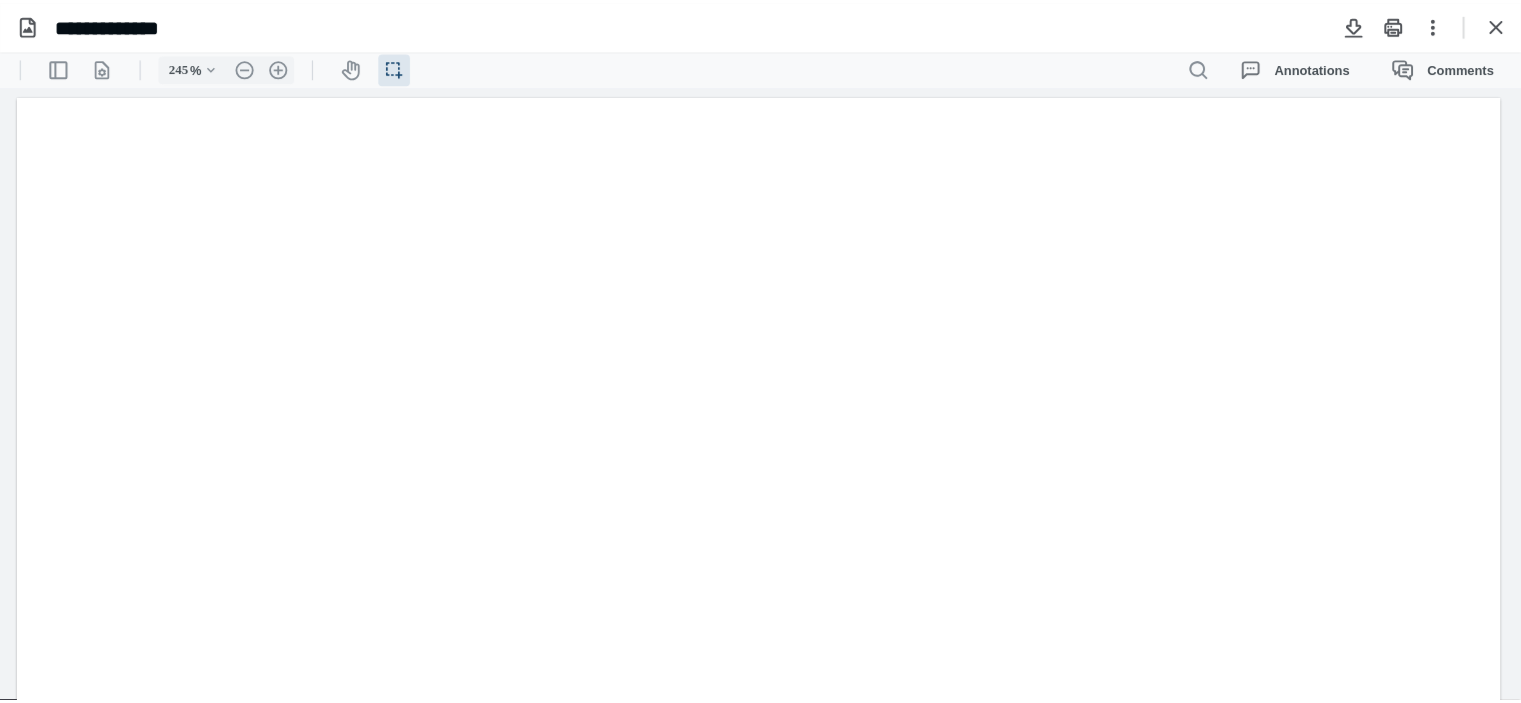 scroll, scrollTop: 21, scrollLeft: 0, axis: vertical 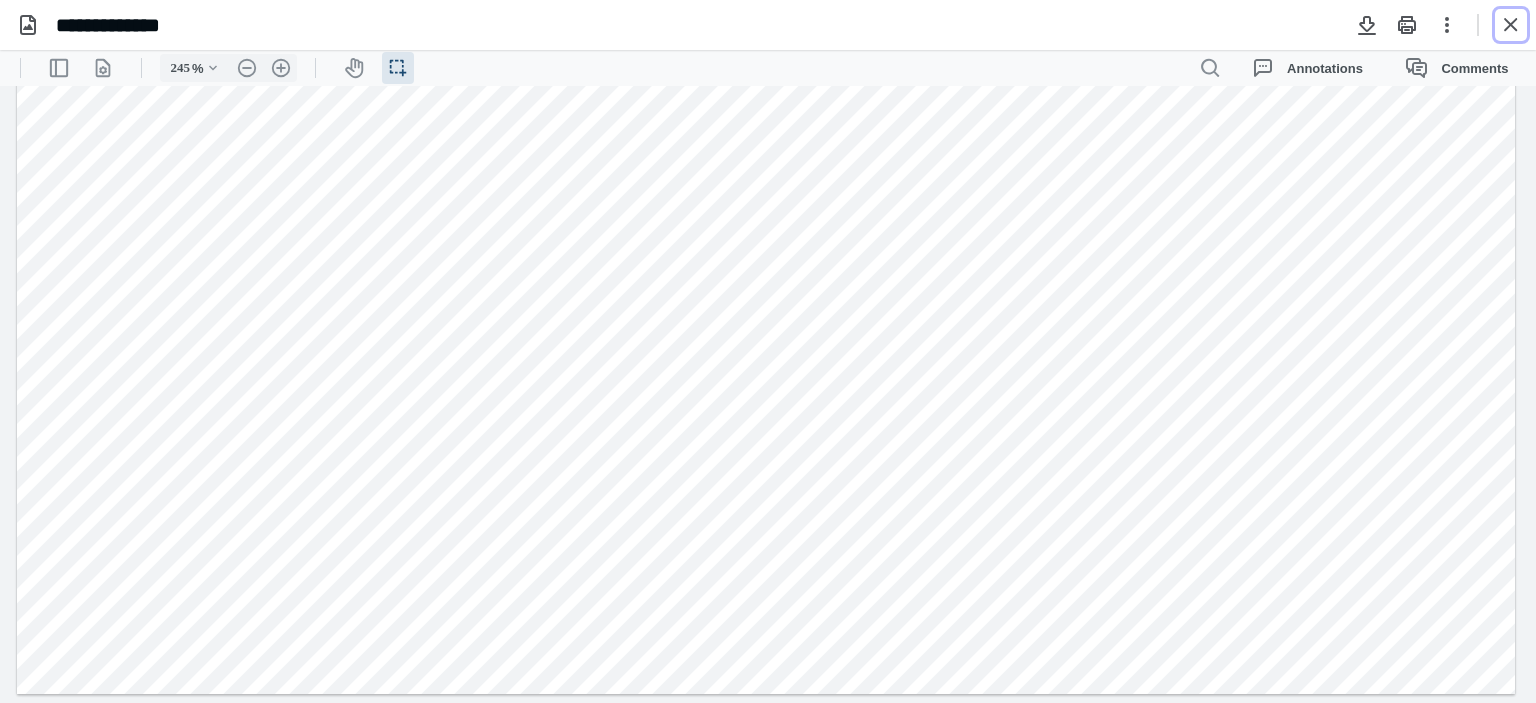 drag, startPoint x: 1517, startPoint y: 22, endPoint x: 1390, endPoint y: 27, distance: 127.09839 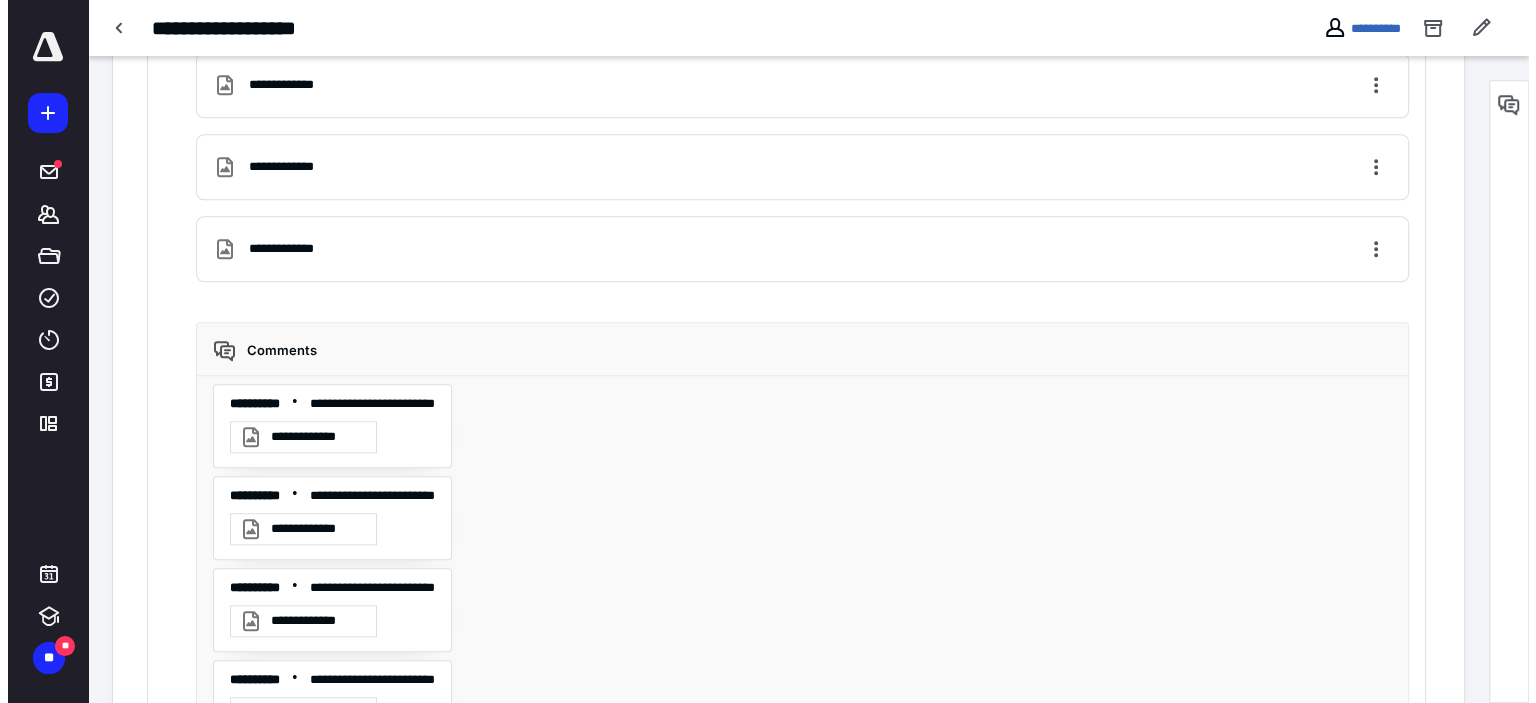 scroll, scrollTop: 2200, scrollLeft: 0, axis: vertical 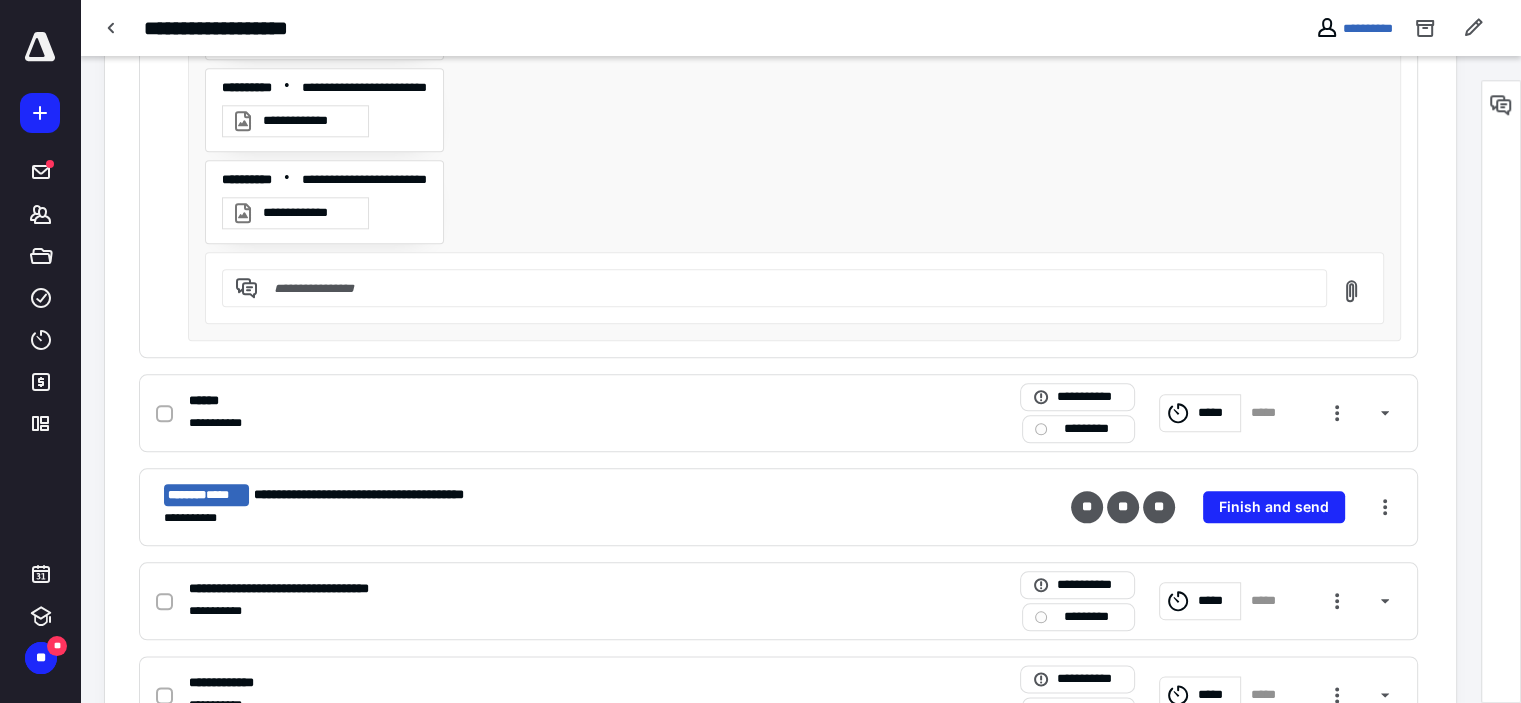 click on "**********" at bounding box center [295, 213] 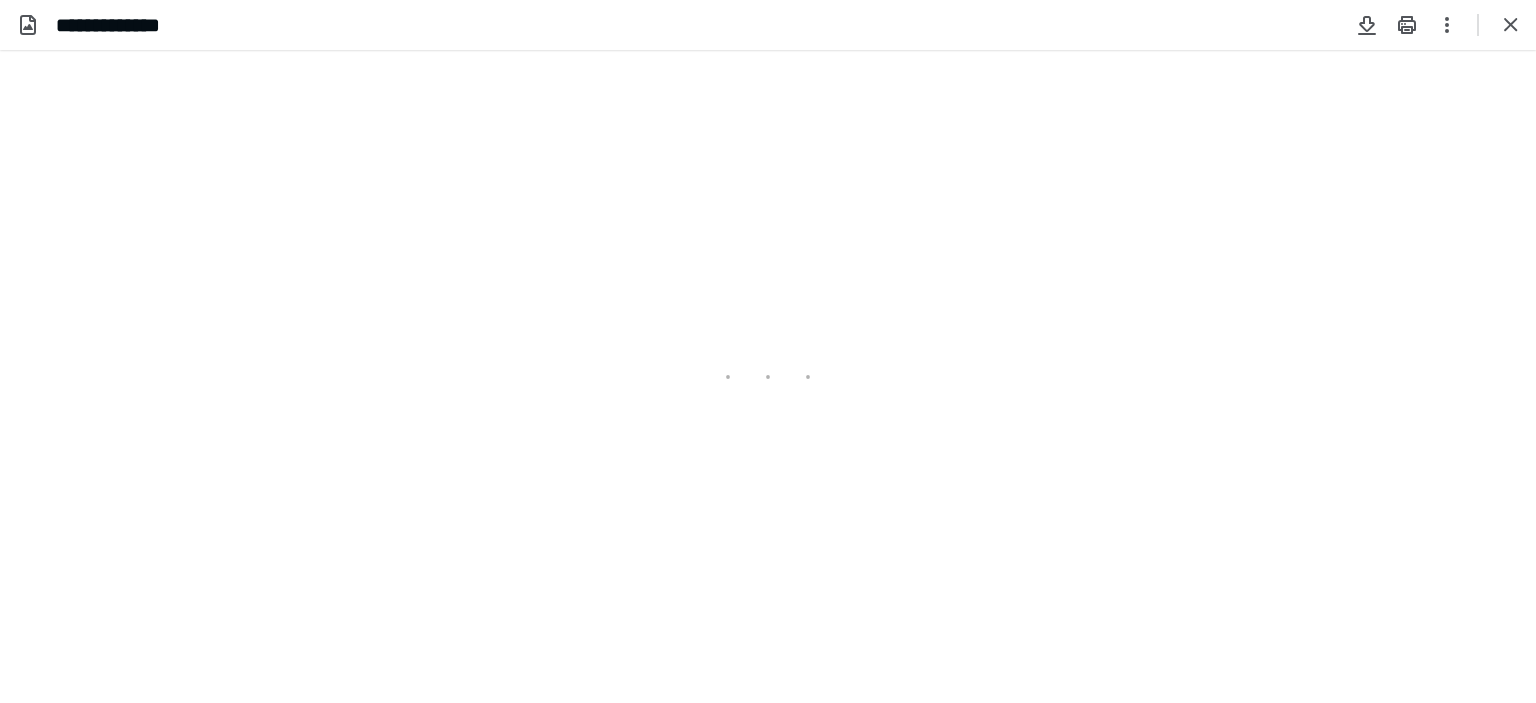 scroll, scrollTop: 0, scrollLeft: 0, axis: both 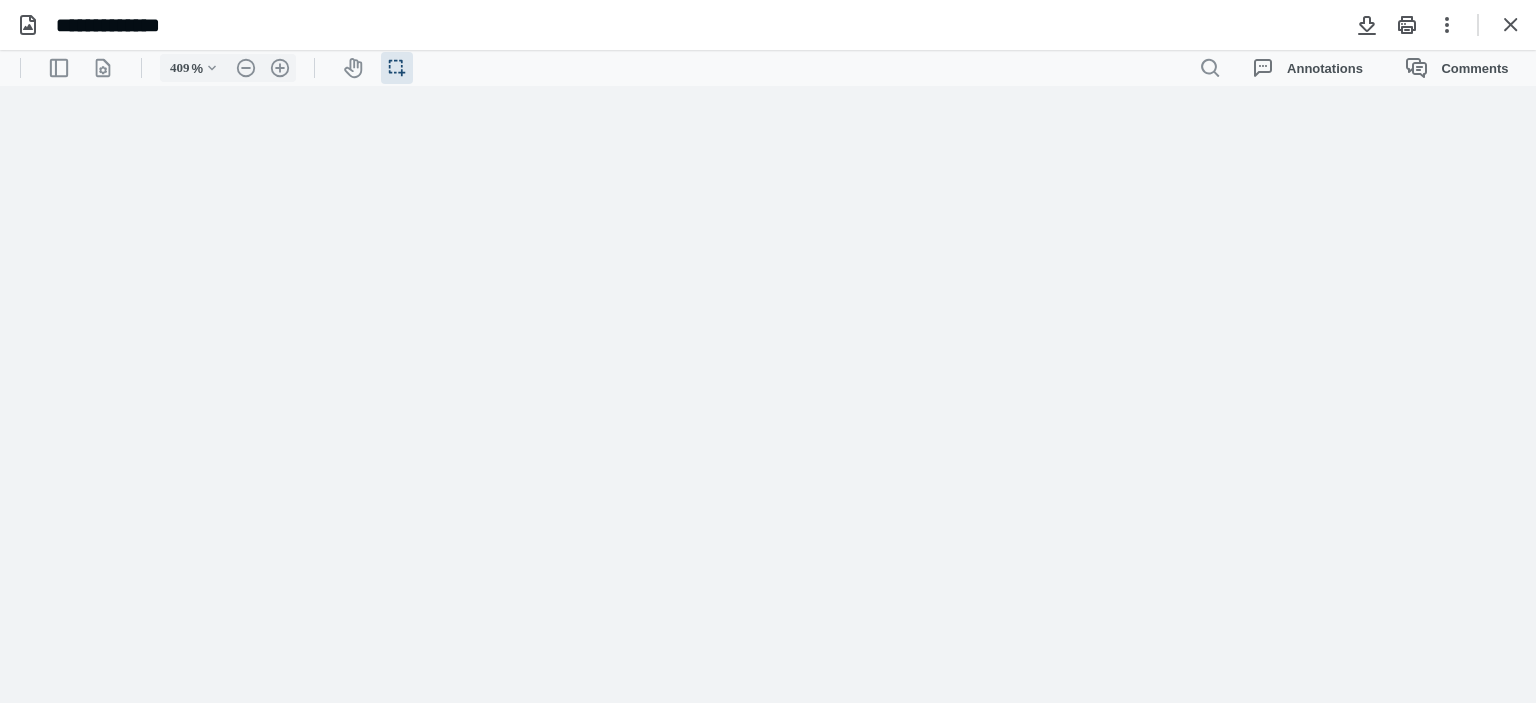 type on "407" 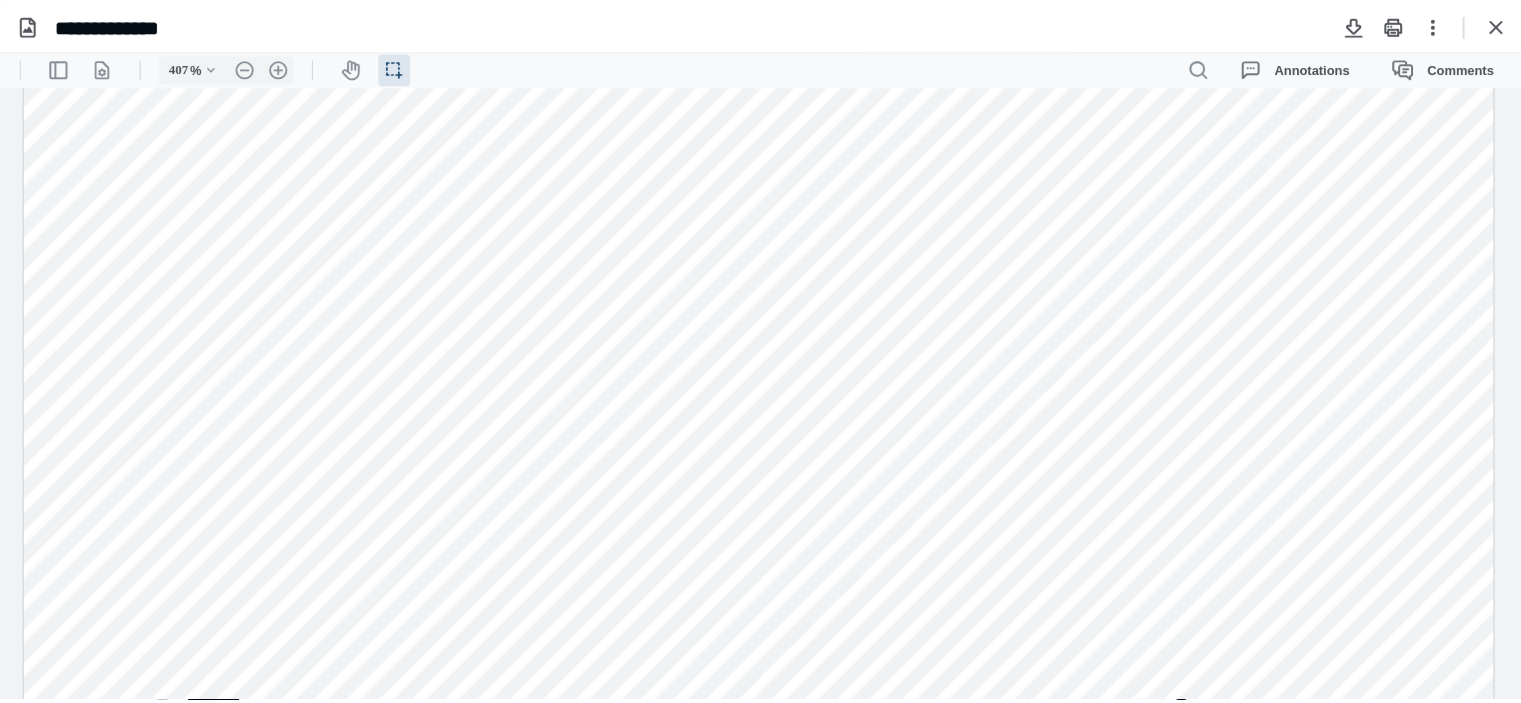 scroll, scrollTop: 452, scrollLeft: 0, axis: vertical 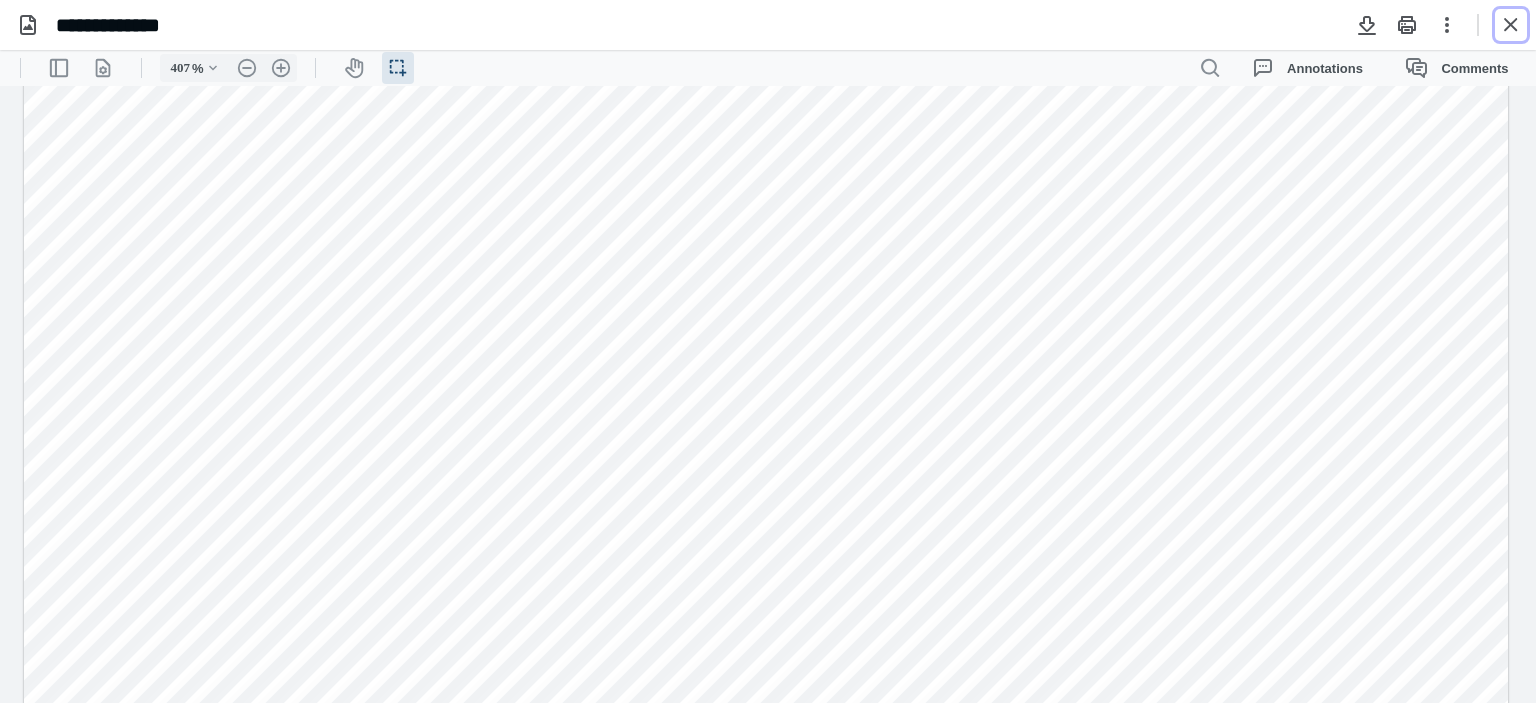 click at bounding box center (1511, 25) 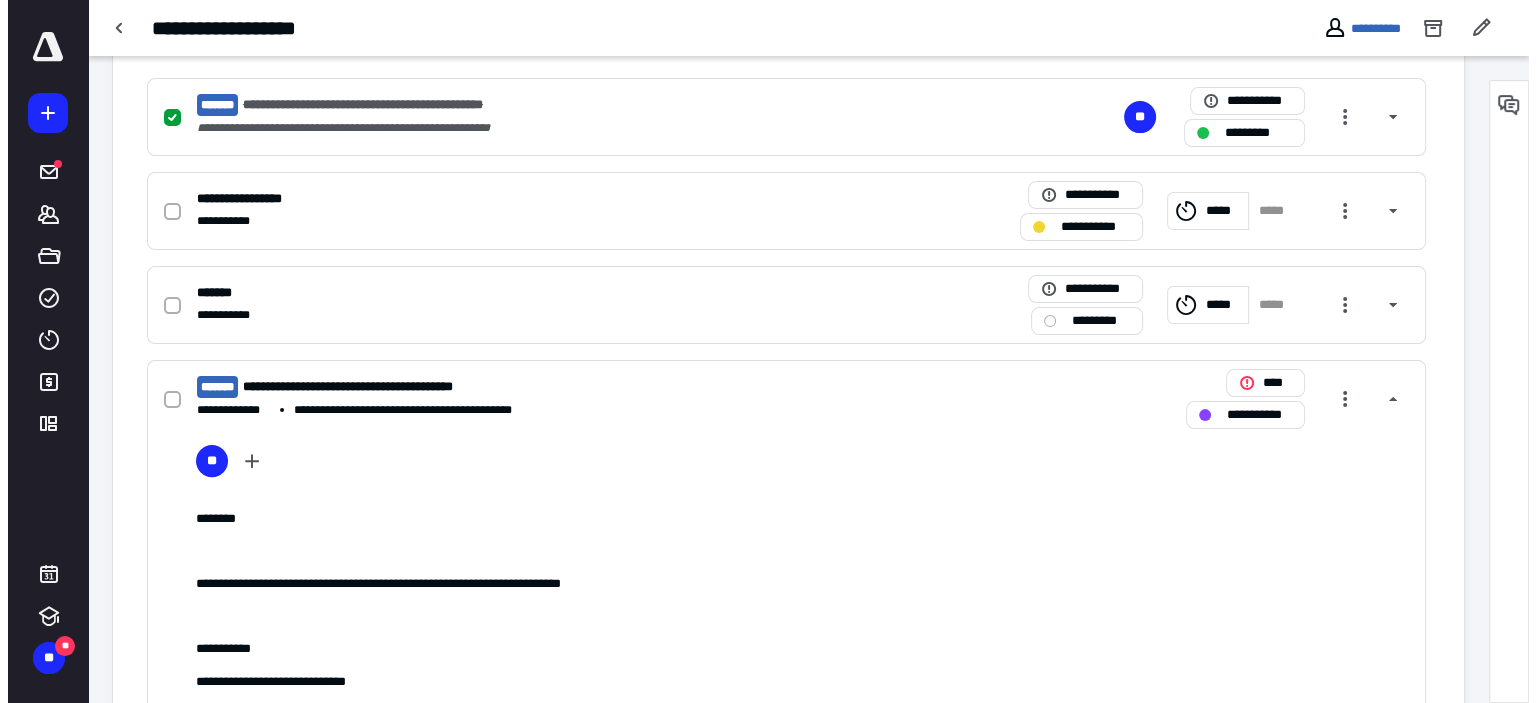 scroll, scrollTop: 0, scrollLeft: 0, axis: both 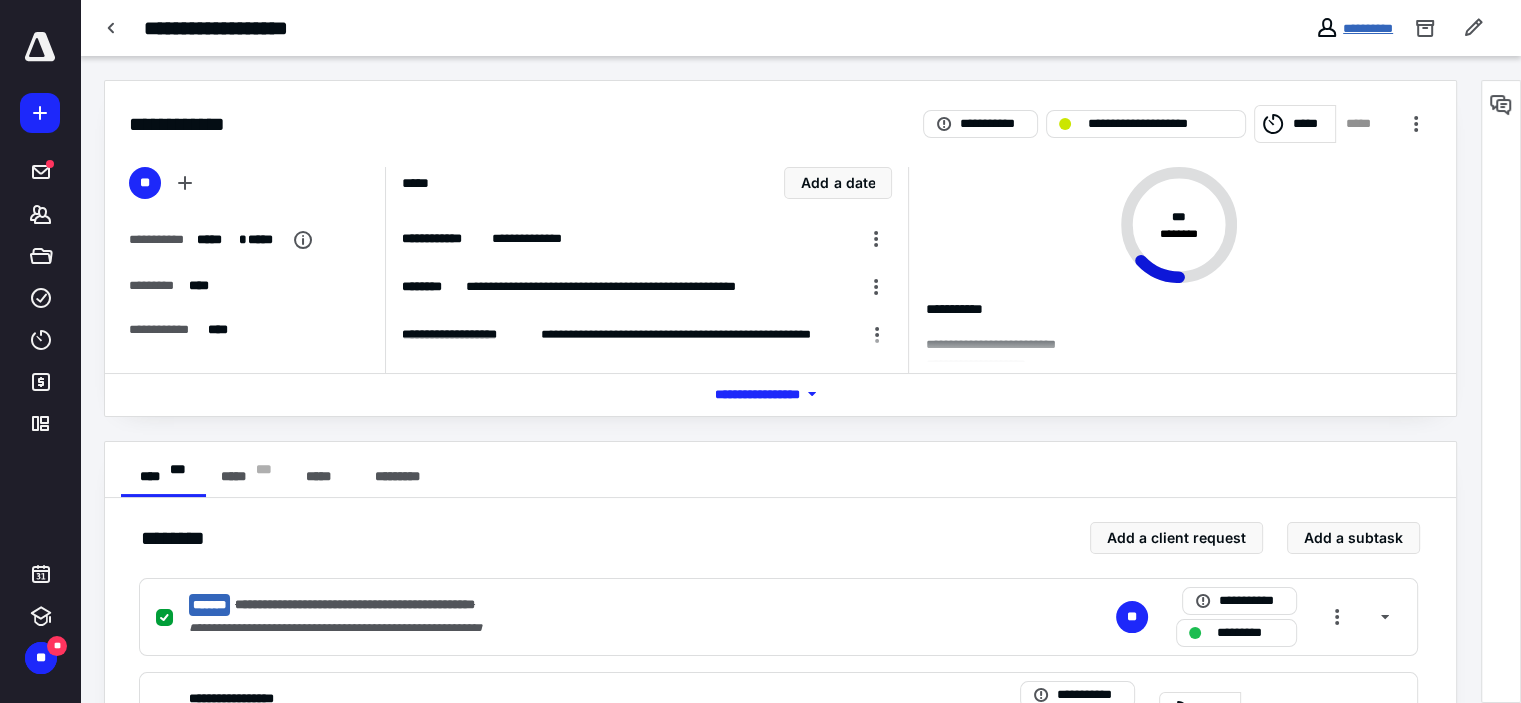 click on "**********" at bounding box center (1368, 28) 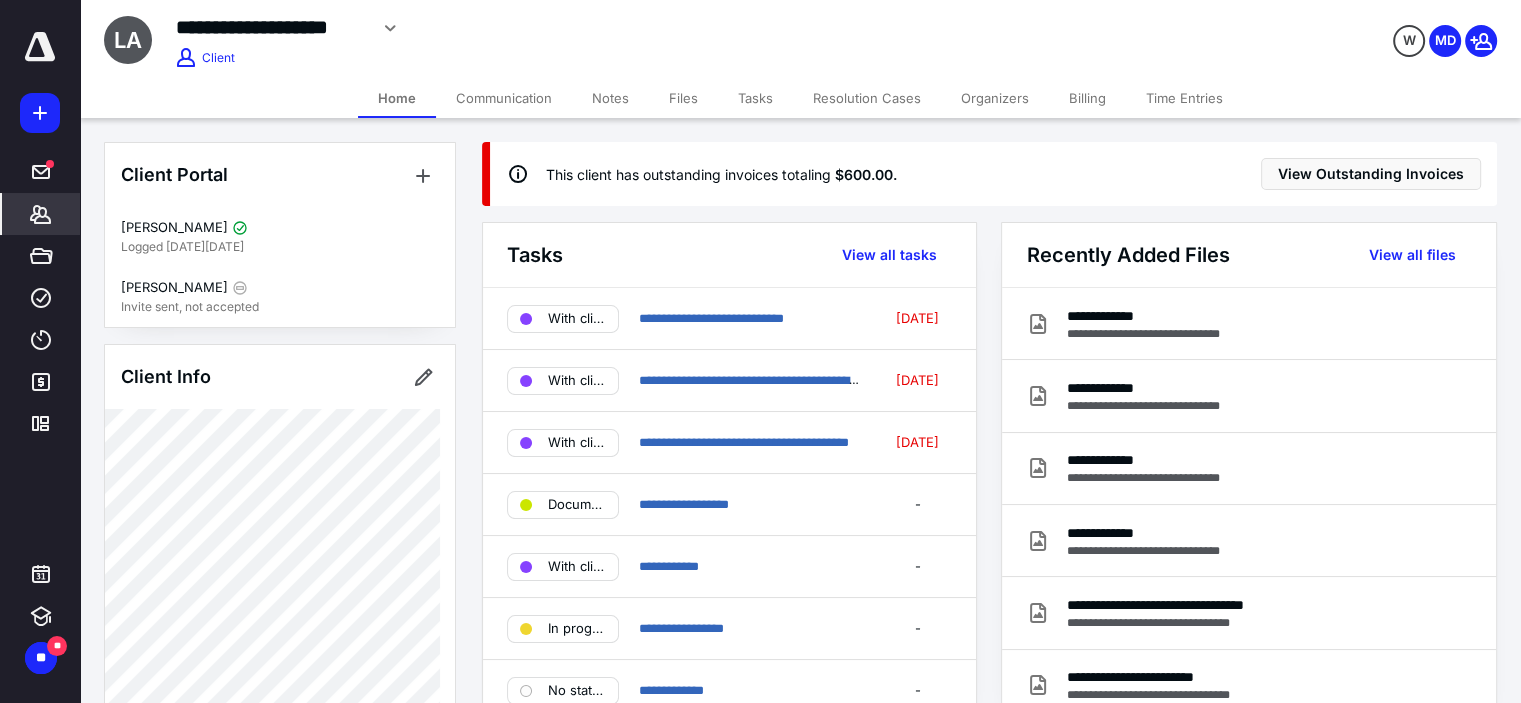 click on "Files" at bounding box center [683, 98] 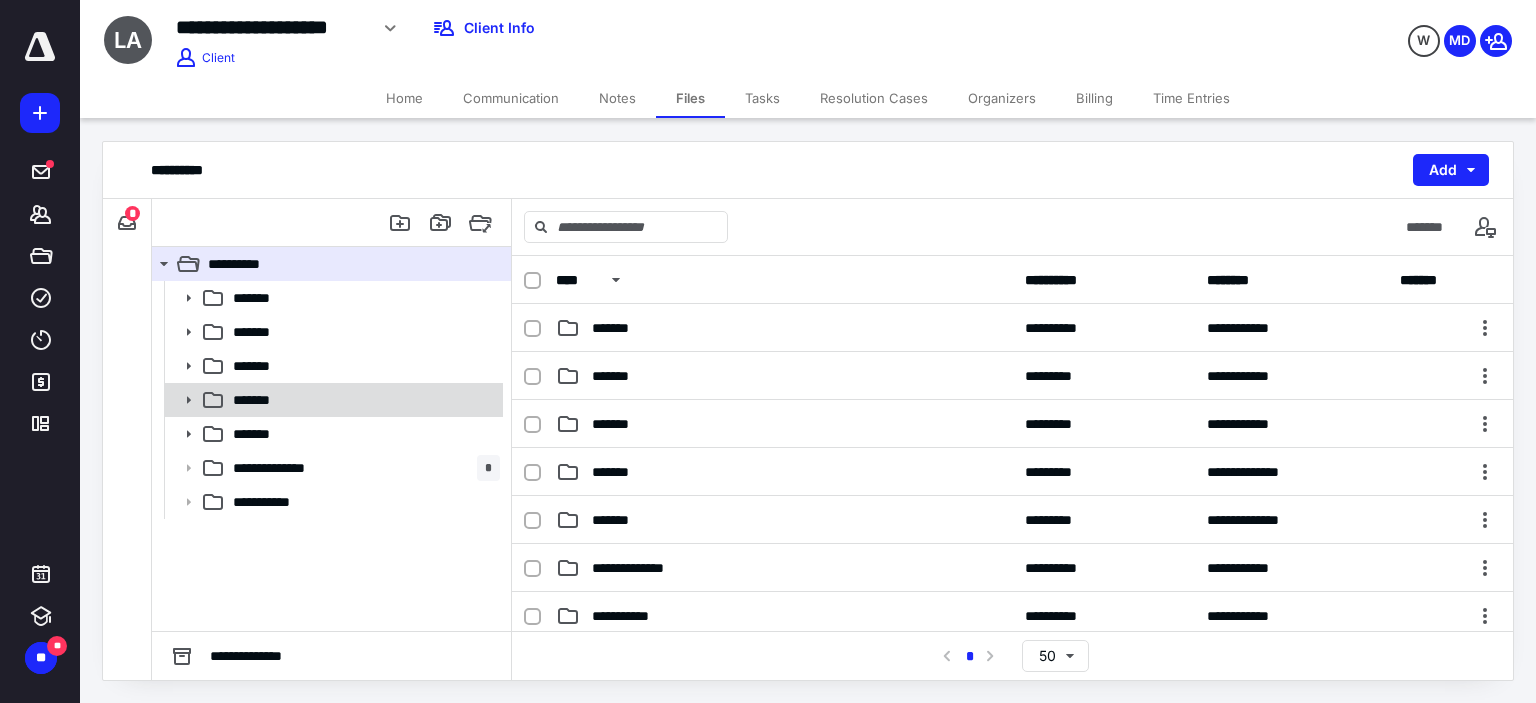 click 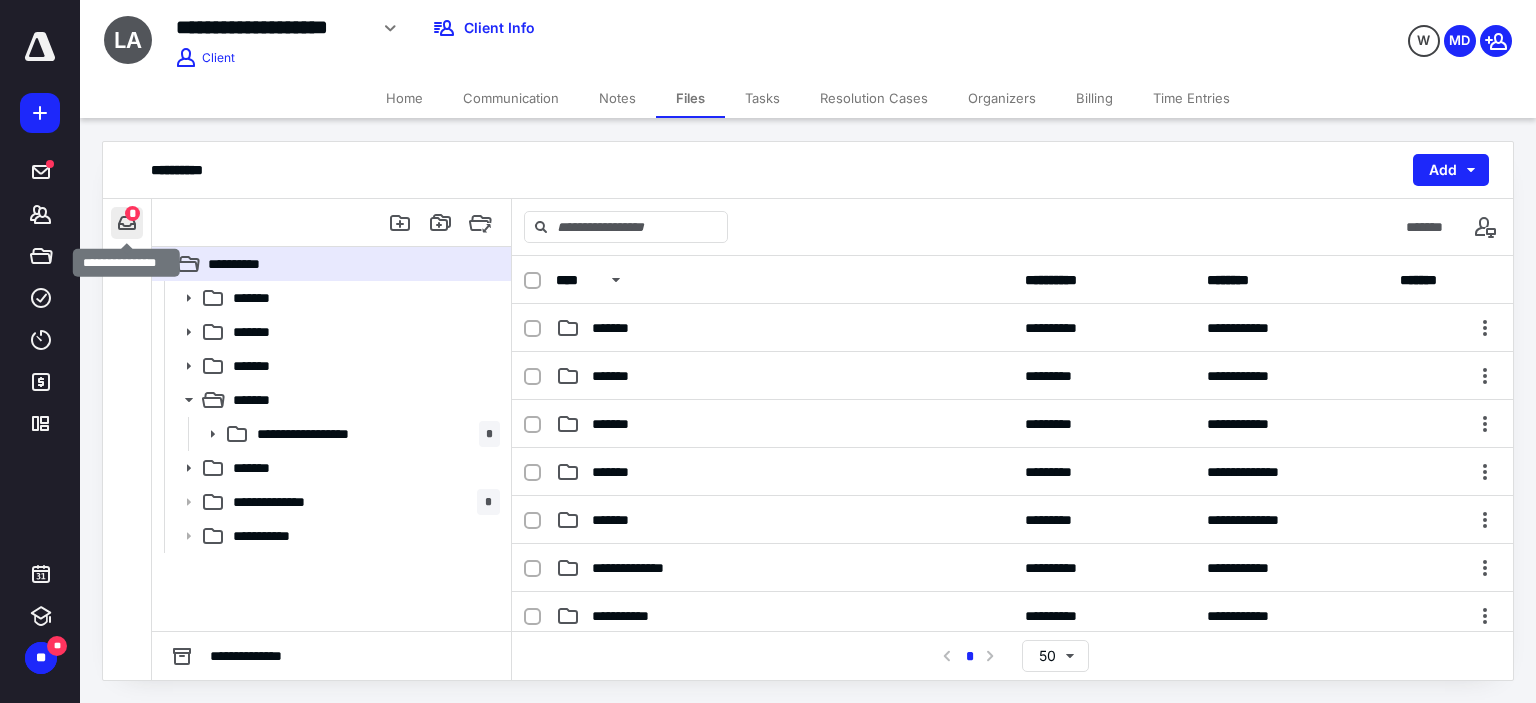 click at bounding box center (127, 223) 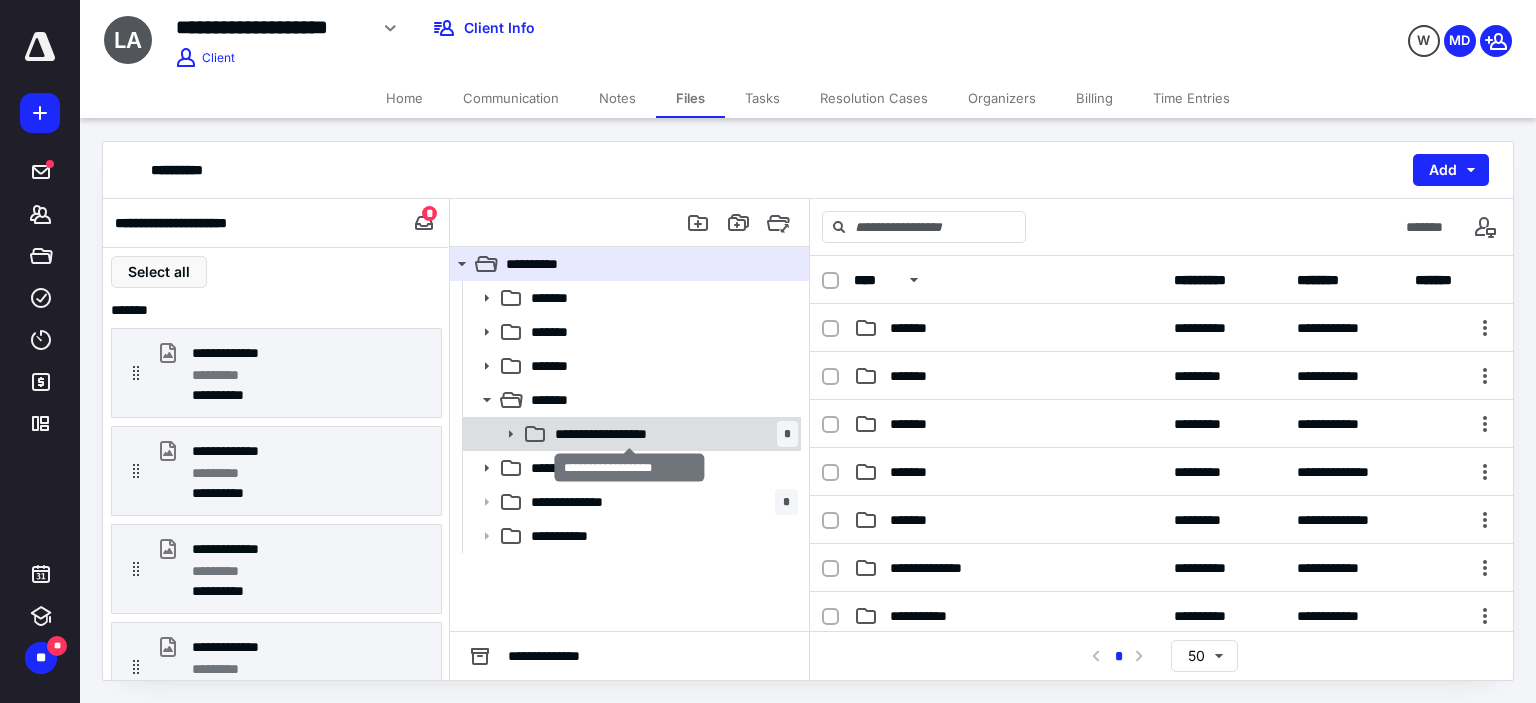 click on "**********" at bounding box center [630, 434] 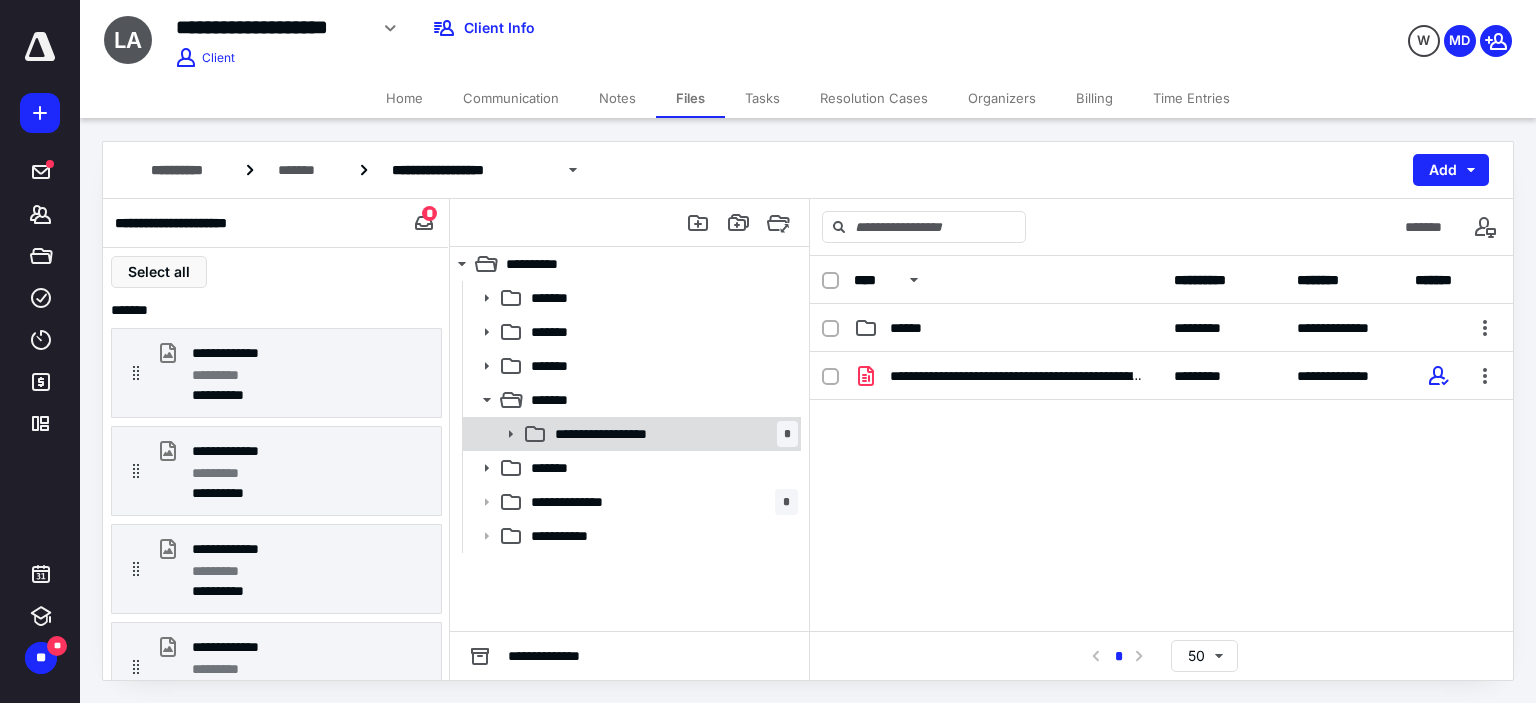click 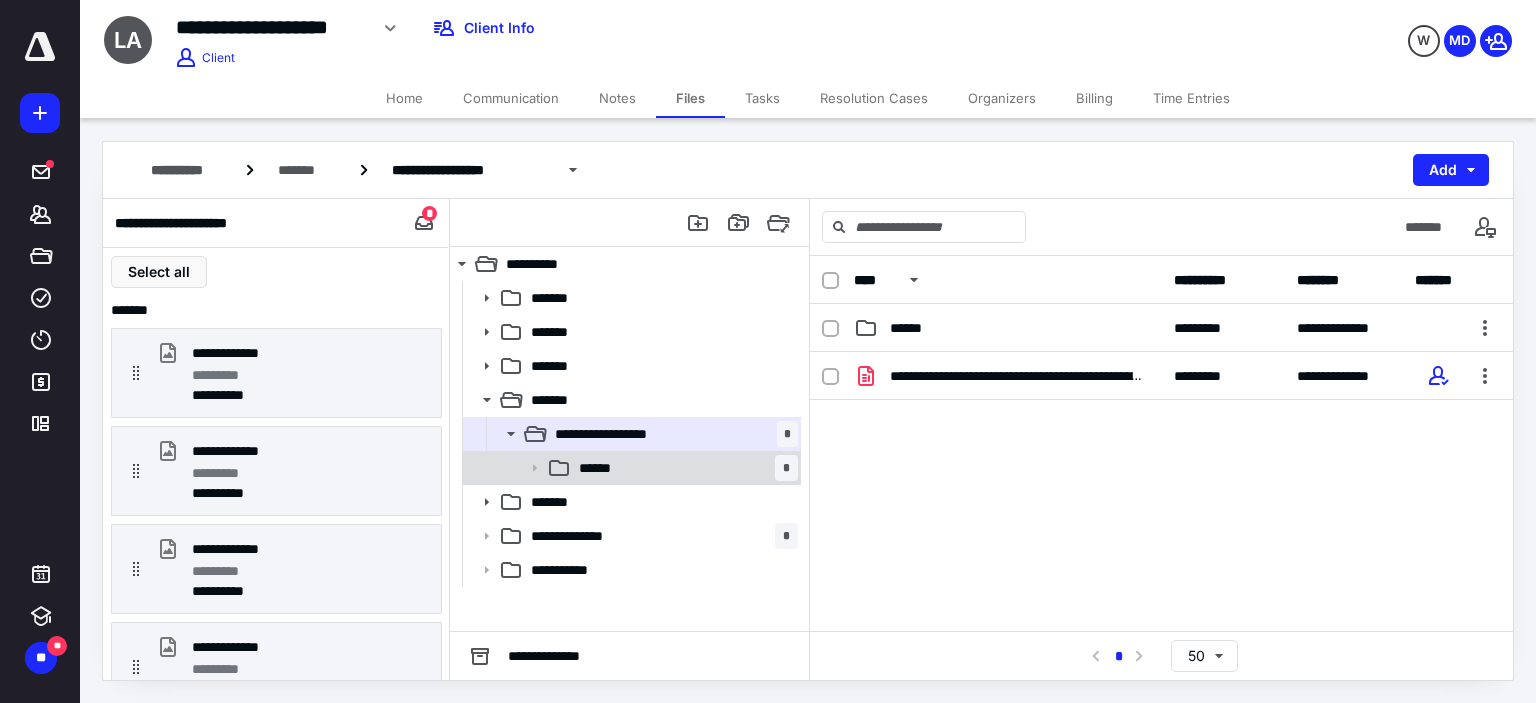 click on "****** *" at bounding box center [684, 468] 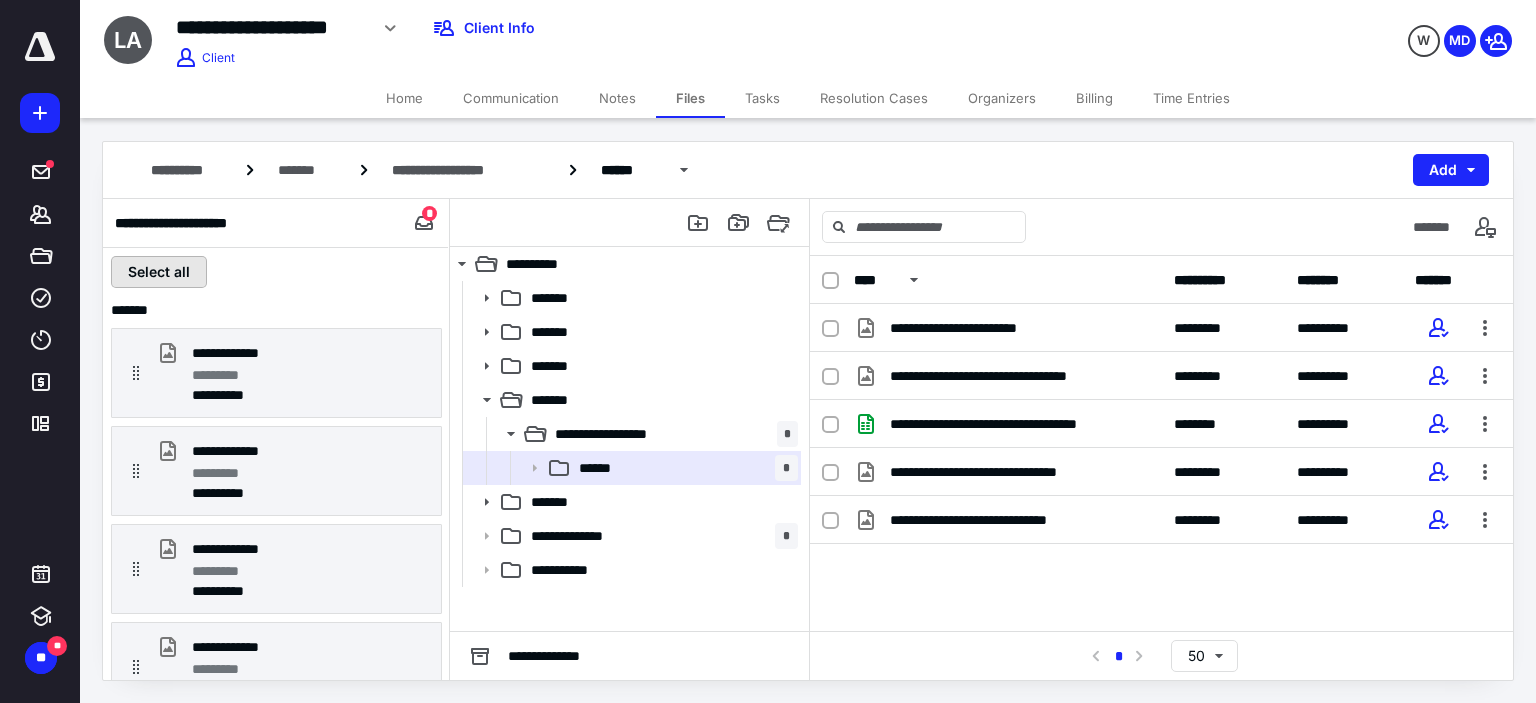 click on "Select all" at bounding box center [159, 272] 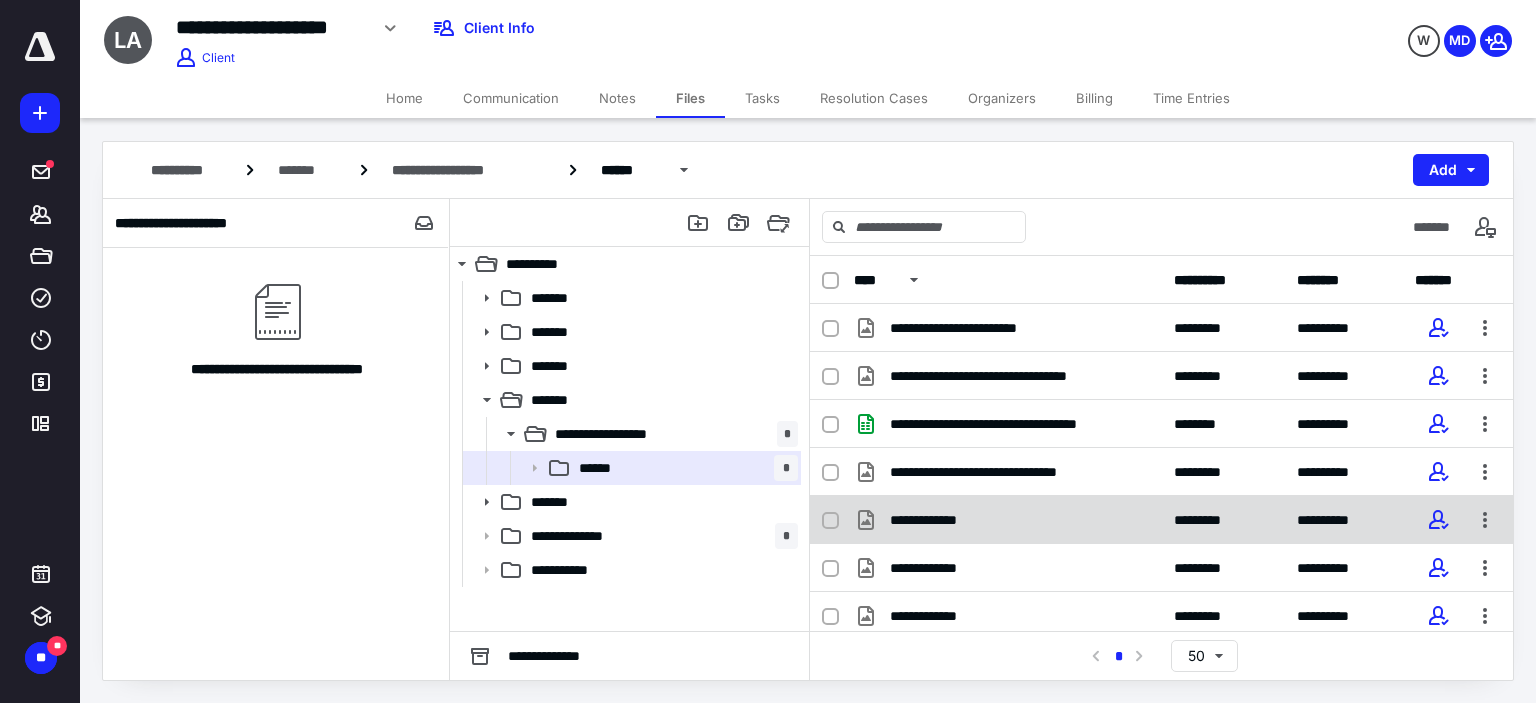 scroll, scrollTop: 102, scrollLeft: 0, axis: vertical 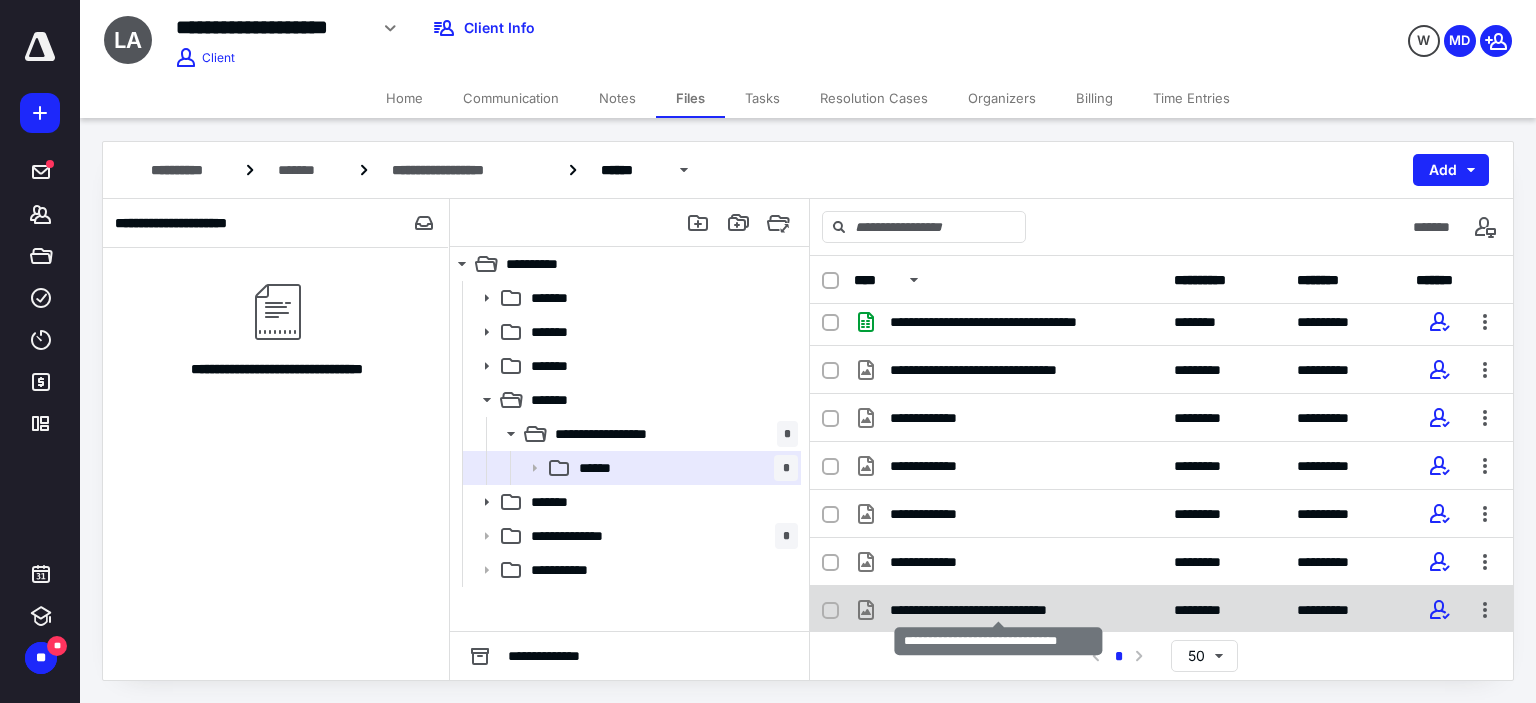 click on "**********" at bounding box center [998, 610] 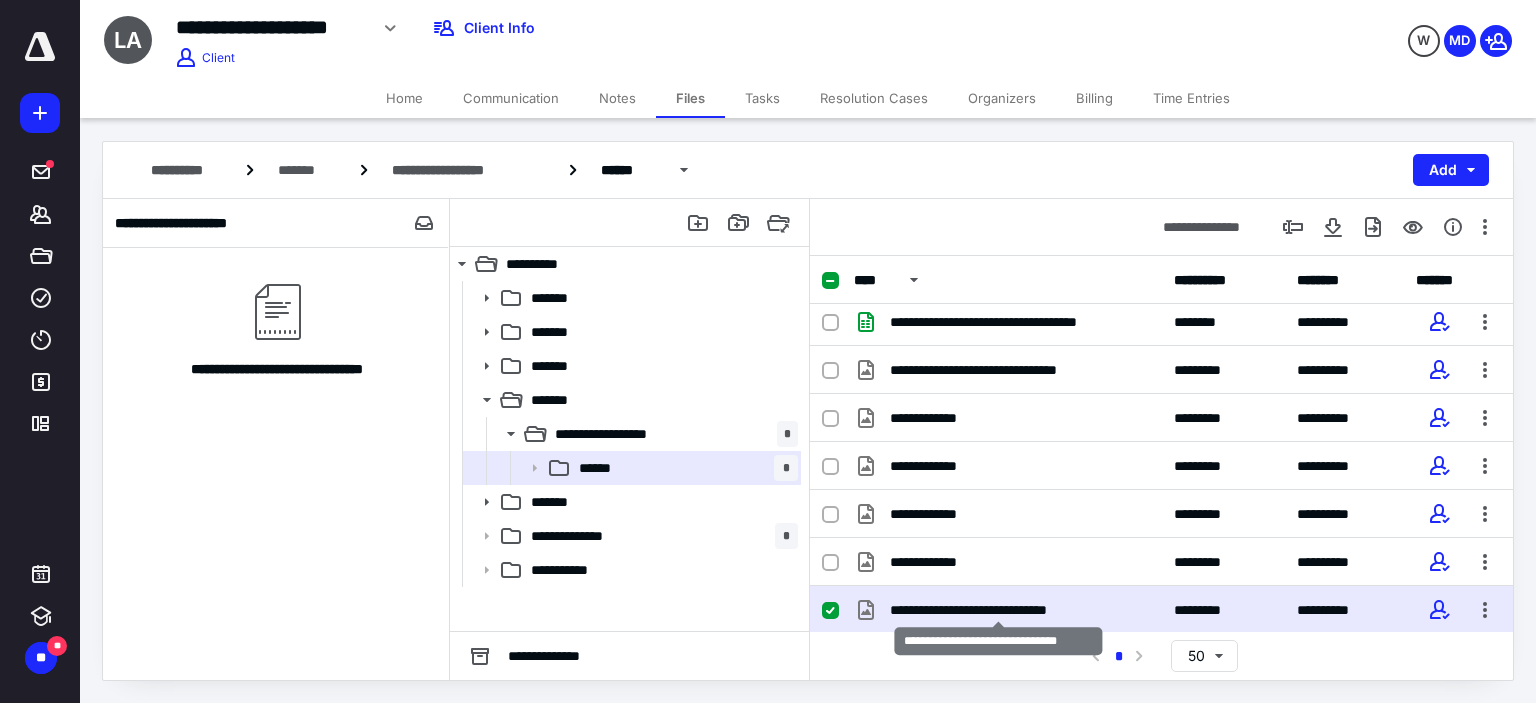 click on "**********" at bounding box center [998, 610] 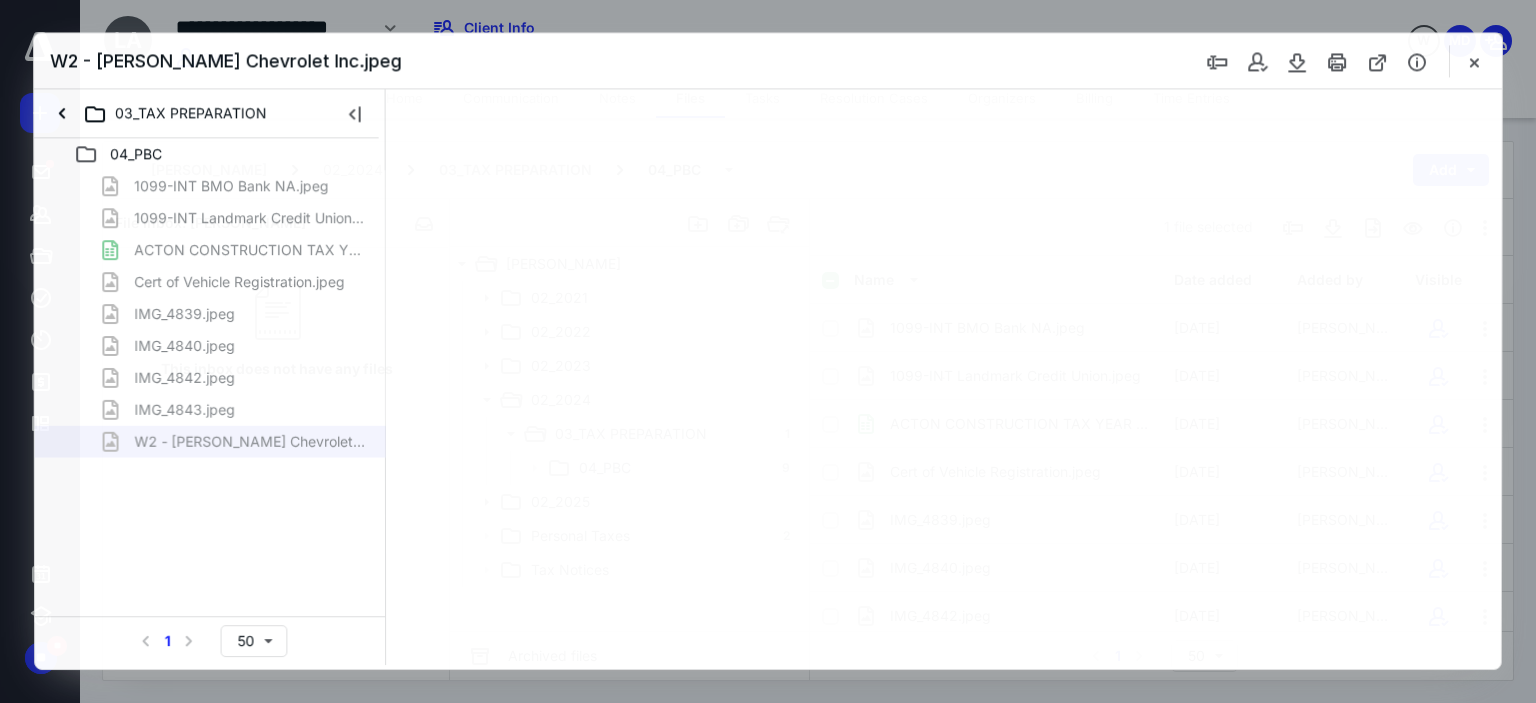 scroll, scrollTop: 102, scrollLeft: 0, axis: vertical 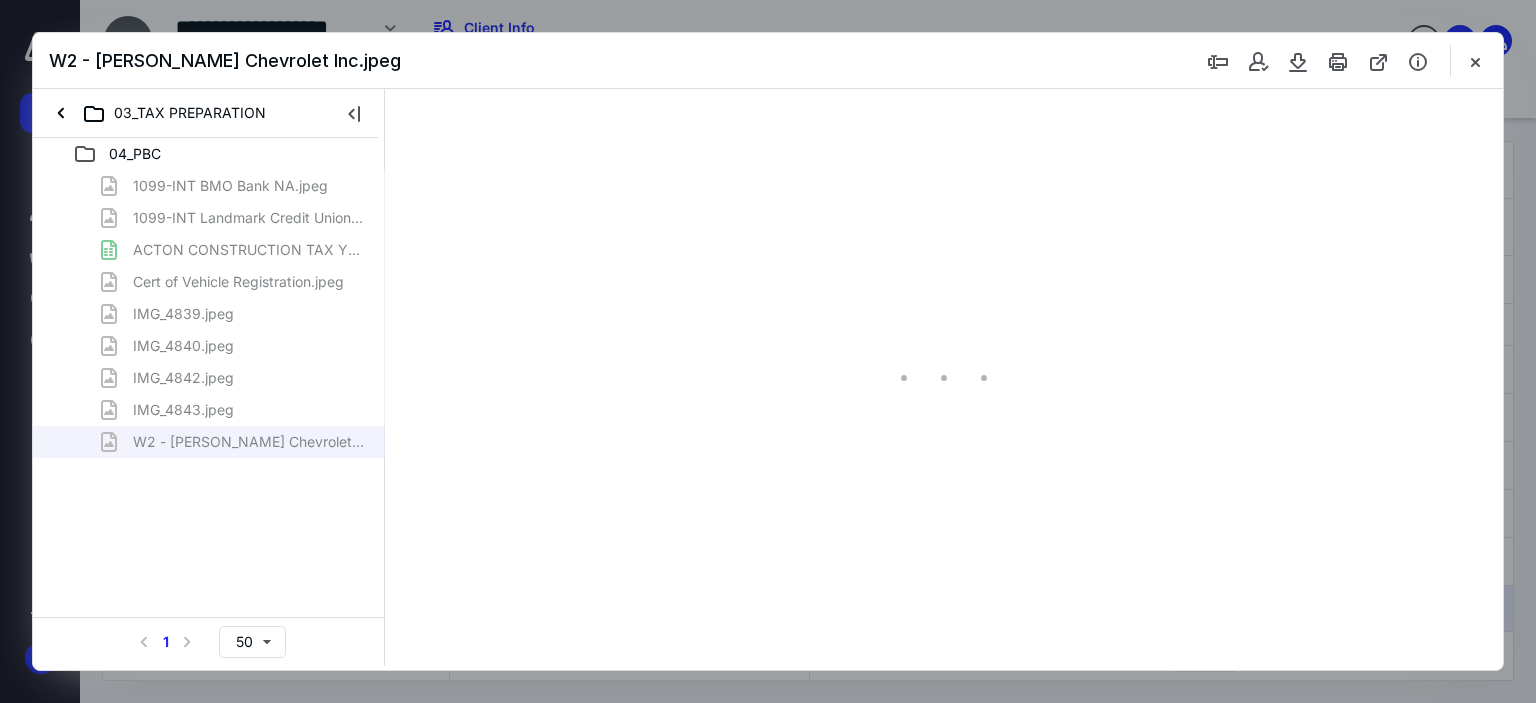 type on "297" 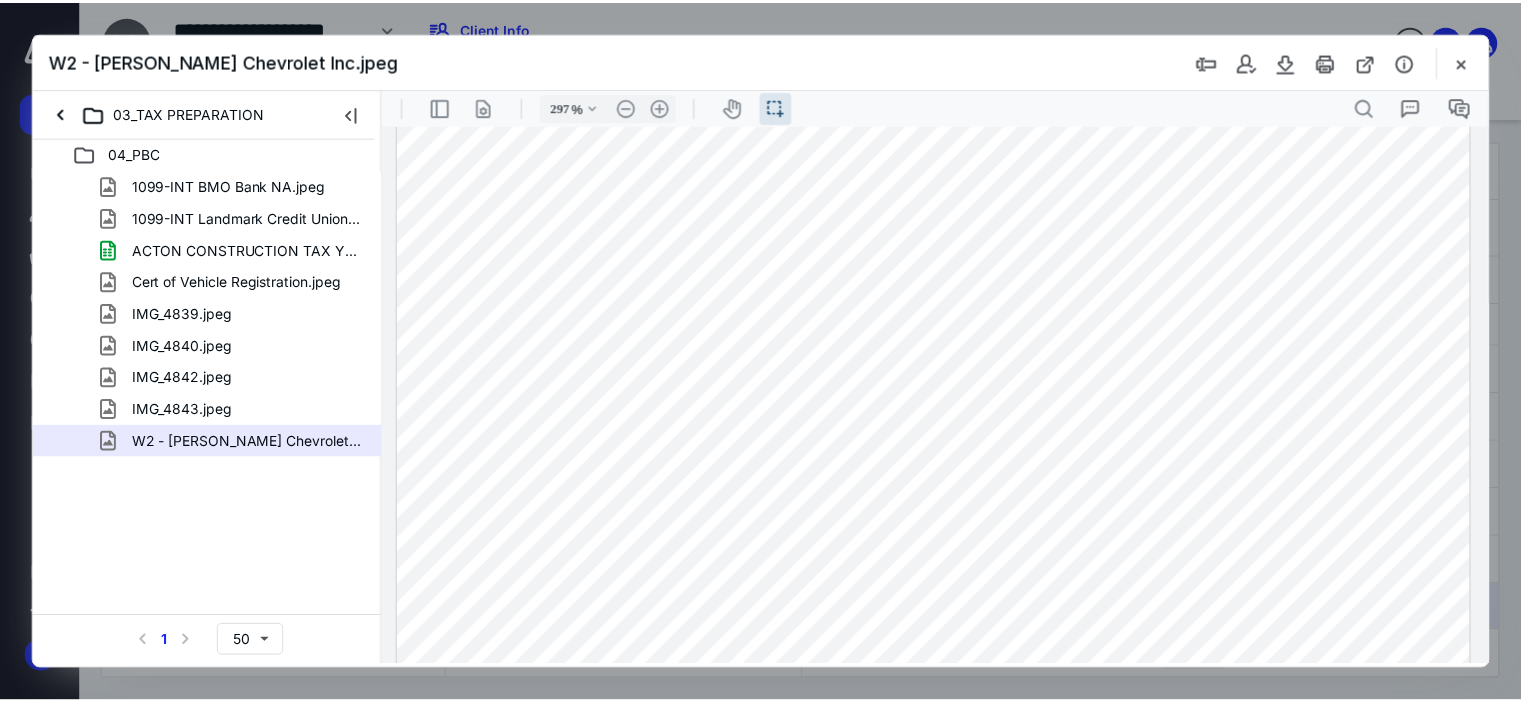 scroll, scrollTop: 1100, scrollLeft: 0, axis: vertical 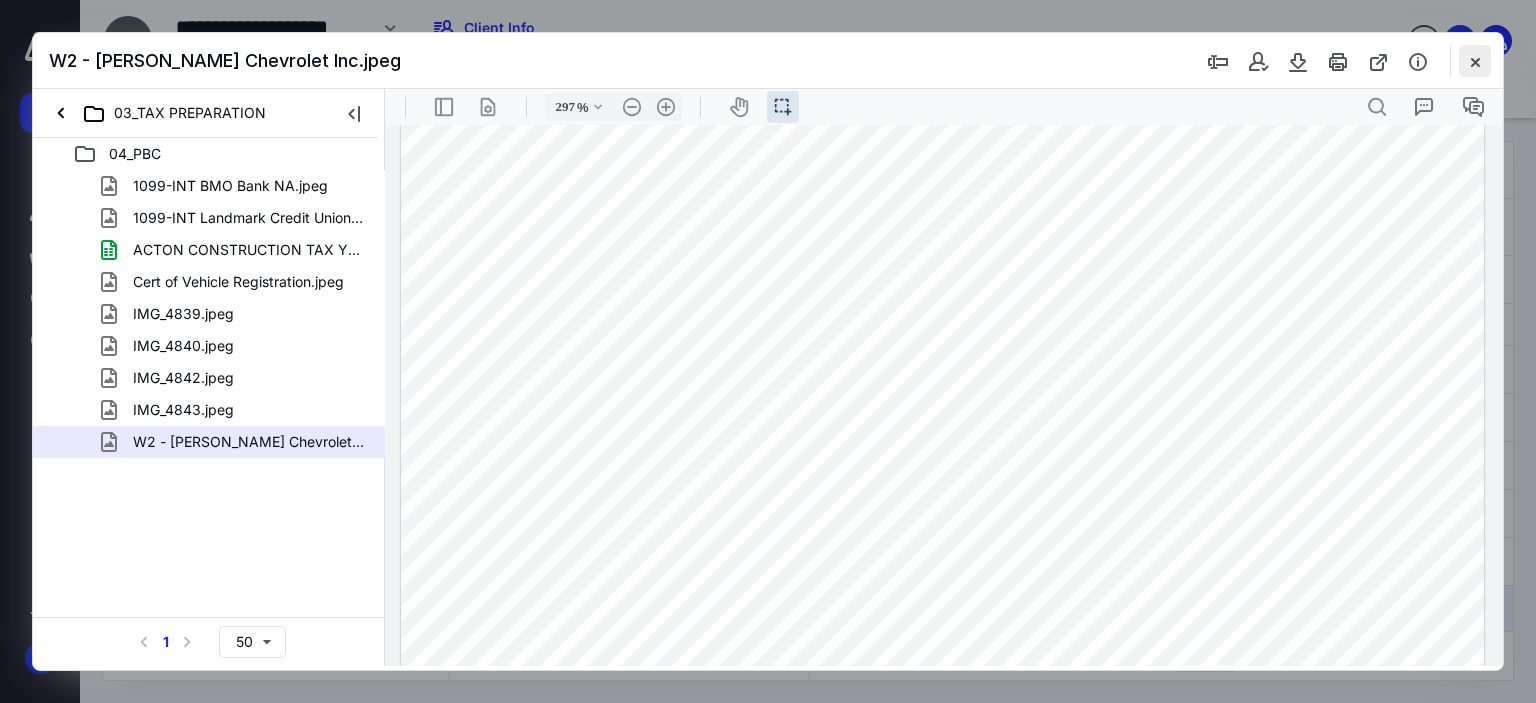 click at bounding box center (1475, 61) 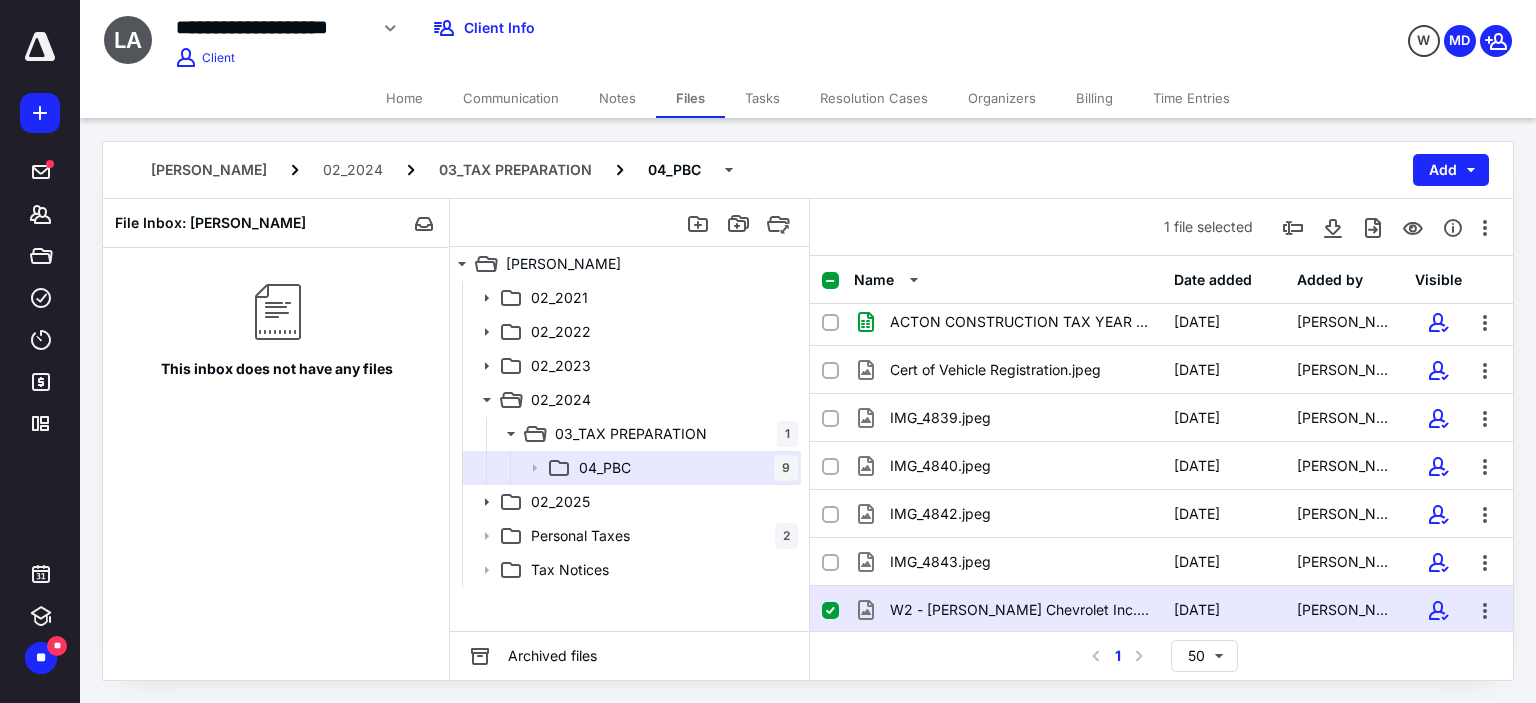 click on "Tasks" at bounding box center [762, 98] 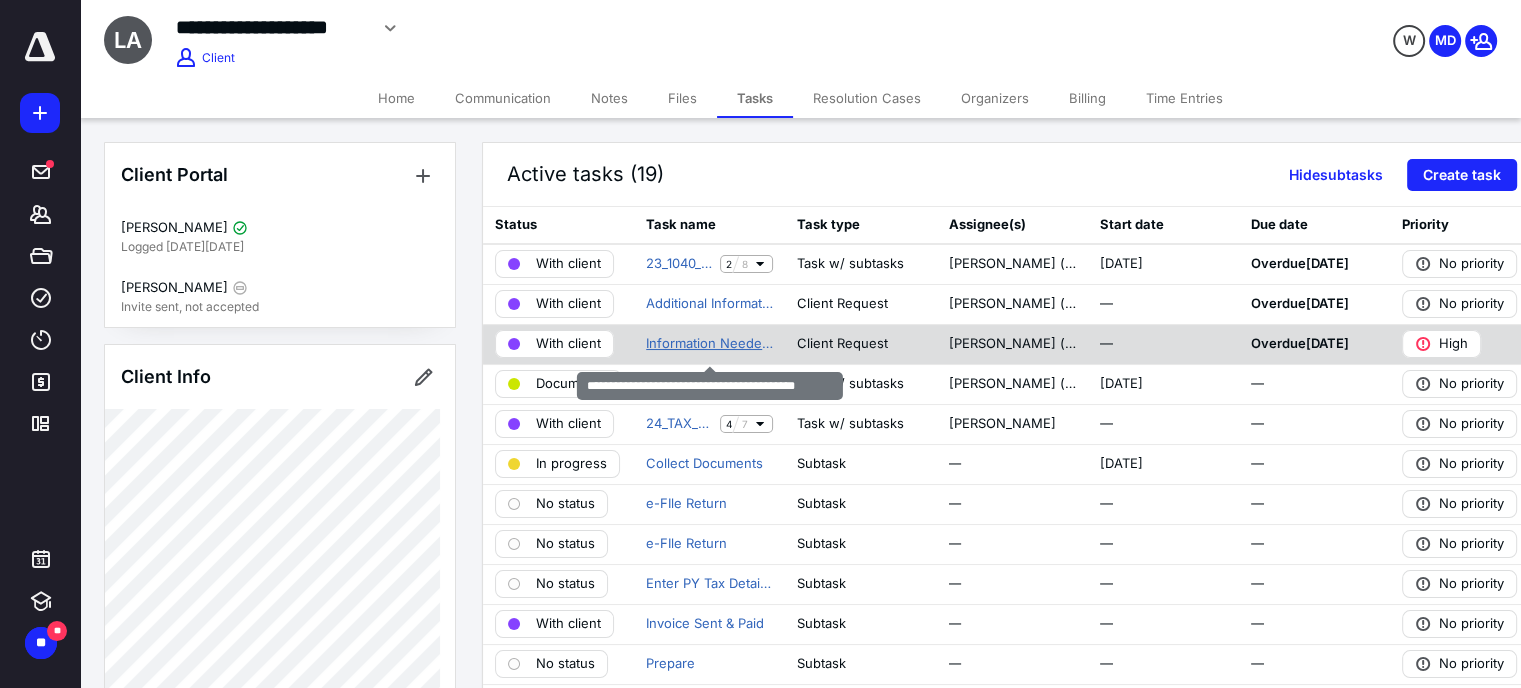 click on "Information Needed to Finalize your Return" at bounding box center [709, 344] 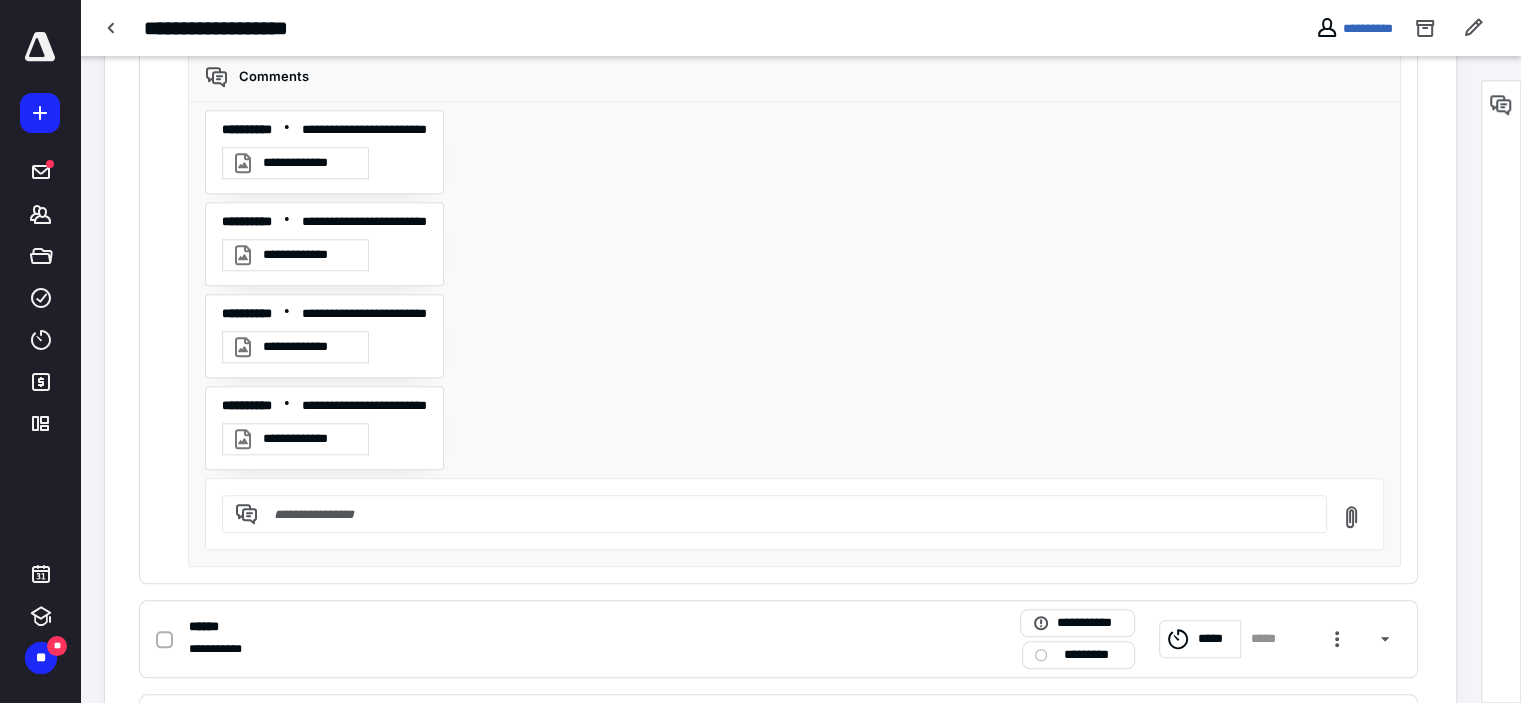 scroll, scrollTop: 2174, scrollLeft: 0, axis: vertical 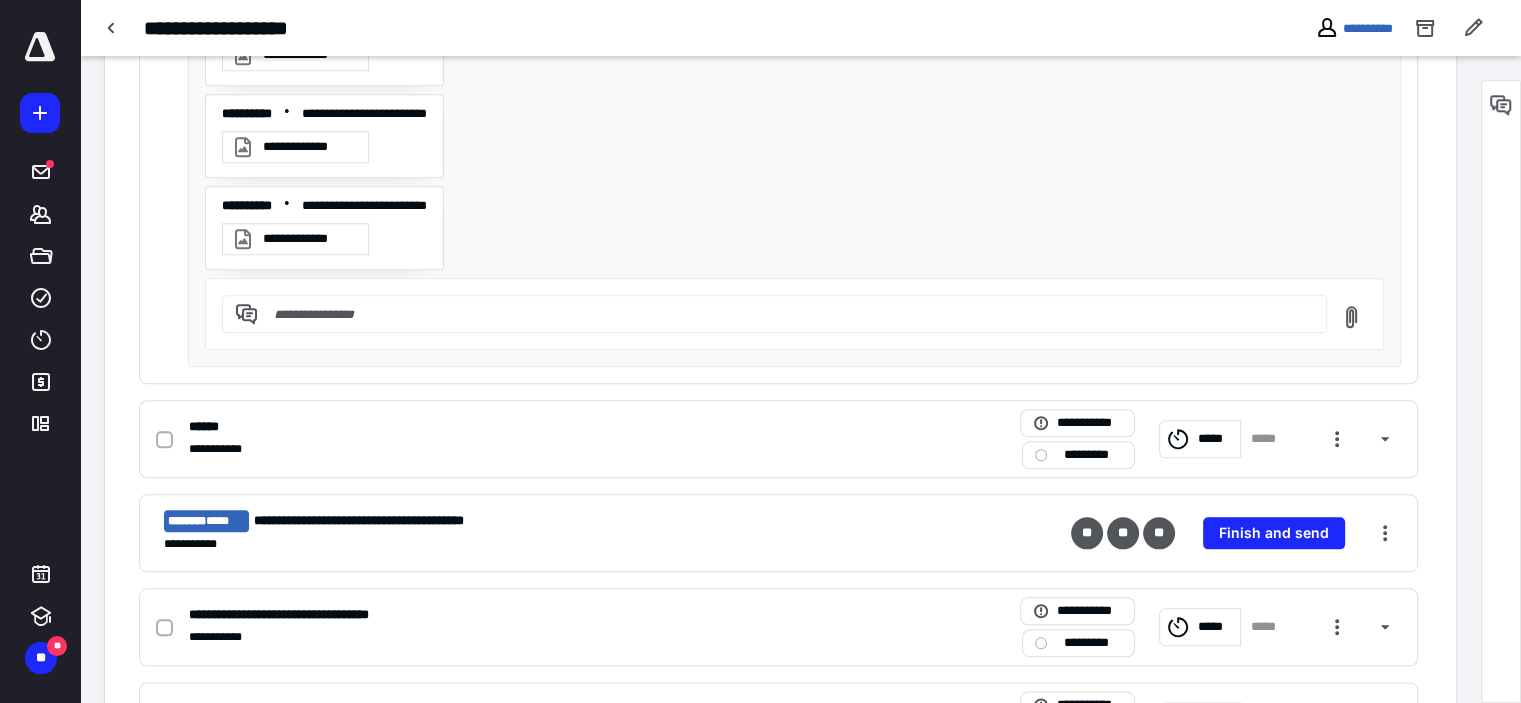 click at bounding box center [786, 314] 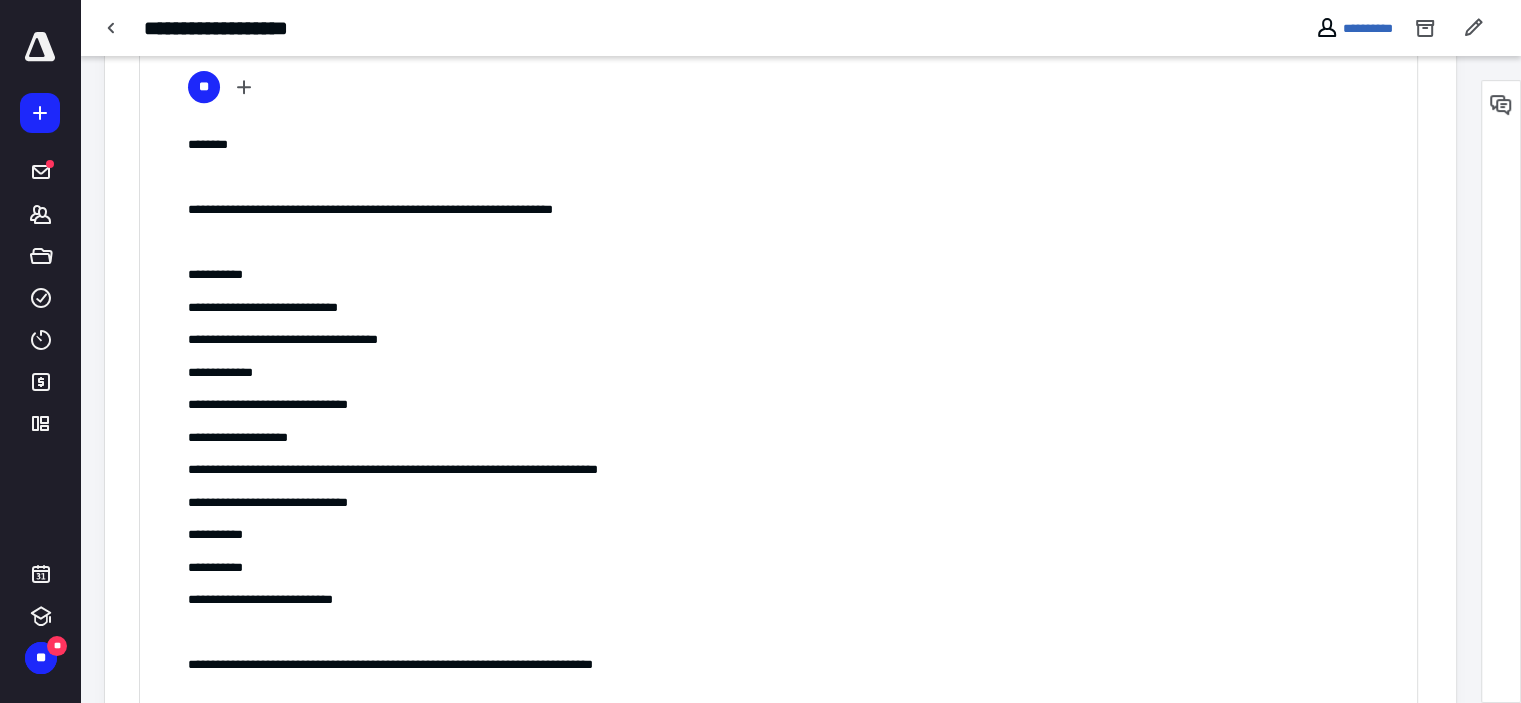 scroll, scrollTop: 674, scrollLeft: 0, axis: vertical 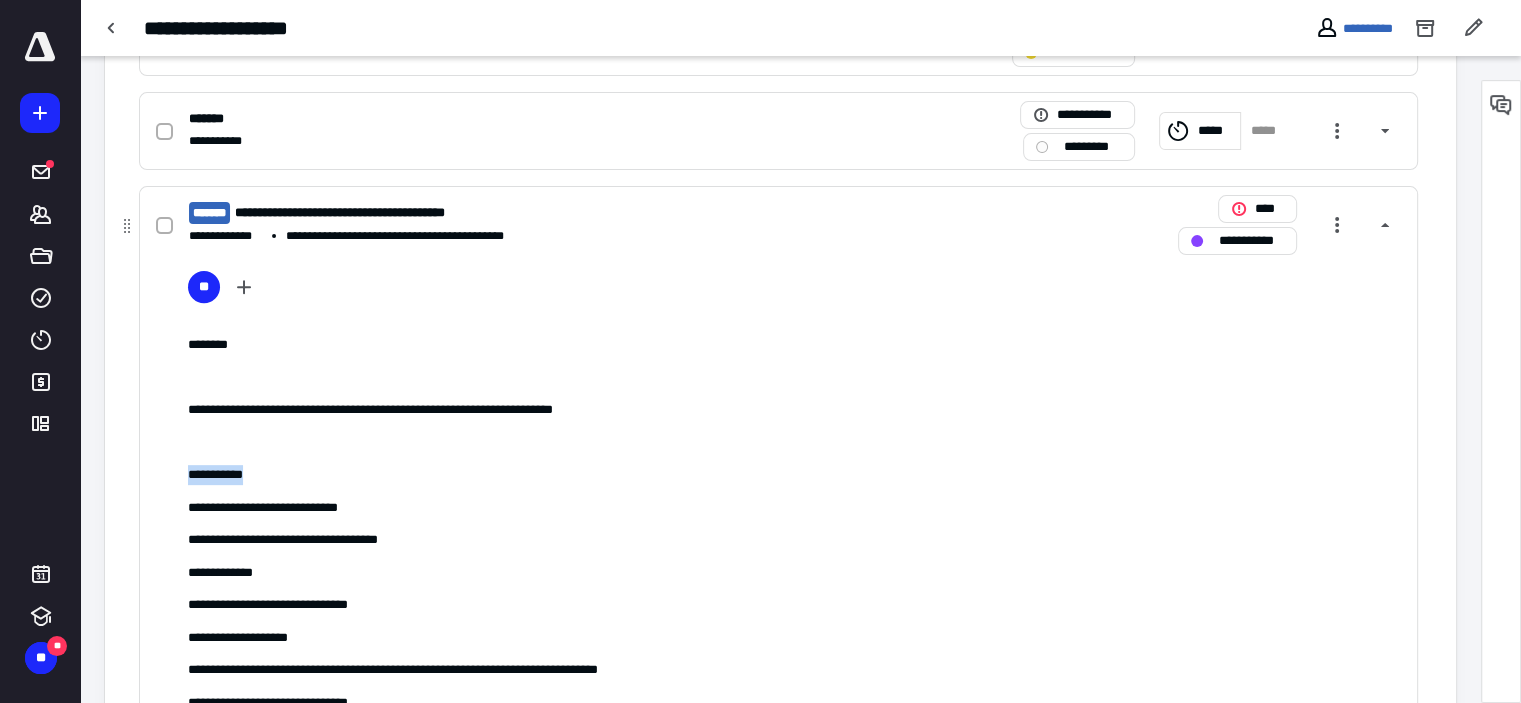 drag, startPoint x: 187, startPoint y: 470, endPoint x: 268, endPoint y: 470, distance: 81 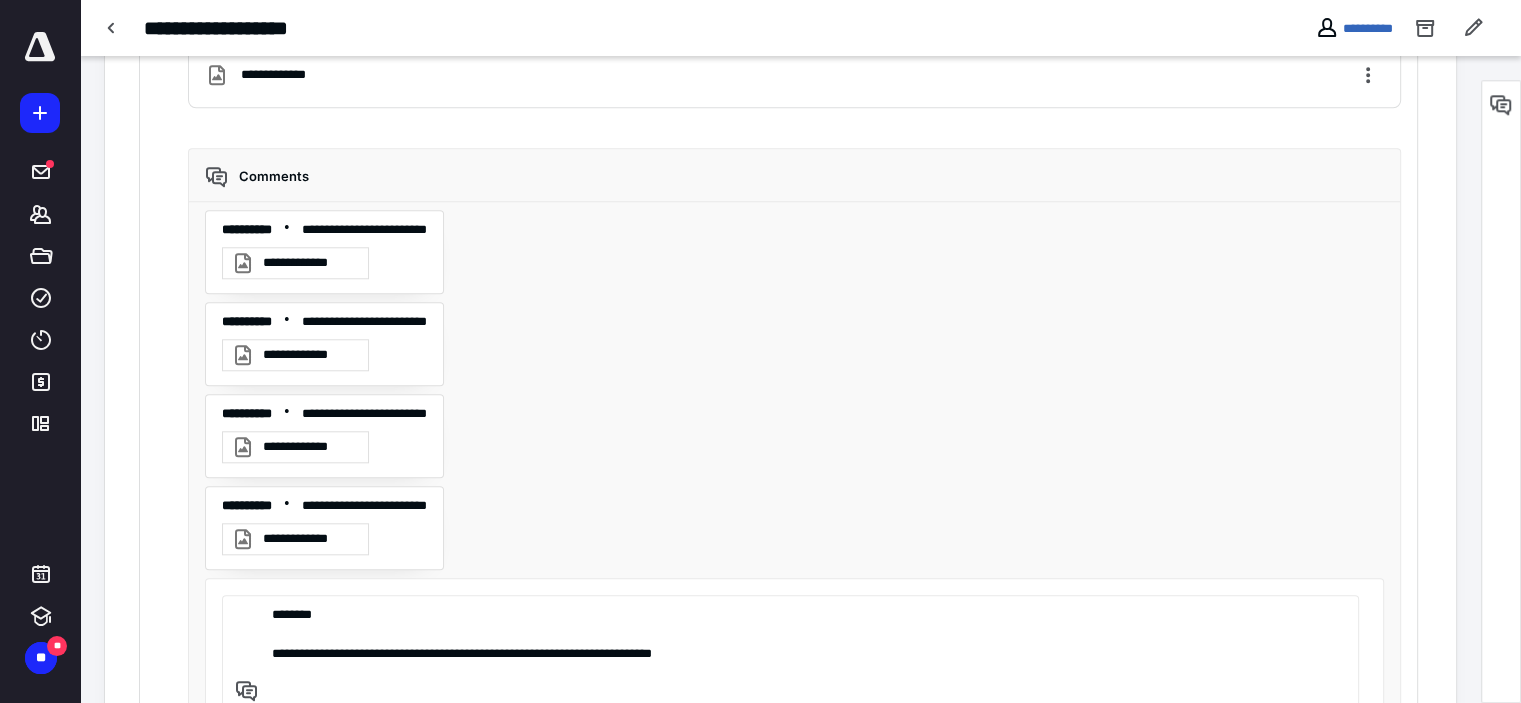 scroll, scrollTop: 2074, scrollLeft: 0, axis: vertical 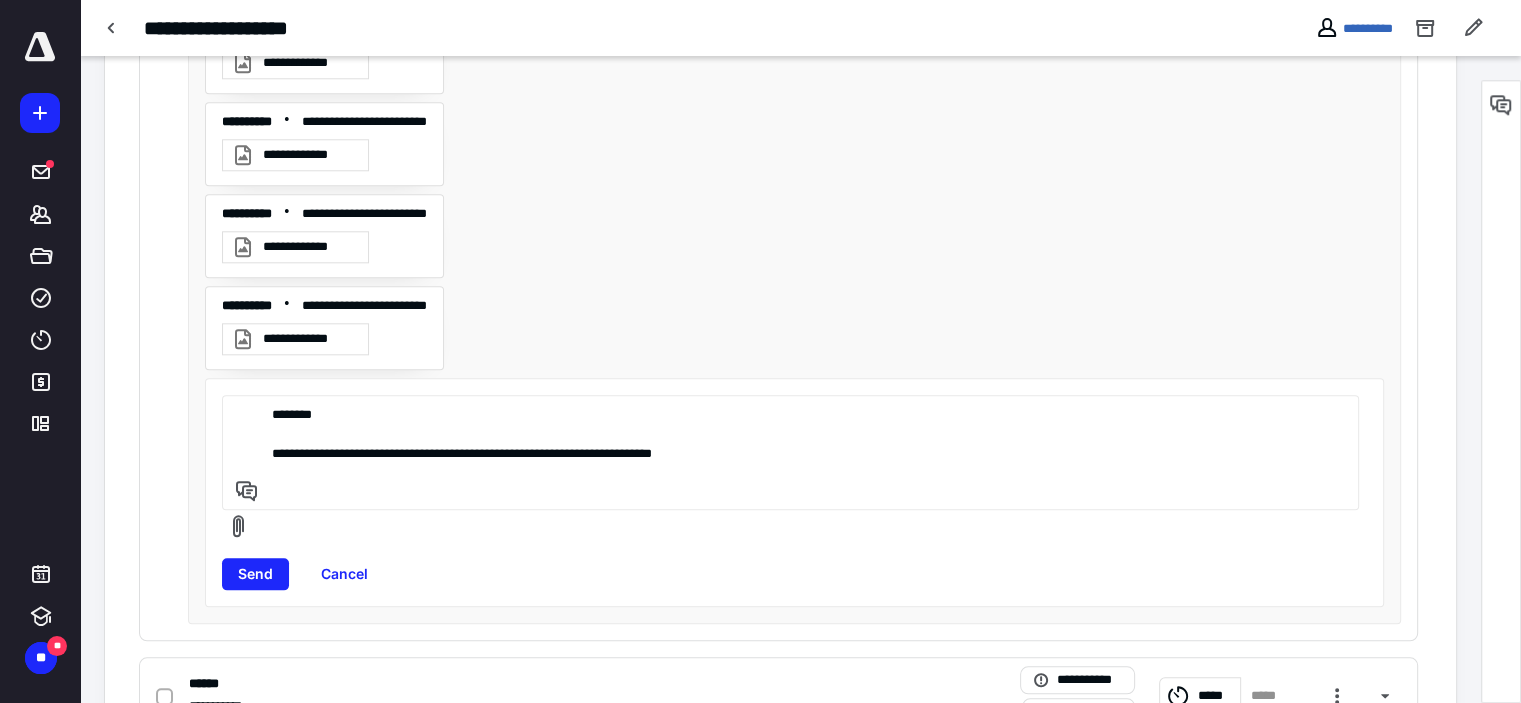 click on "**********" at bounding box center (787, 452) 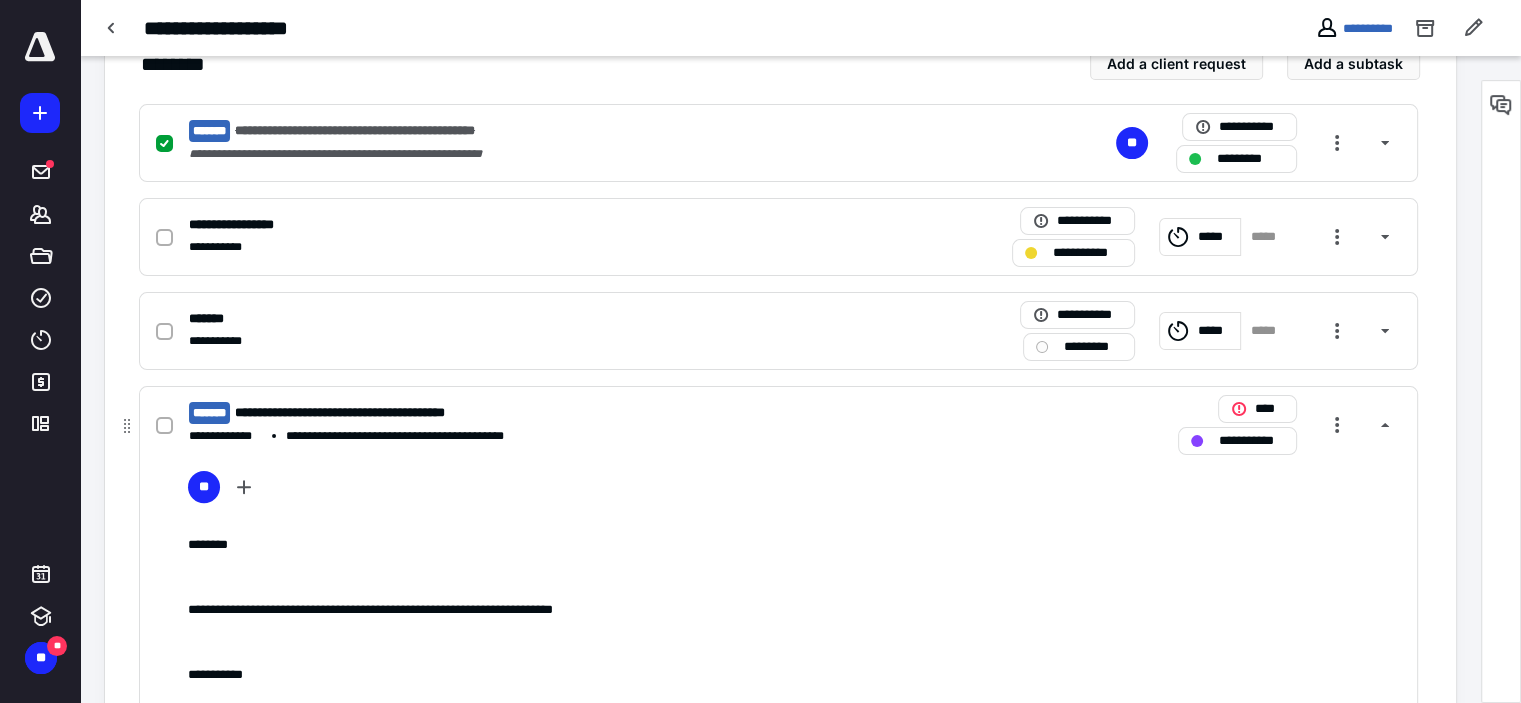scroll, scrollTop: 774, scrollLeft: 0, axis: vertical 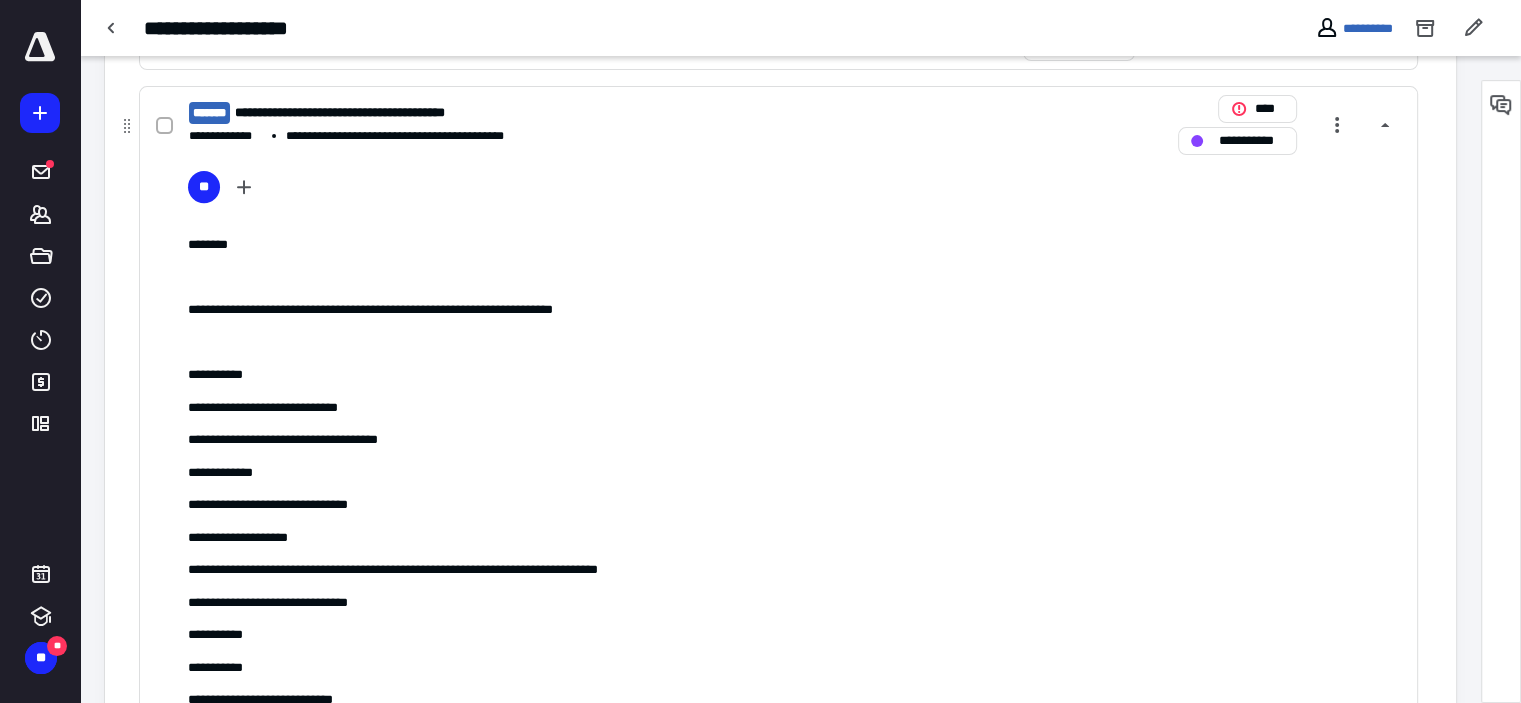click on "**********" at bounding box center (795, 408) 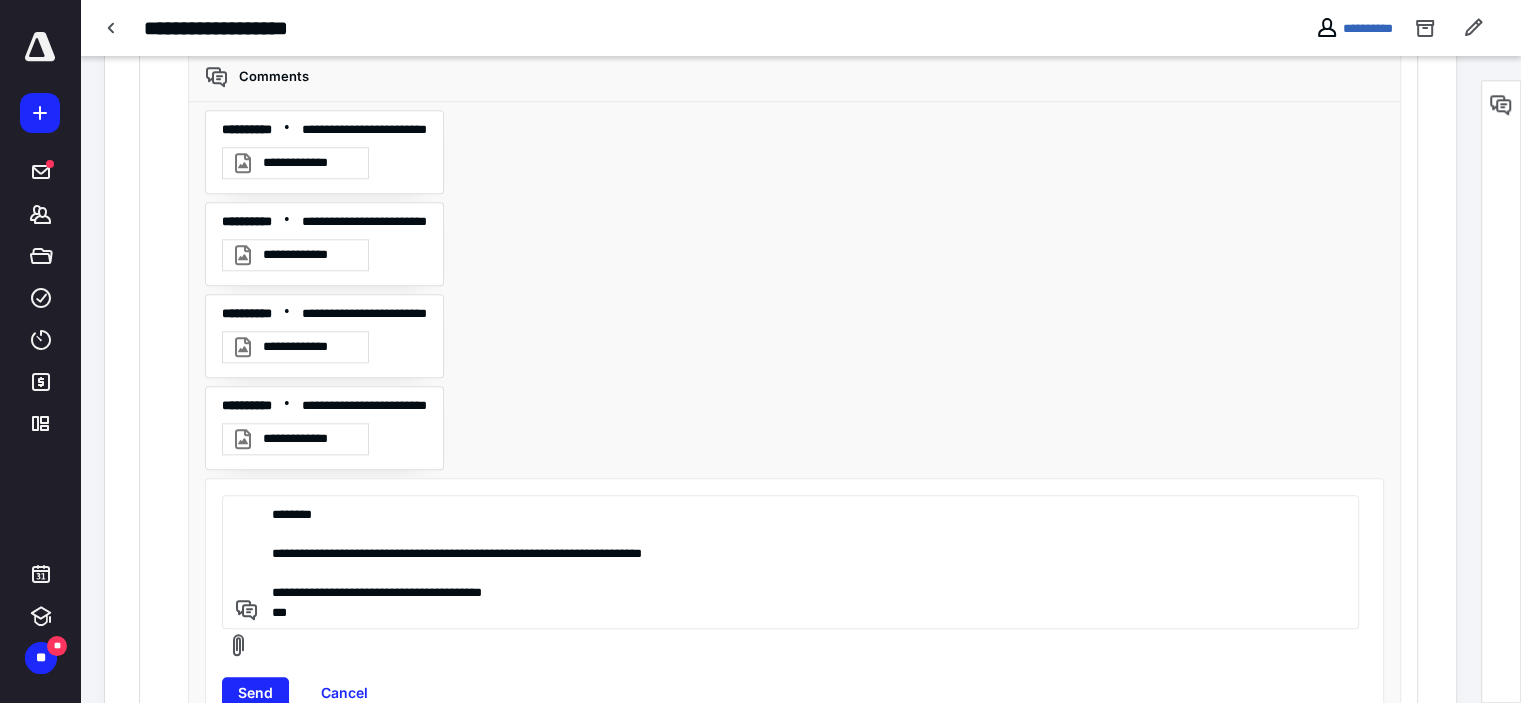 scroll, scrollTop: 2074, scrollLeft: 0, axis: vertical 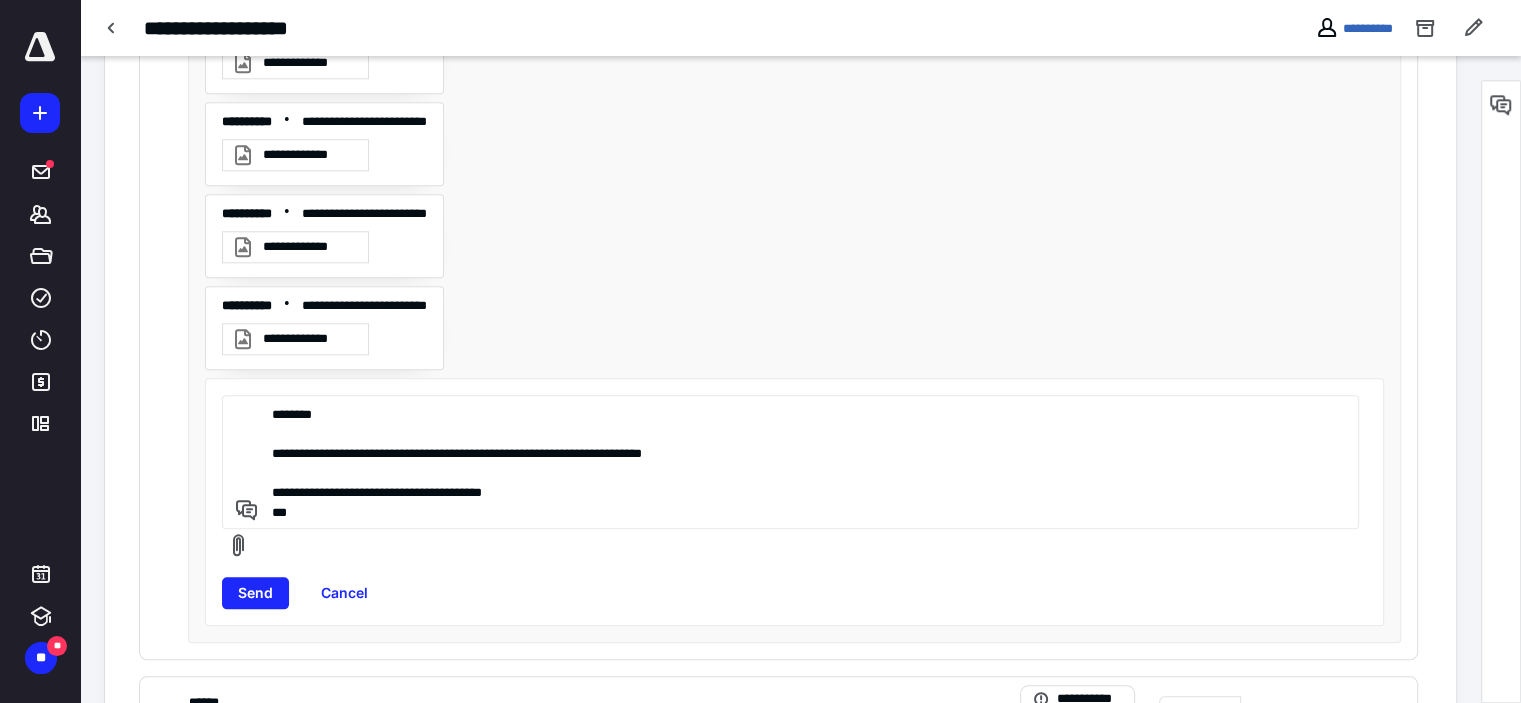 click on "**********" at bounding box center (787, 462) 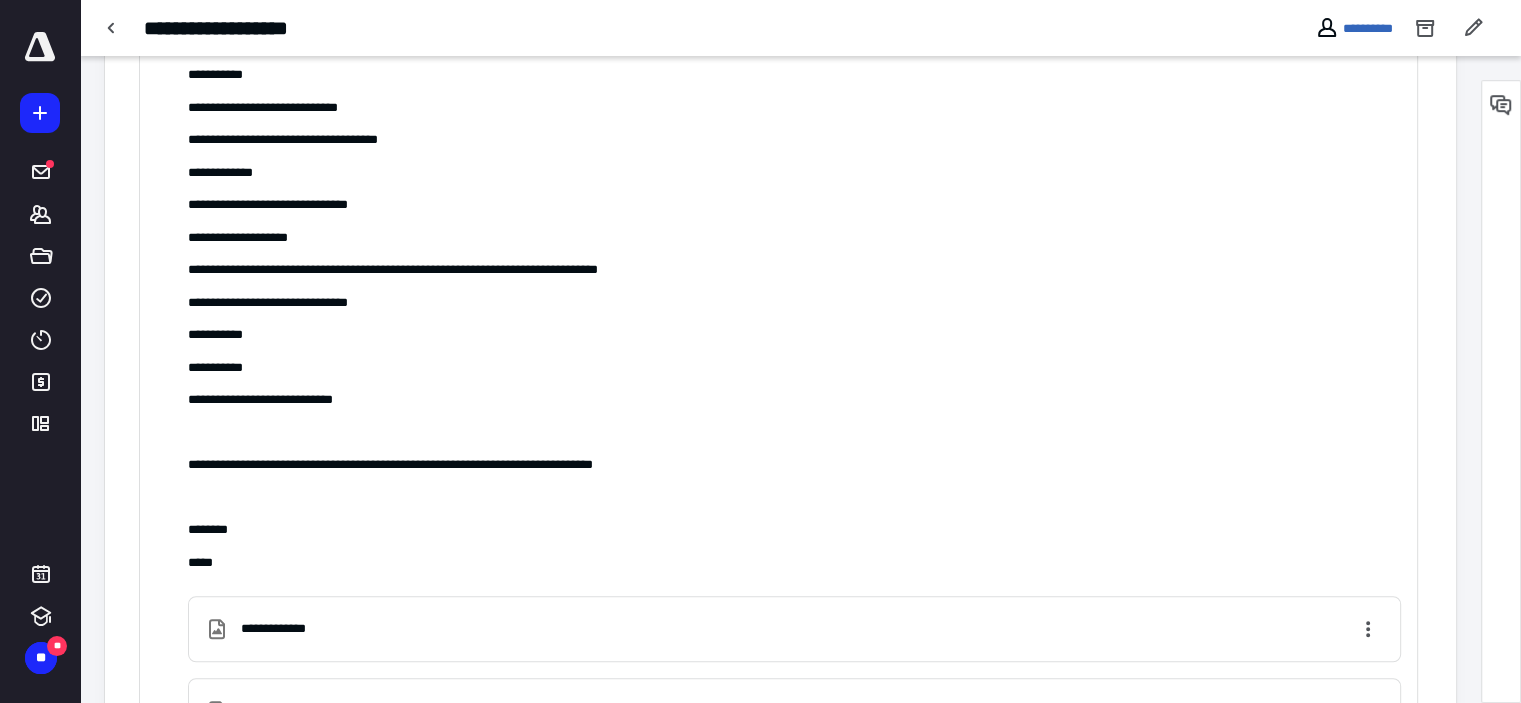 scroll, scrollTop: 974, scrollLeft: 0, axis: vertical 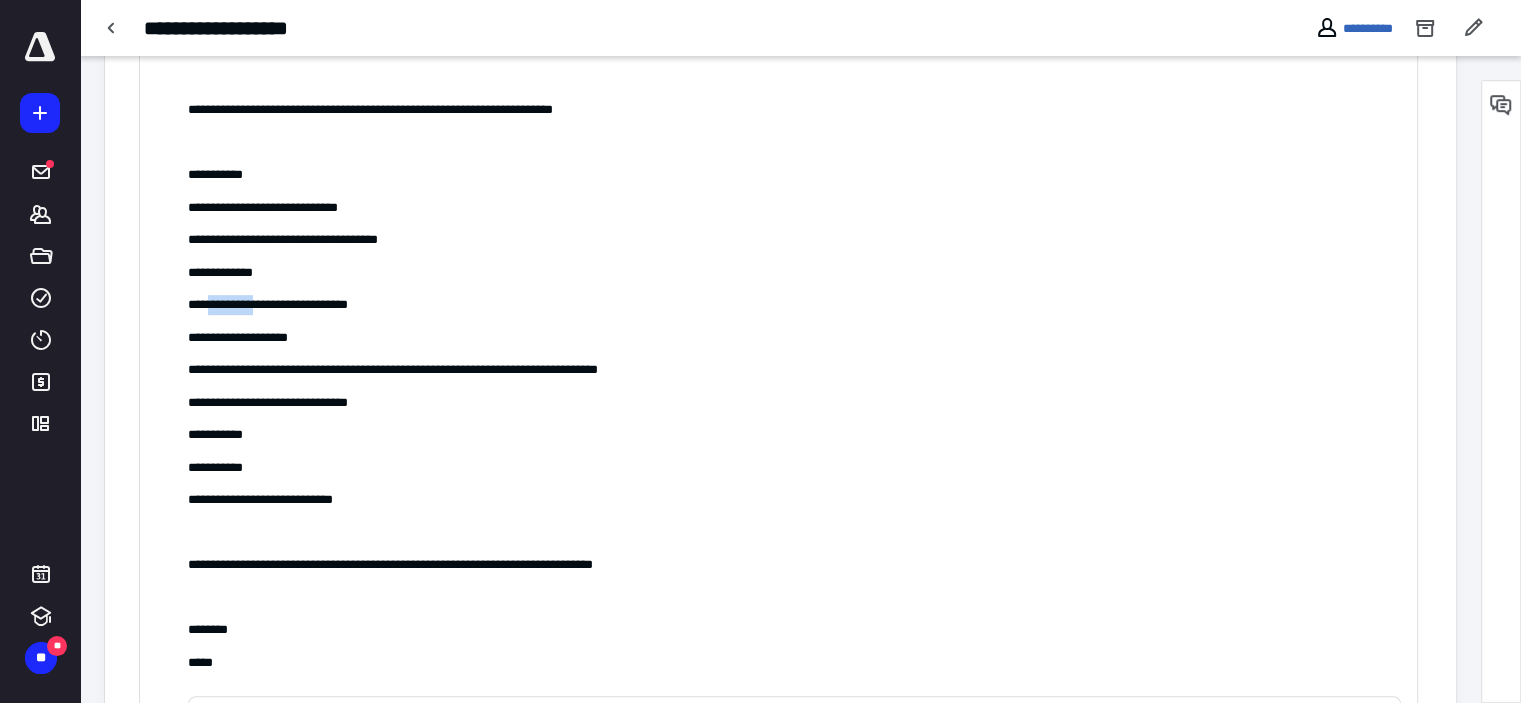 drag, startPoint x: 207, startPoint y: 303, endPoint x: 270, endPoint y: 304, distance: 63.007935 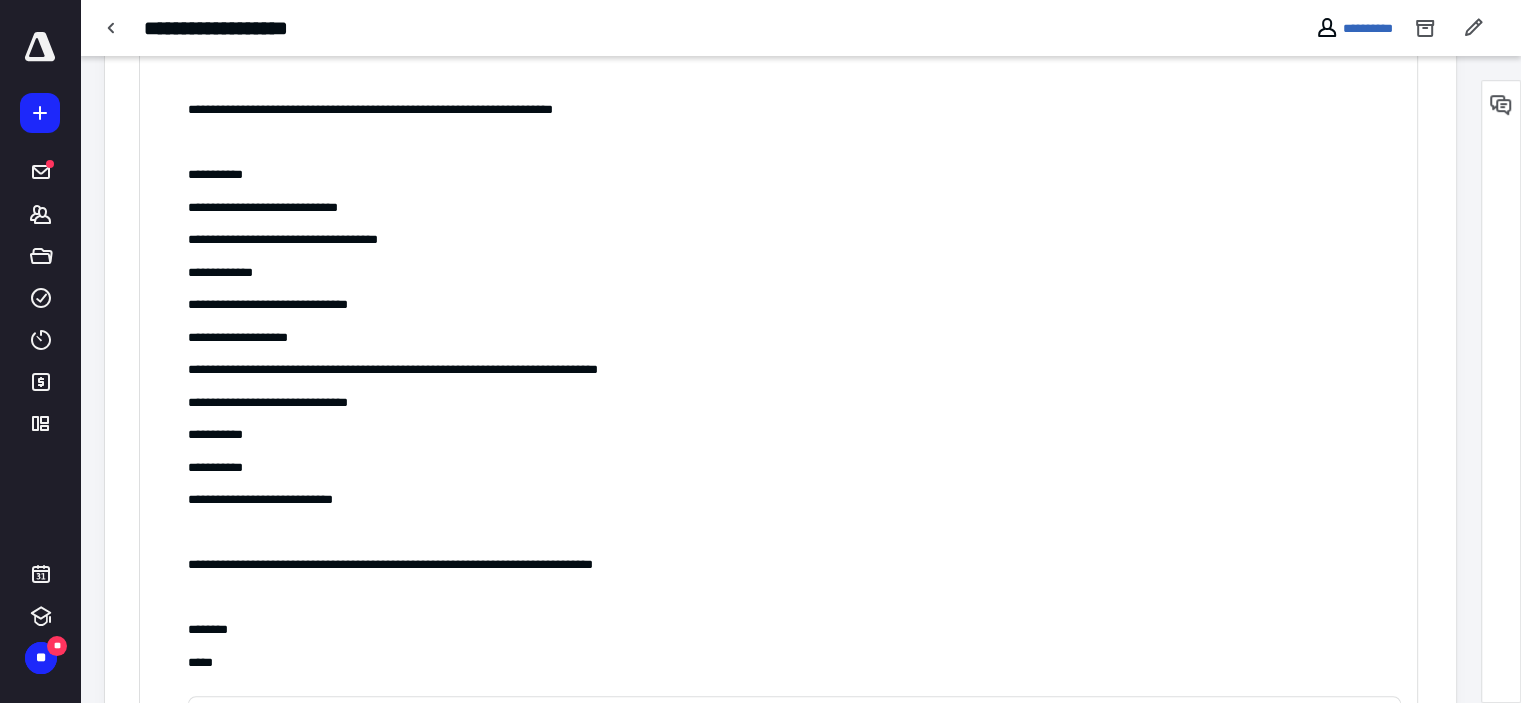 click on "**********" at bounding box center [795, 305] 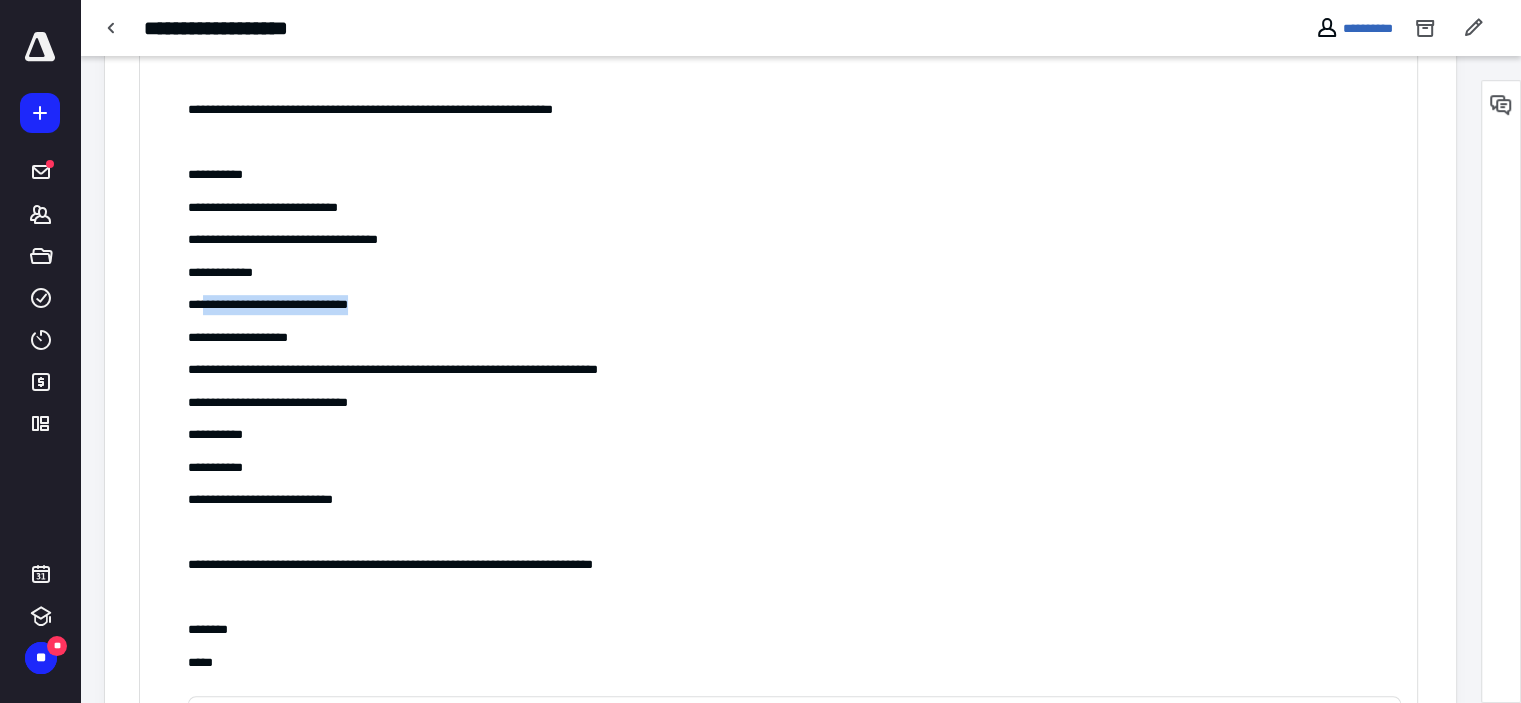 drag, startPoint x: 202, startPoint y: 300, endPoint x: 384, endPoint y: 302, distance: 182.01099 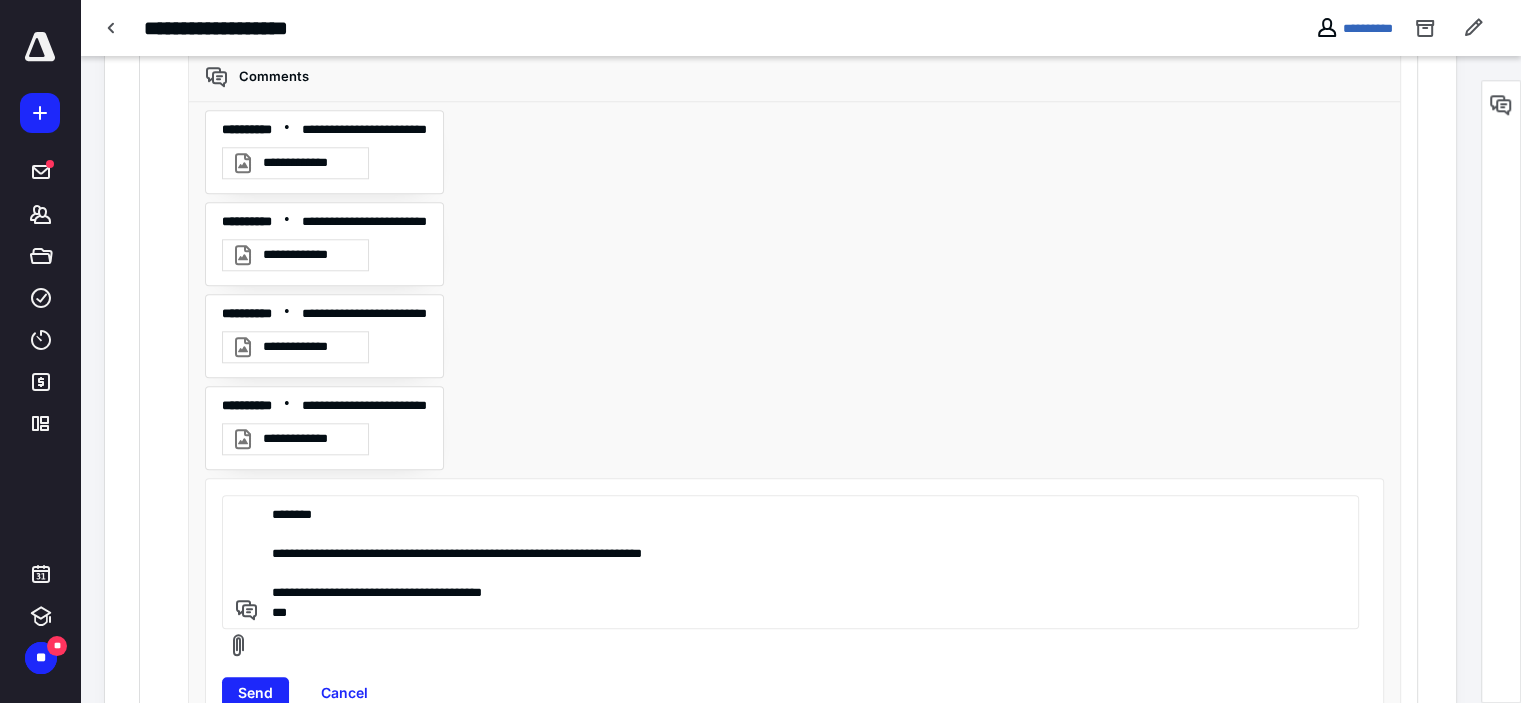 scroll, scrollTop: 2274, scrollLeft: 0, axis: vertical 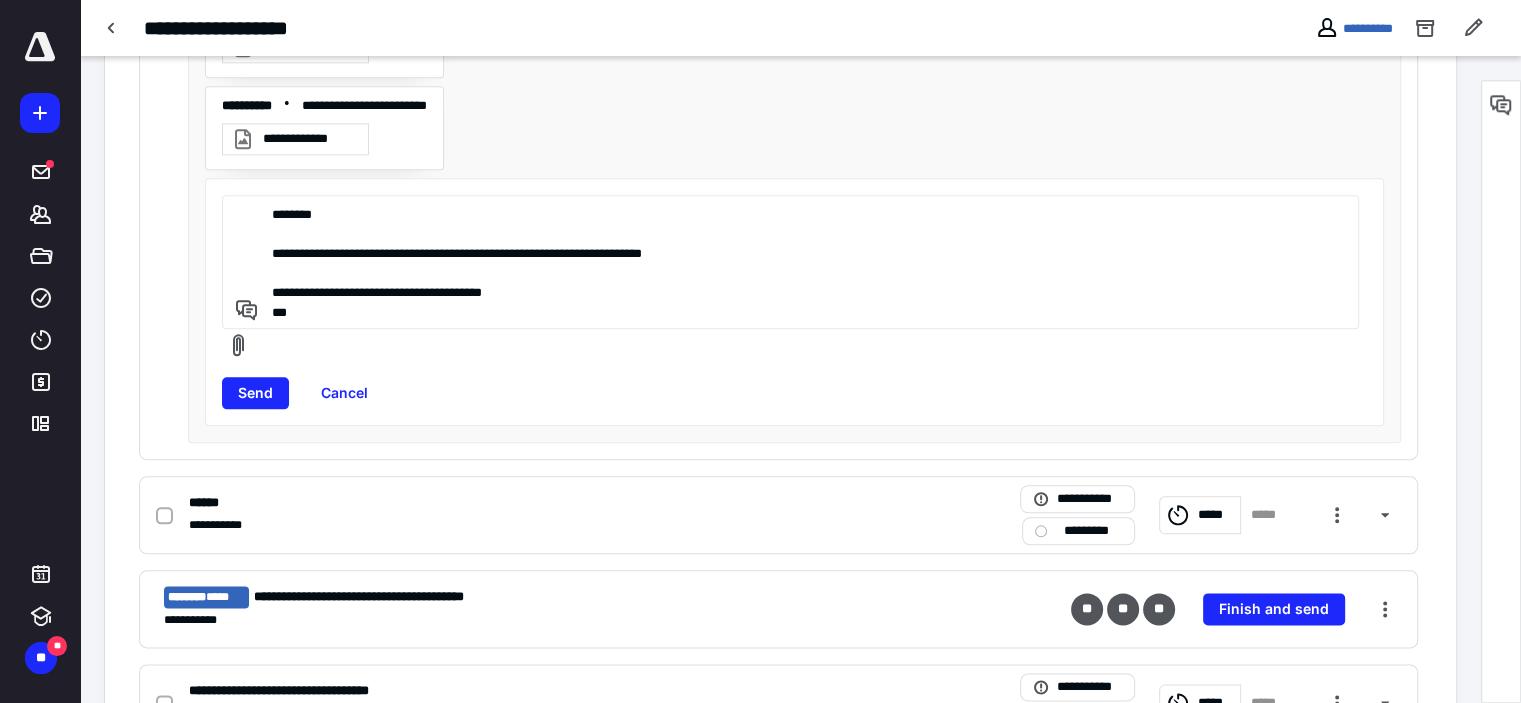 paste on "**********" 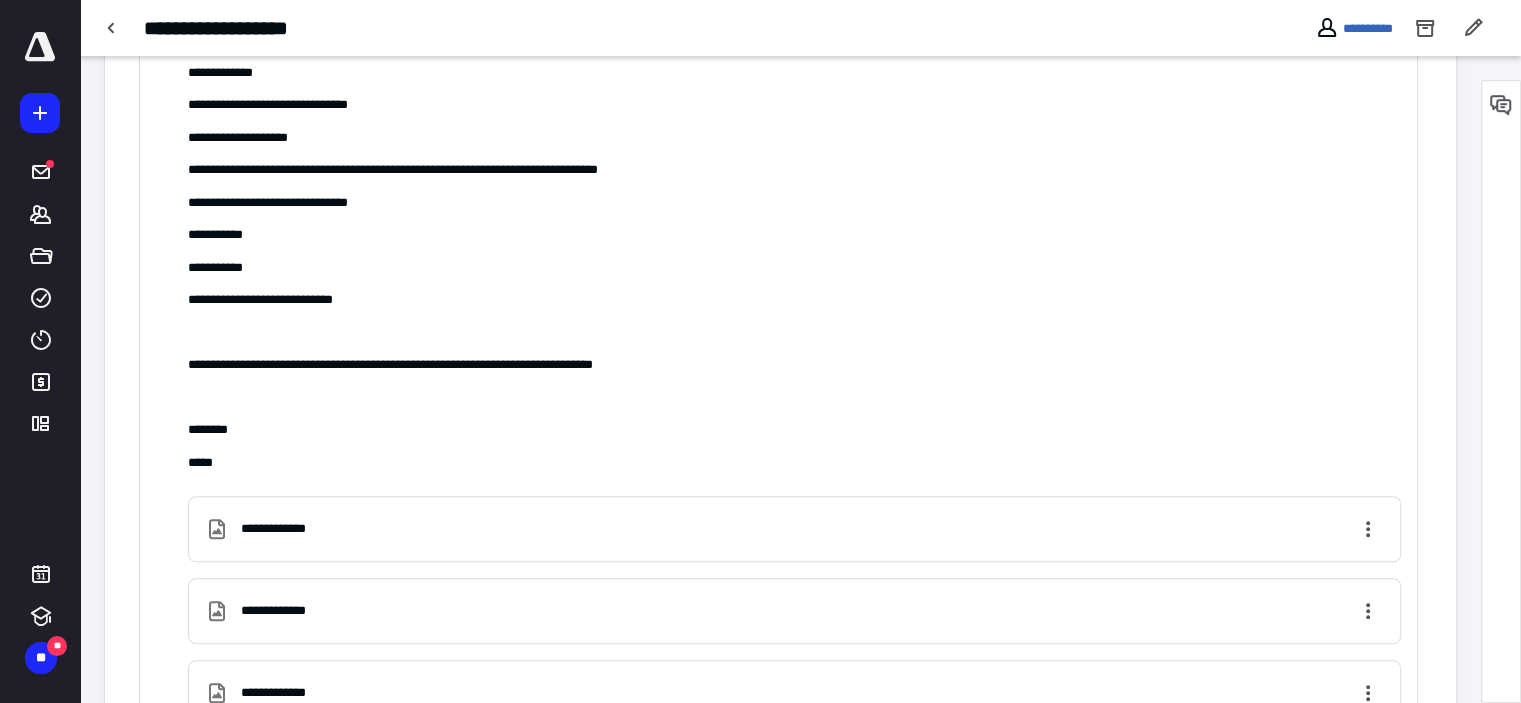 scroll, scrollTop: 1074, scrollLeft: 0, axis: vertical 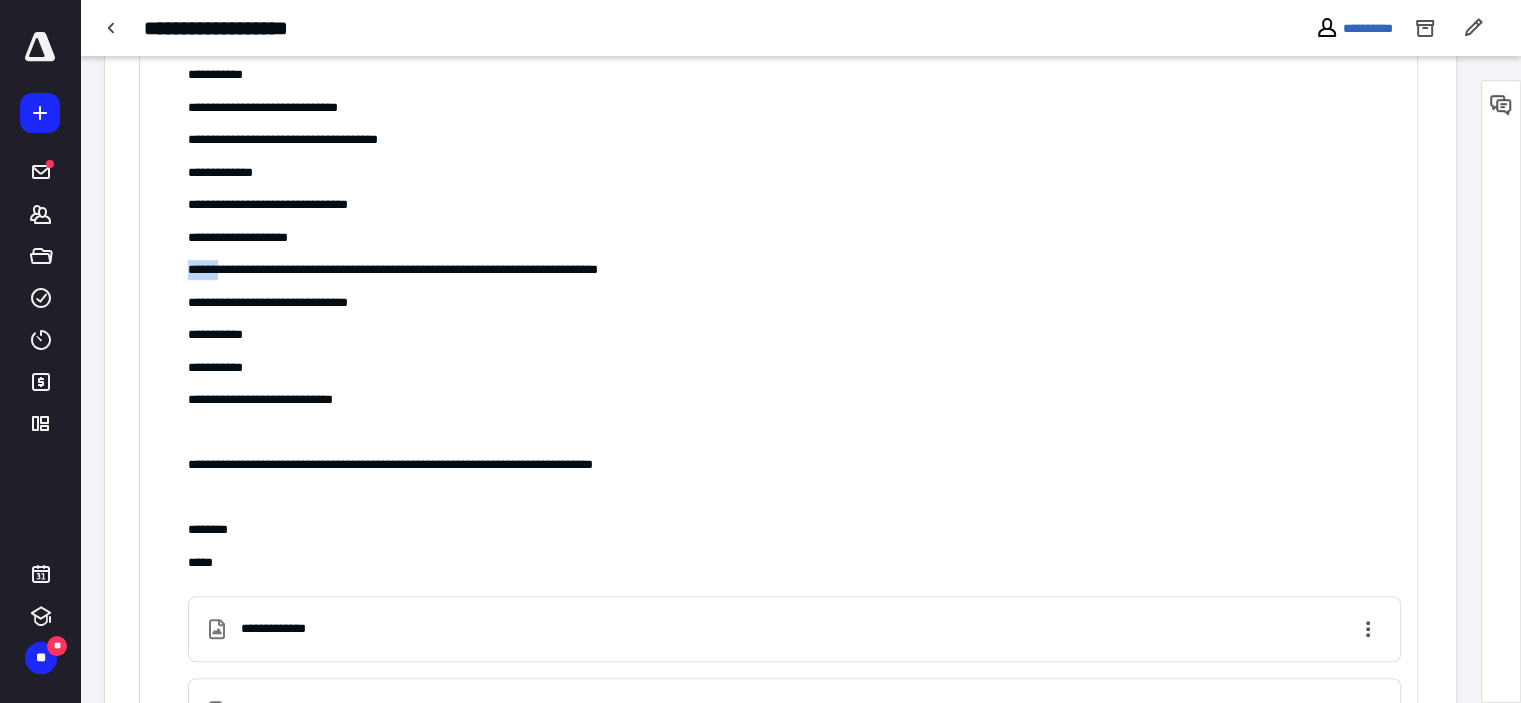 drag, startPoint x: 189, startPoint y: 263, endPoint x: 224, endPoint y: 263, distance: 35 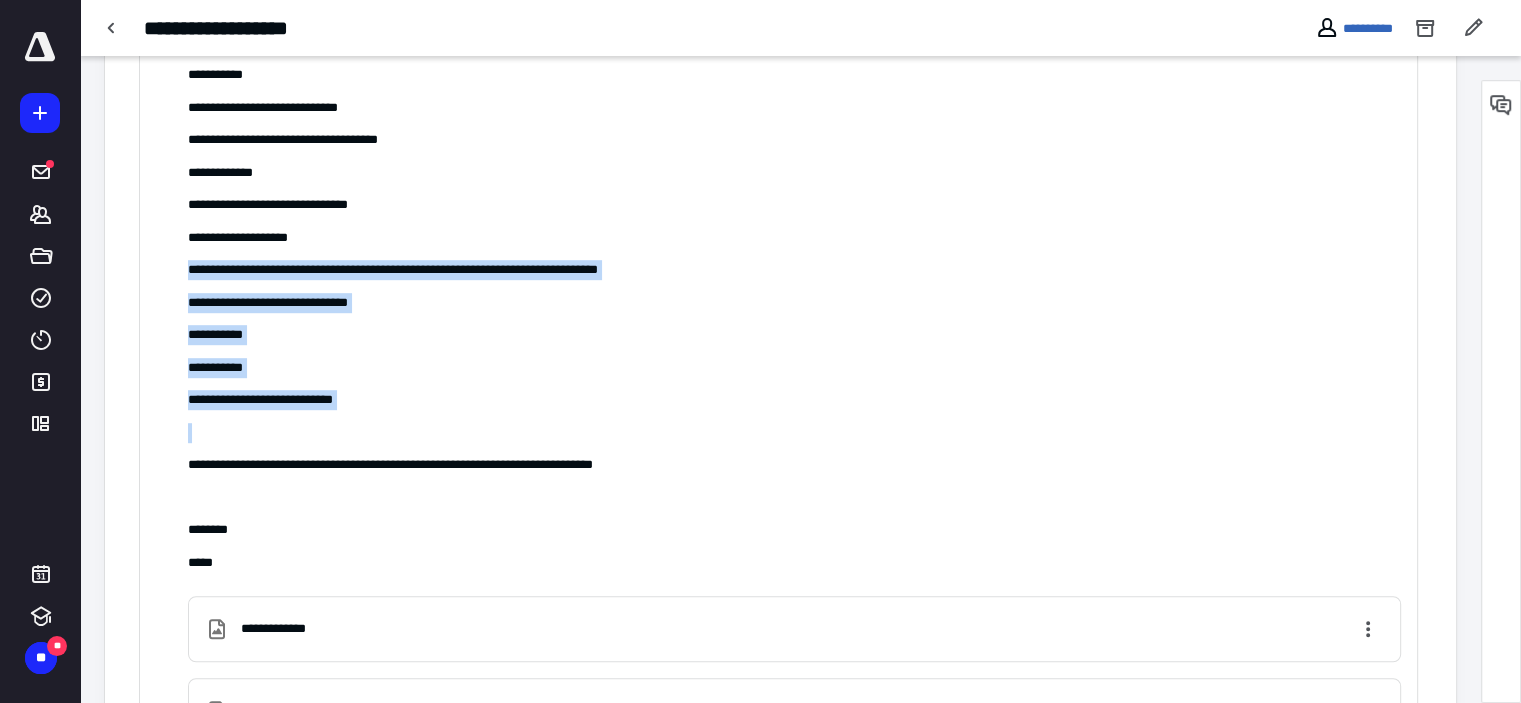 drag, startPoint x: 188, startPoint y: 267, endPoint x: 405, endPoint y: 374, distance: 241.94627 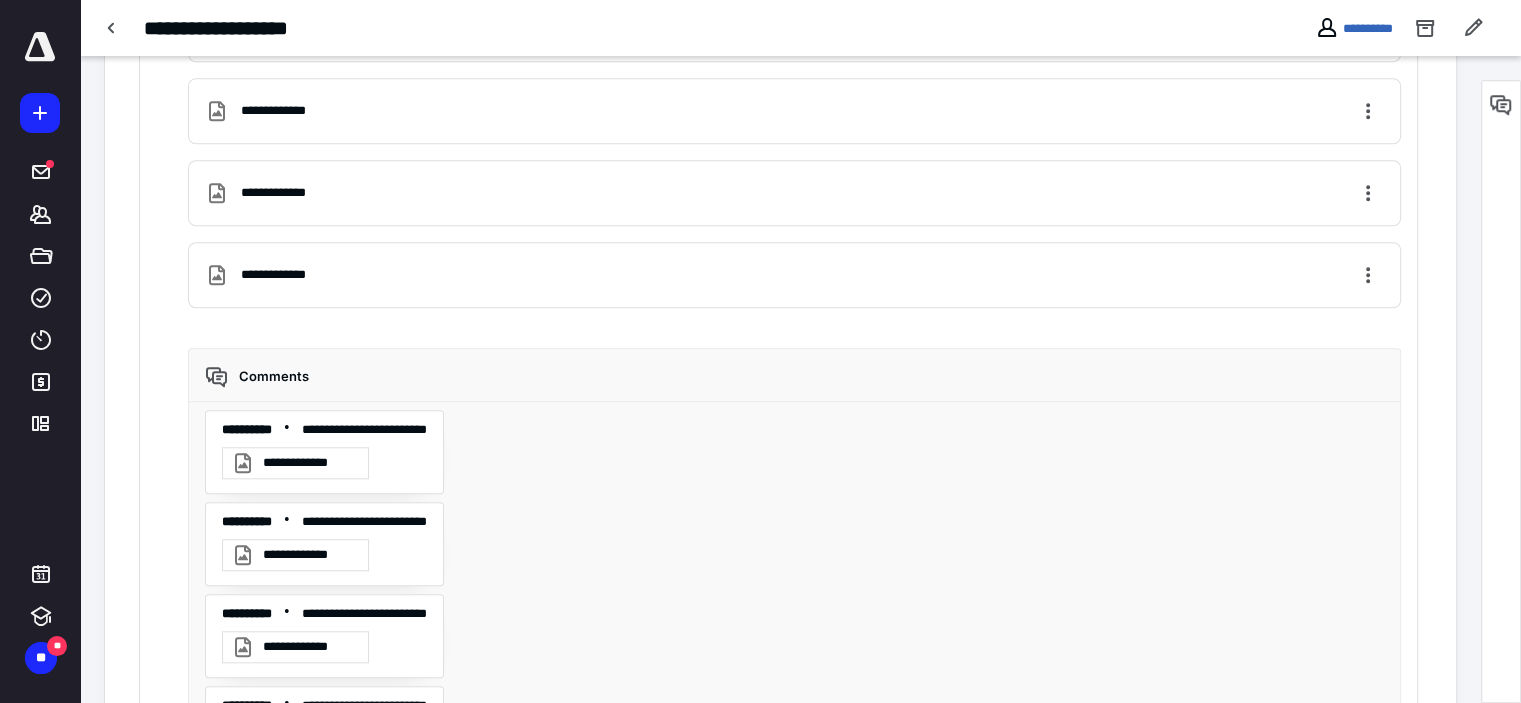 scroll, scrollTop: 2174, scrollLeft: 0, axis: vertical 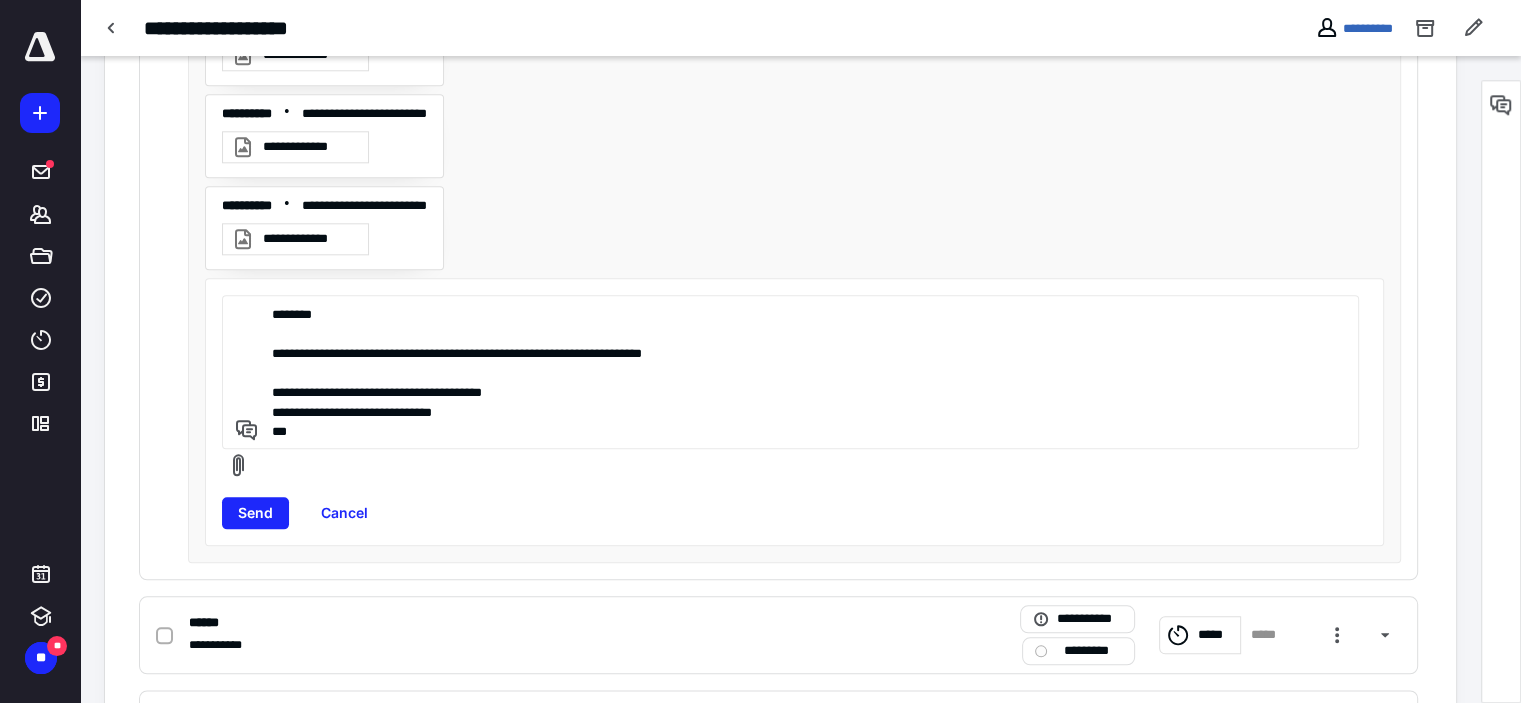 click on "**********" at bounding box center [787, 372] 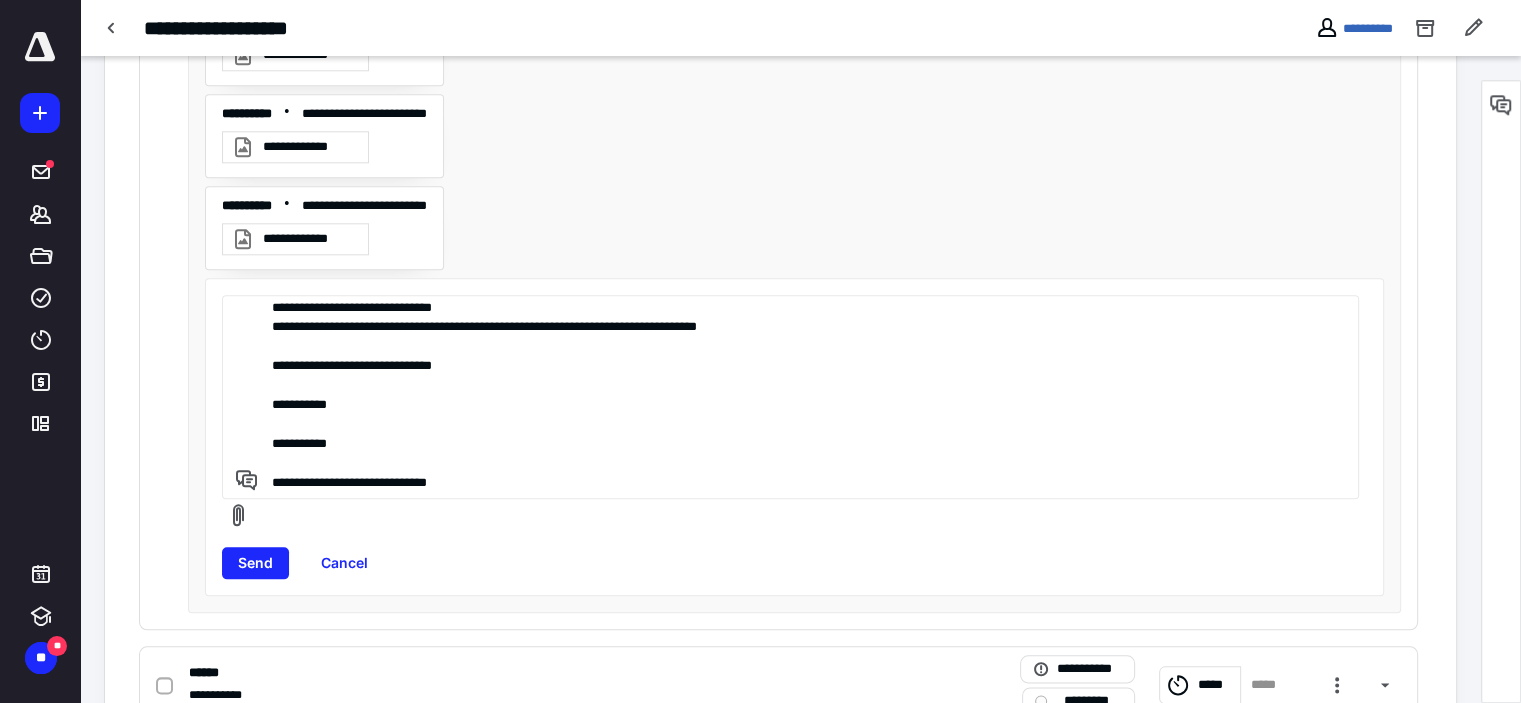 scroll, scrollTop: 0, scrollLeft: 0, axis: both 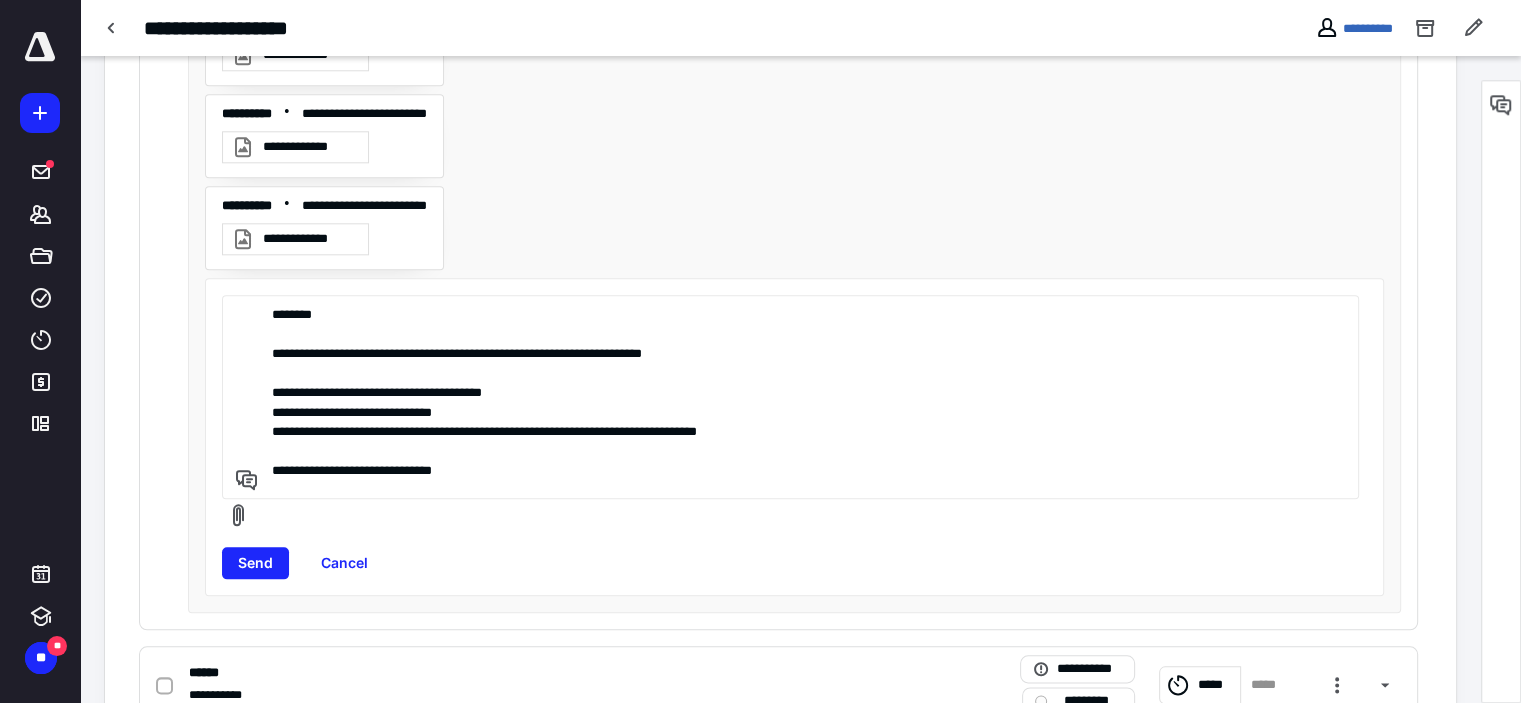 click on "**********" at bounding box center [787, 397] 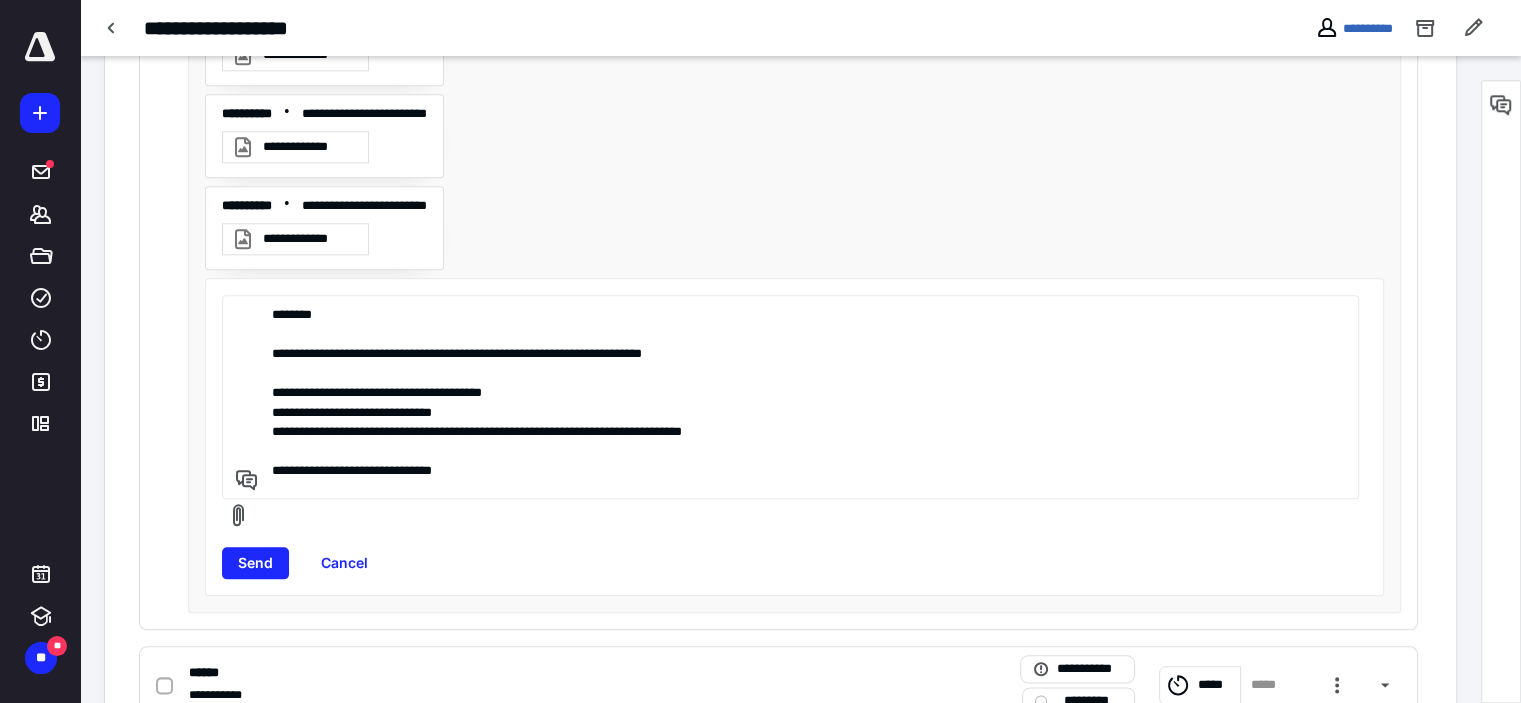 click on "**********" at bounding box center (787, 397) 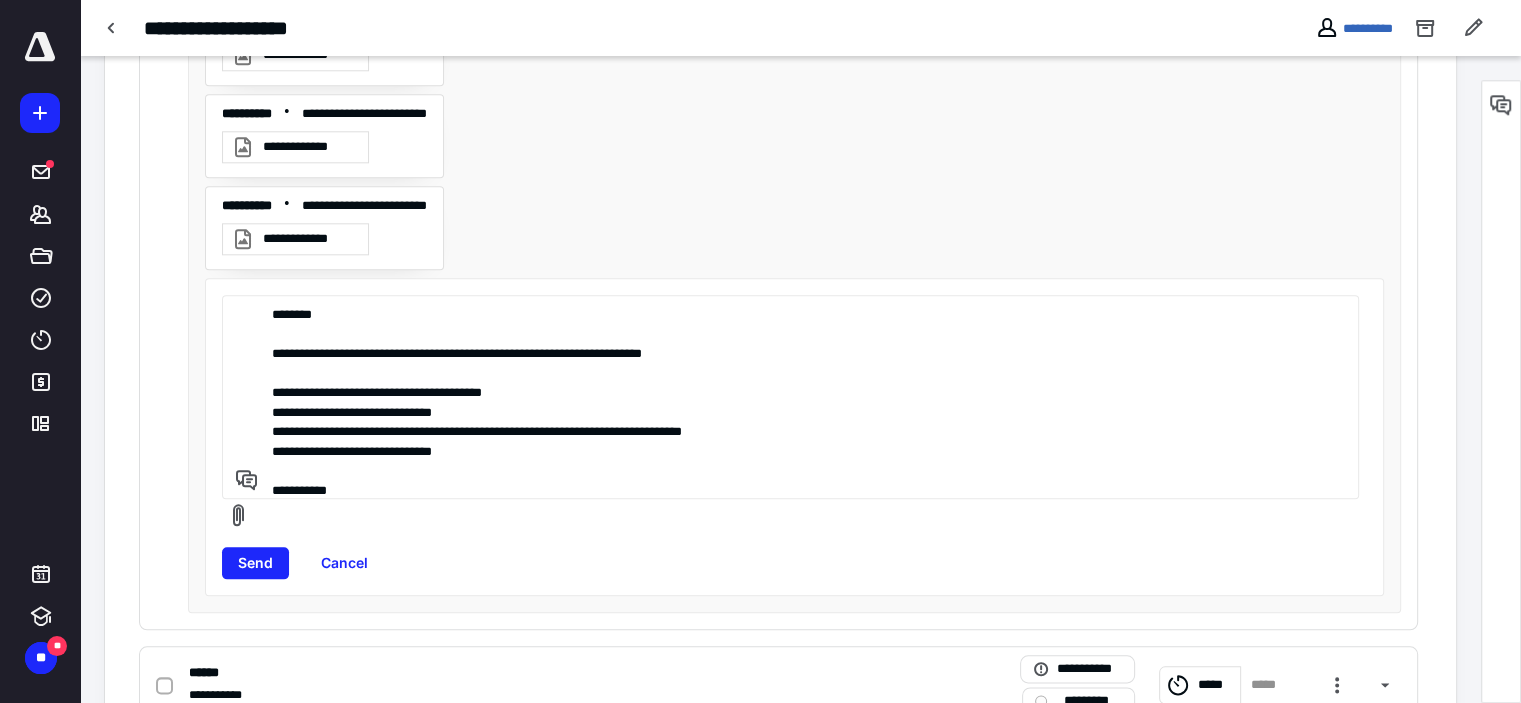 click on "**********" at bounding box center (787, 397) 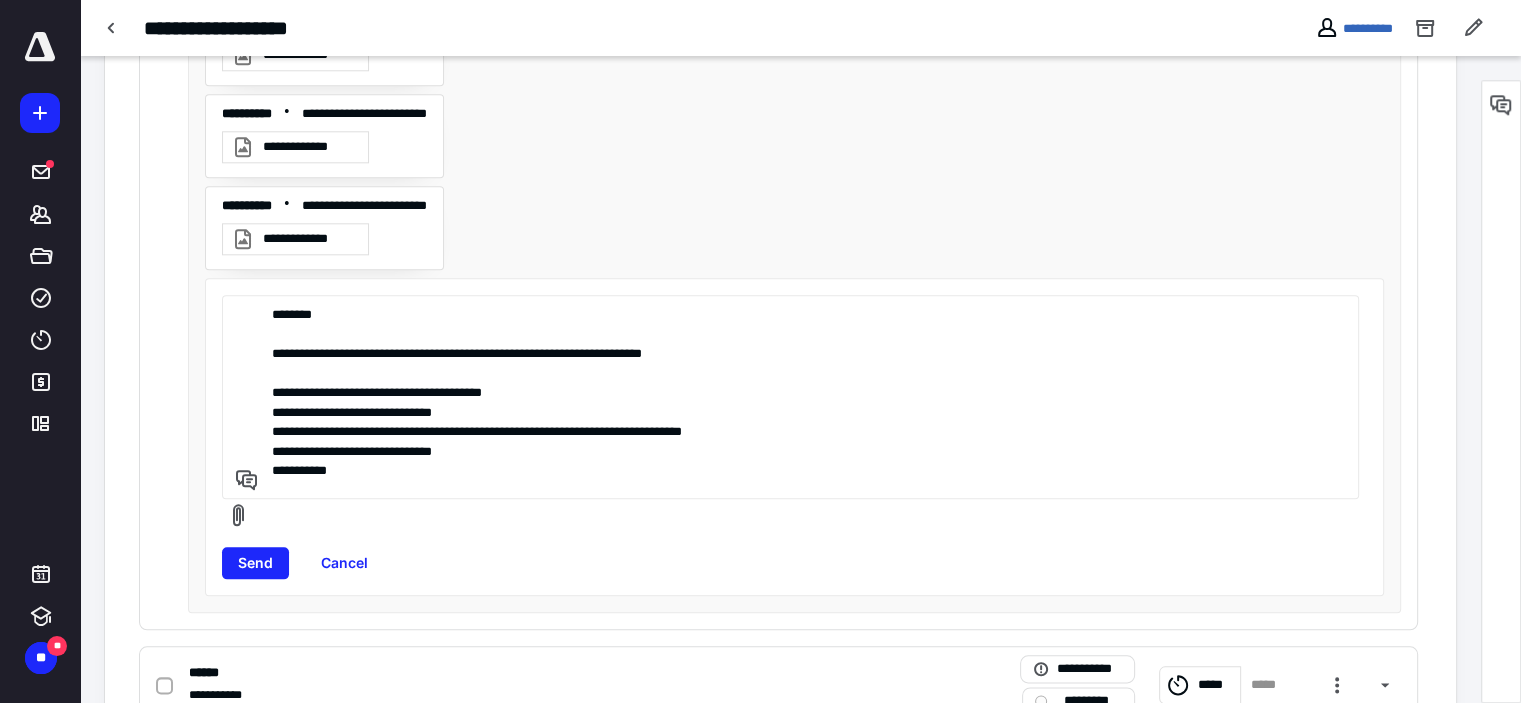 scroll, scrollTop: 100, scrollLeft: 0, axis: vertical 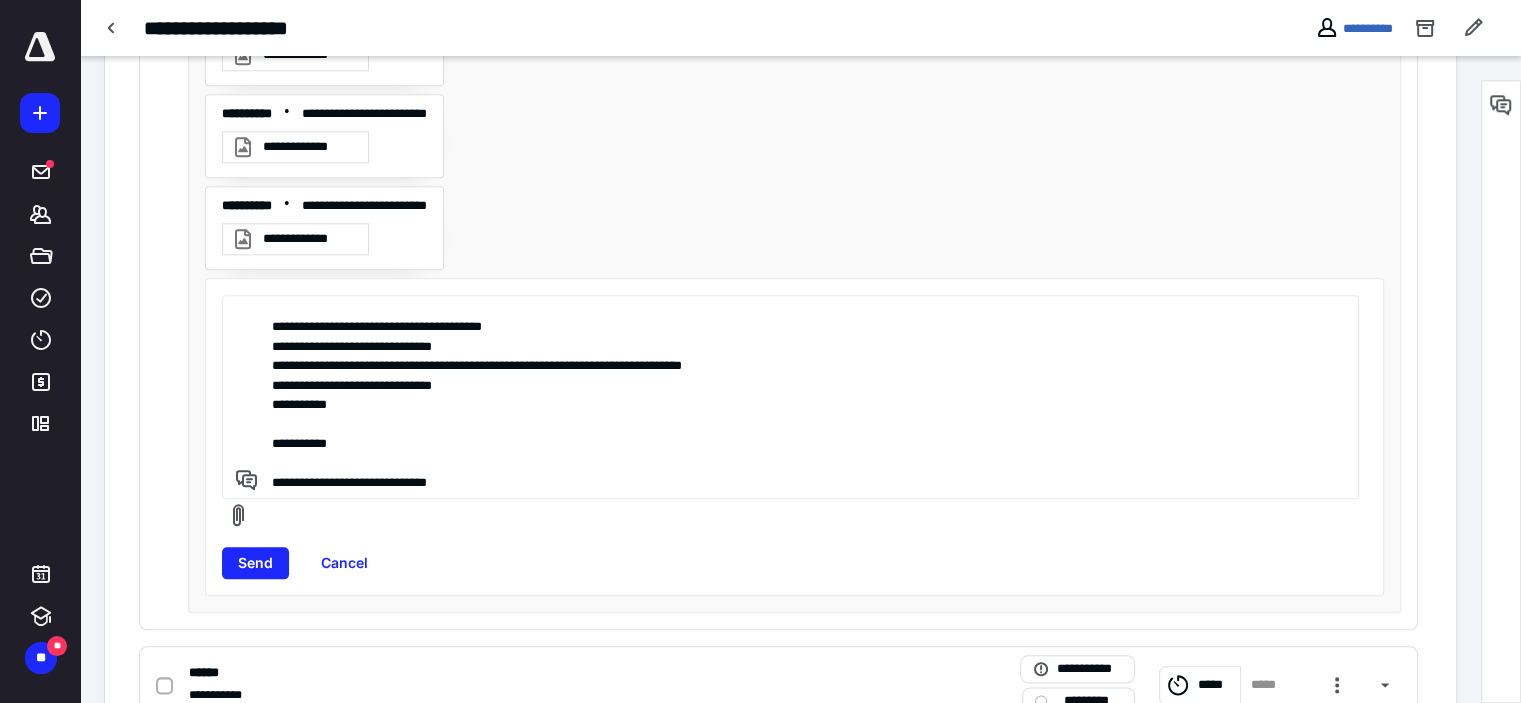 click on "**********" at bounding box center [787, 397] 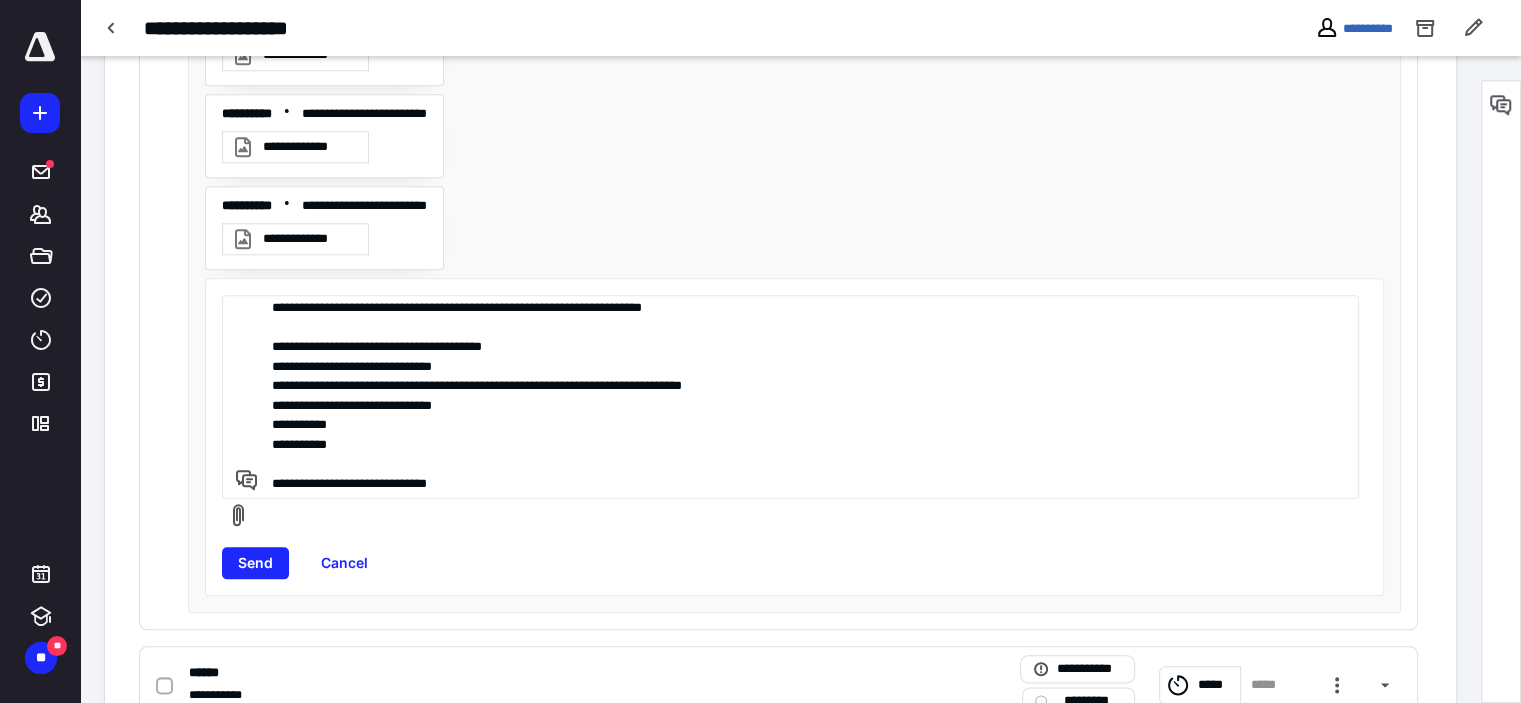 scroll, scrollTop: 84, scrollLeft: 0, axis: vertical 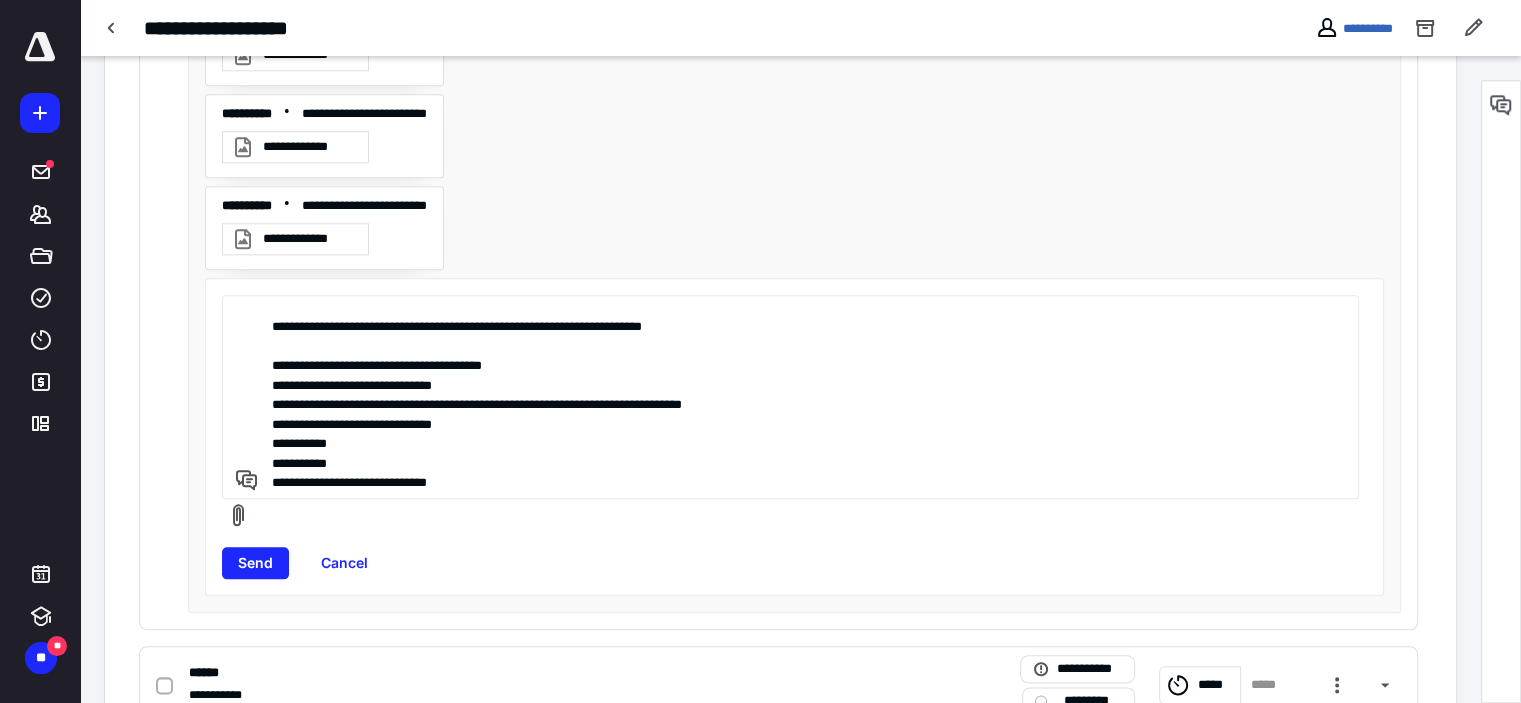 click on "**********" at bounding box center (787, 397) 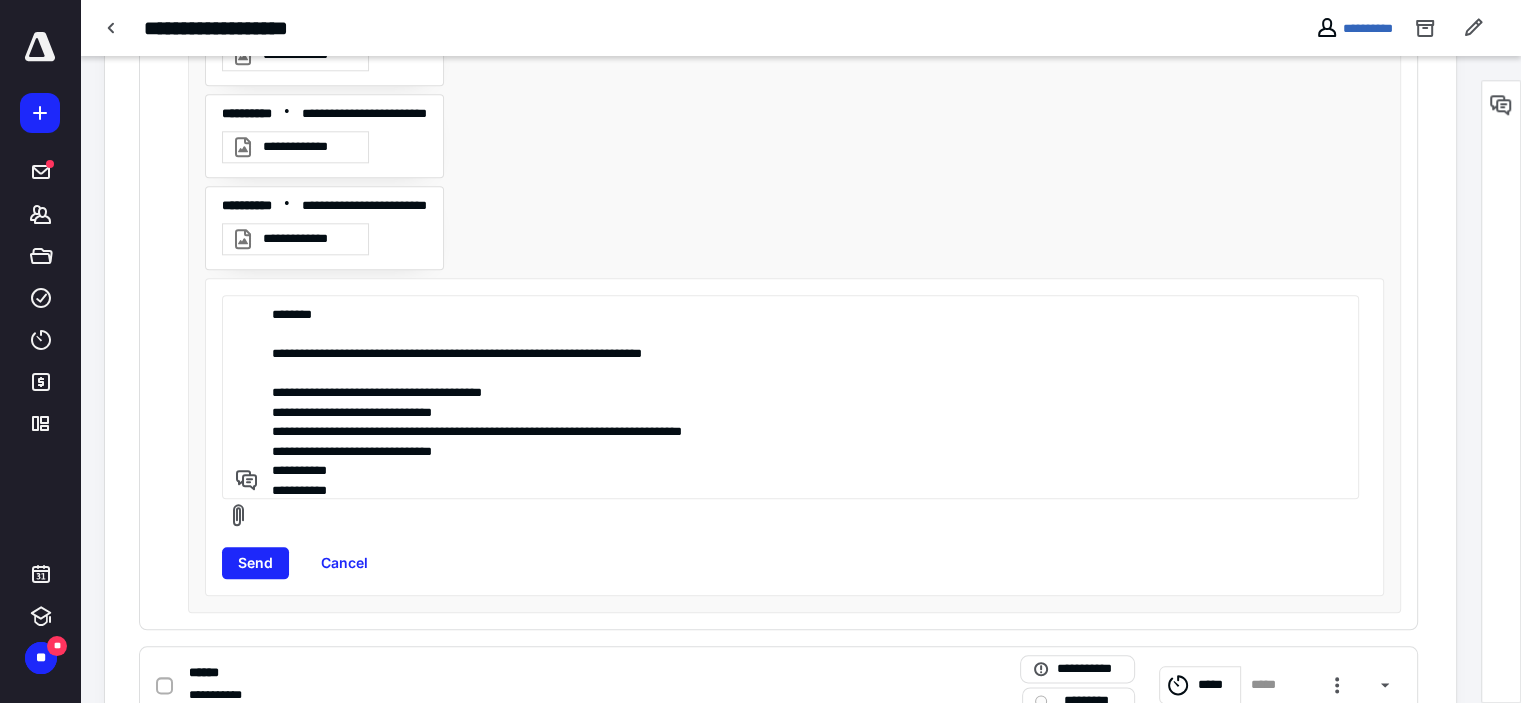 scroll, scrollTop: 100, scrollLeft: 0, axis: vertical 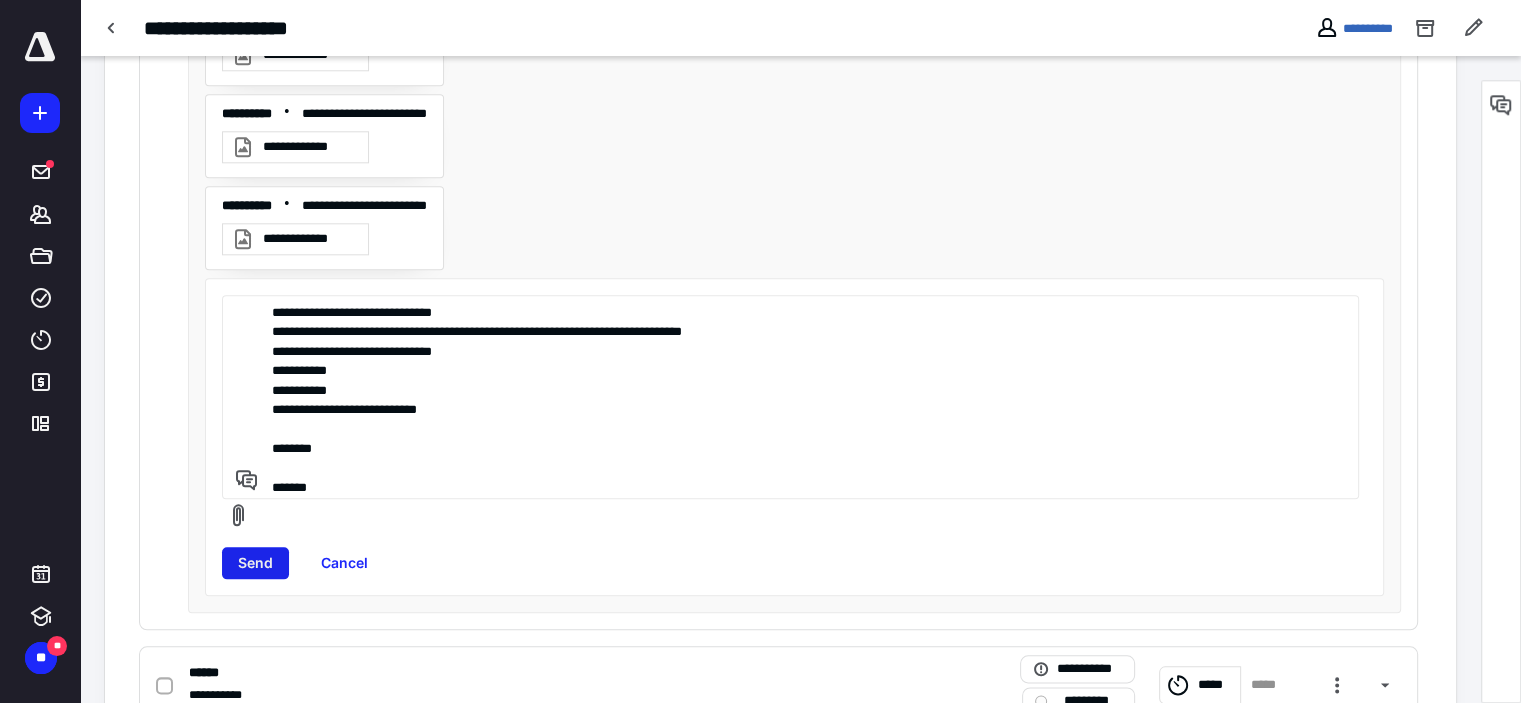 type on "**********" 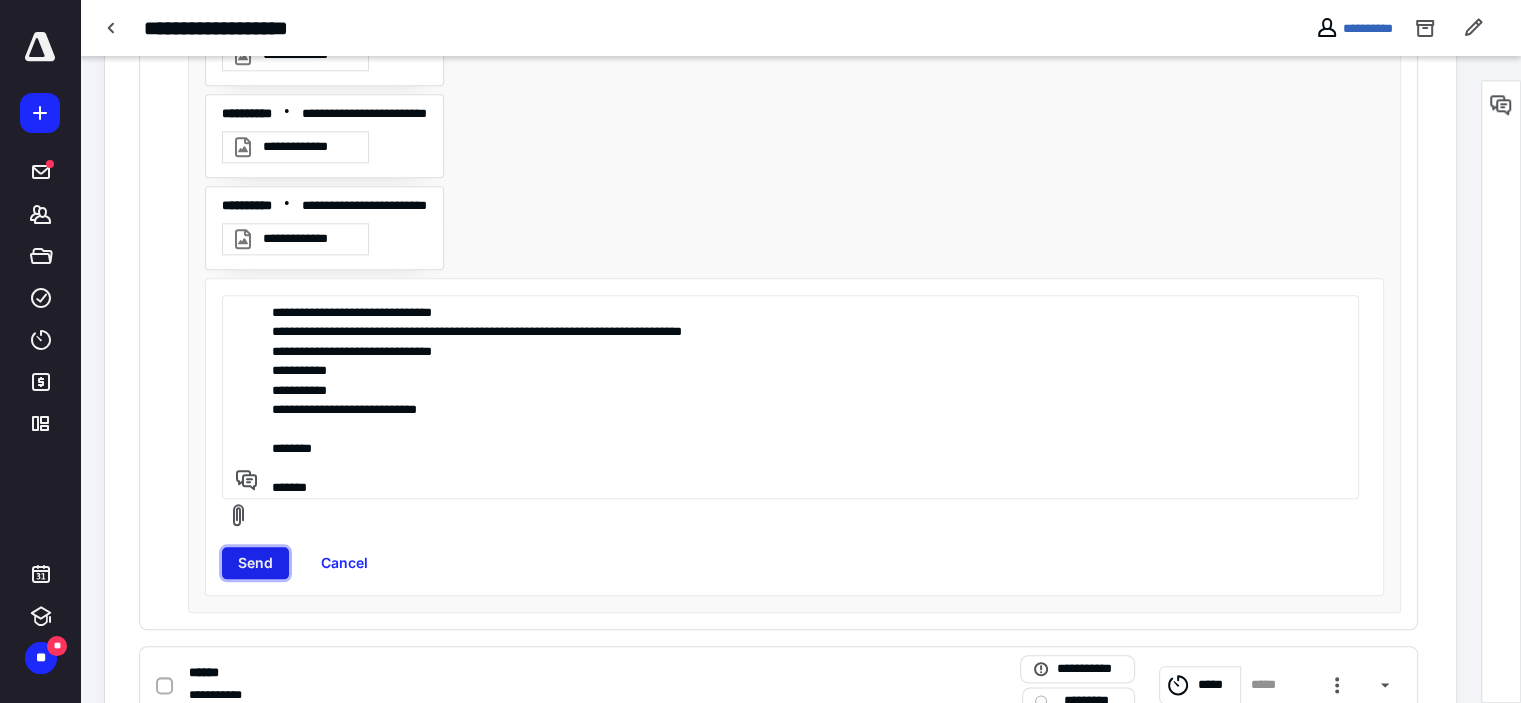 click on "Send" at bounding box center (255, 563) 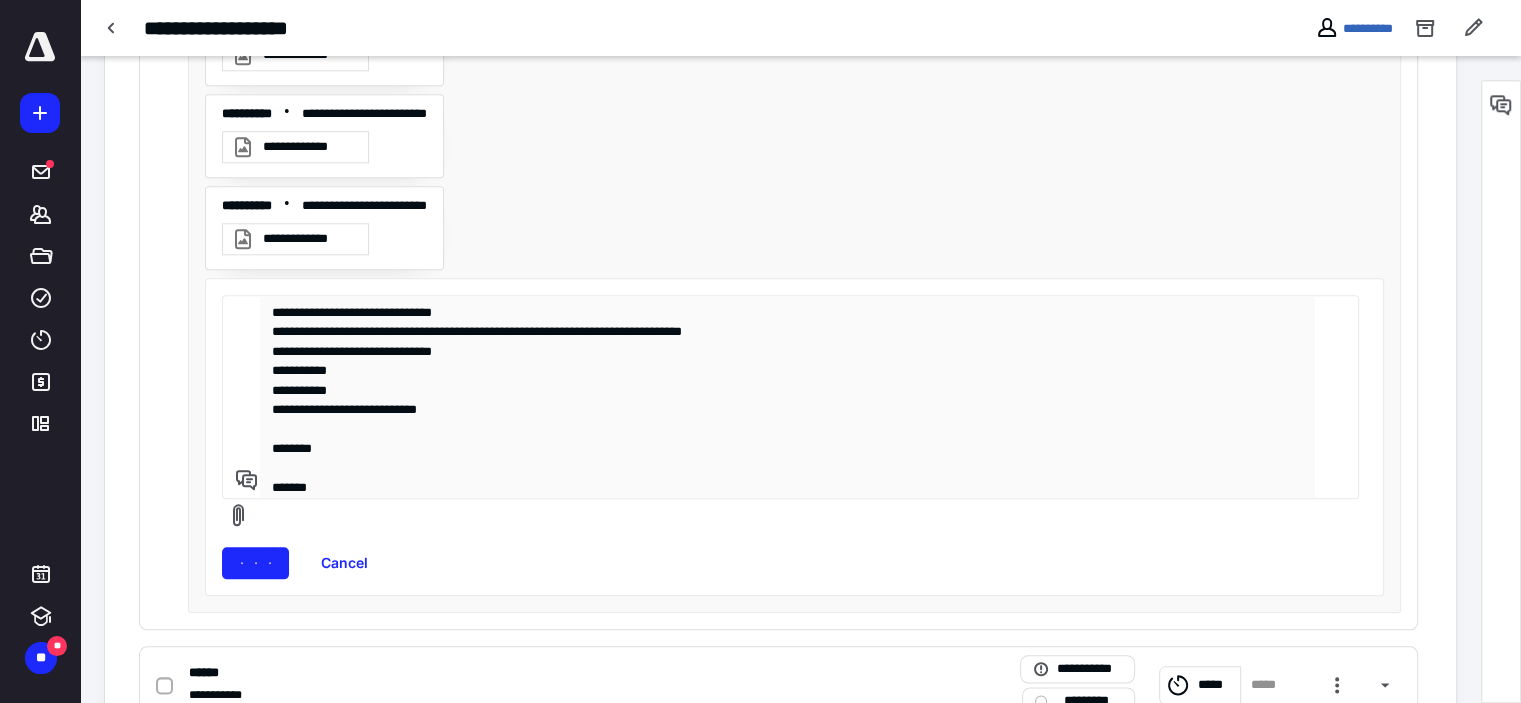 type 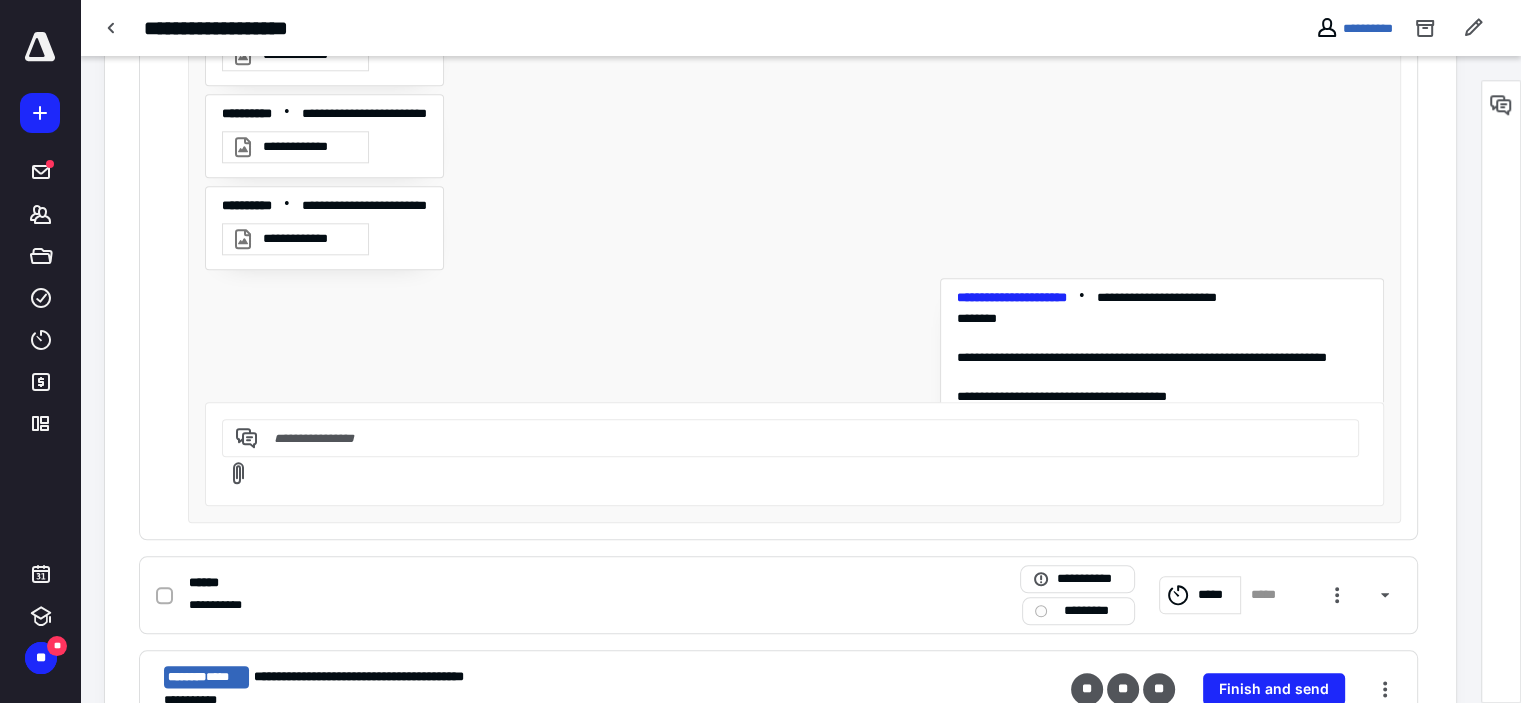 scroll, scrollTop: 238, scrollLeft: 0, axis: vertical 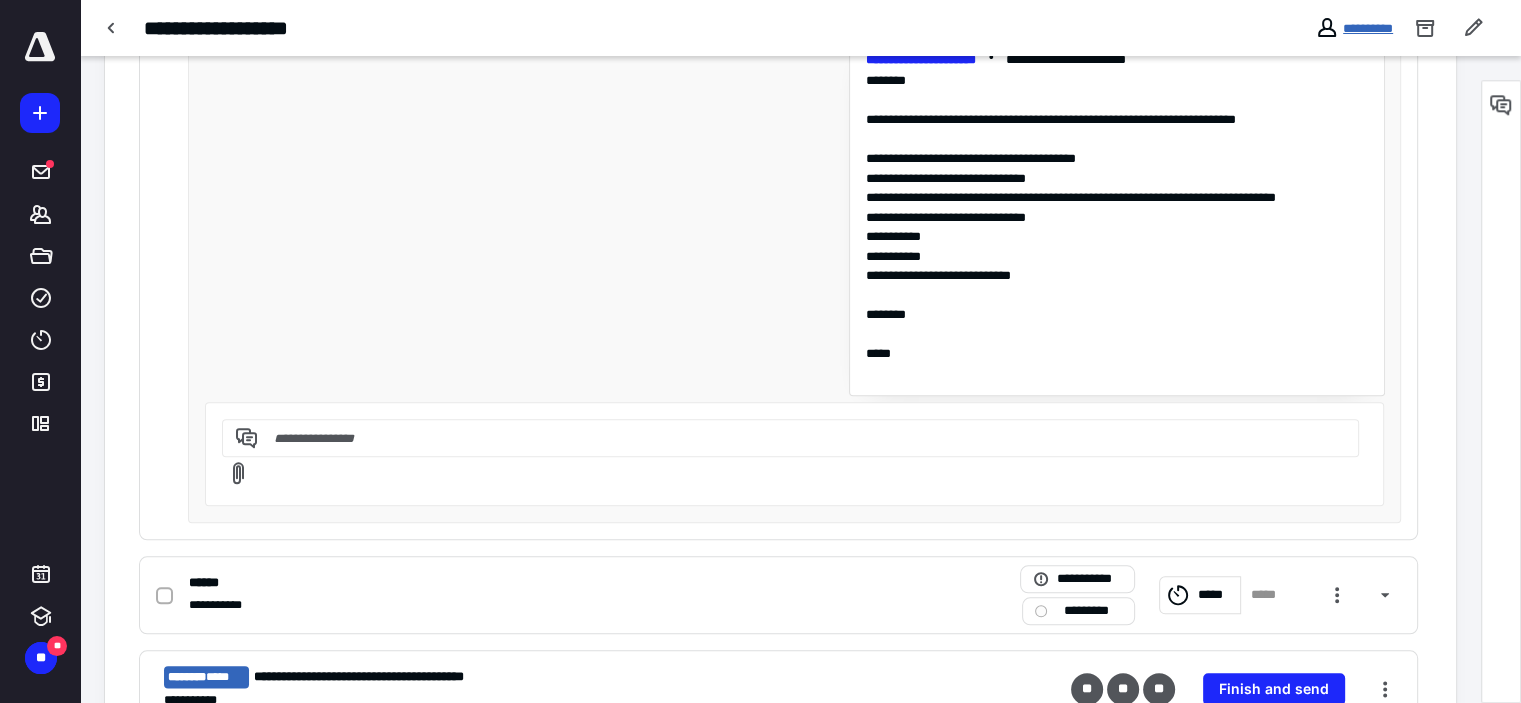 click on "**********" at bounding box center [1368, 28] 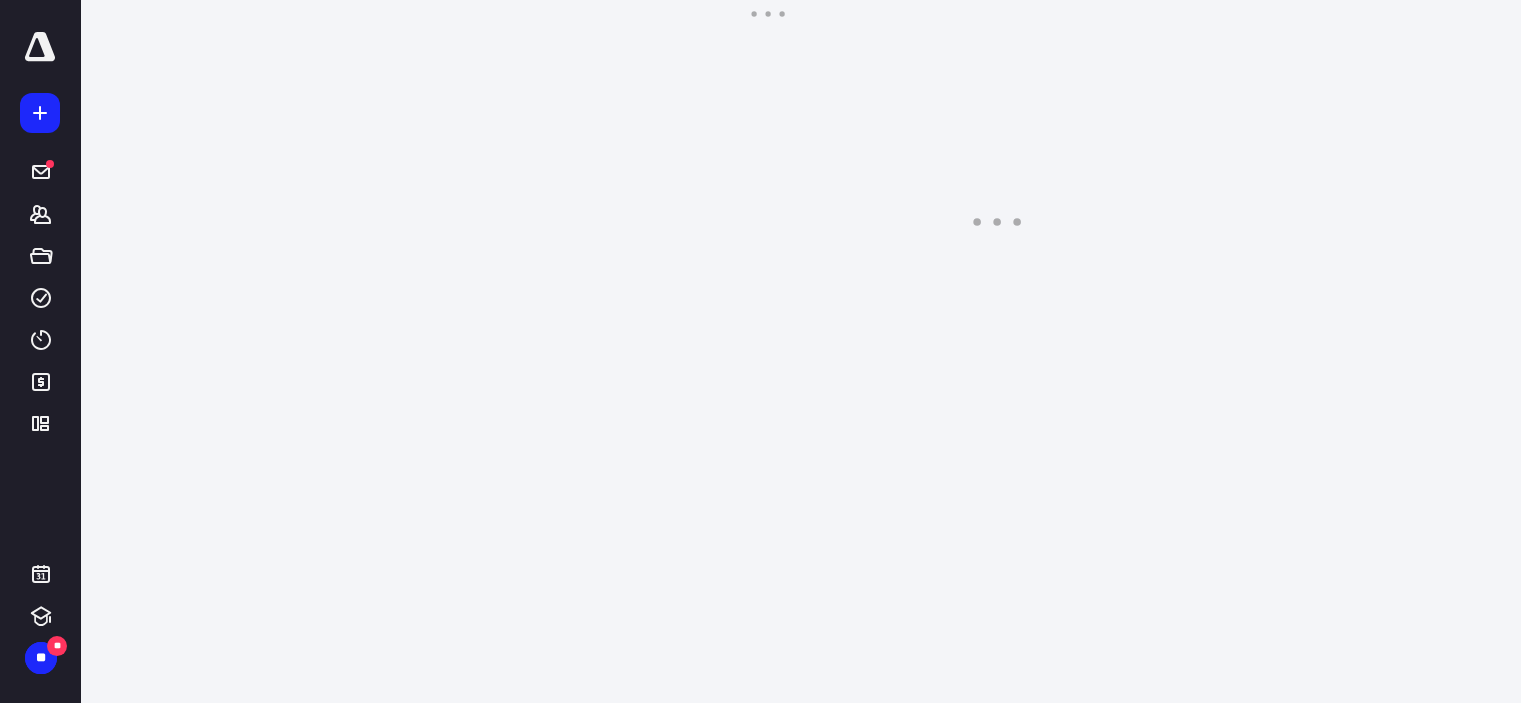 scroll, scrollTop: 0, scrollLeft: 0, axis: both 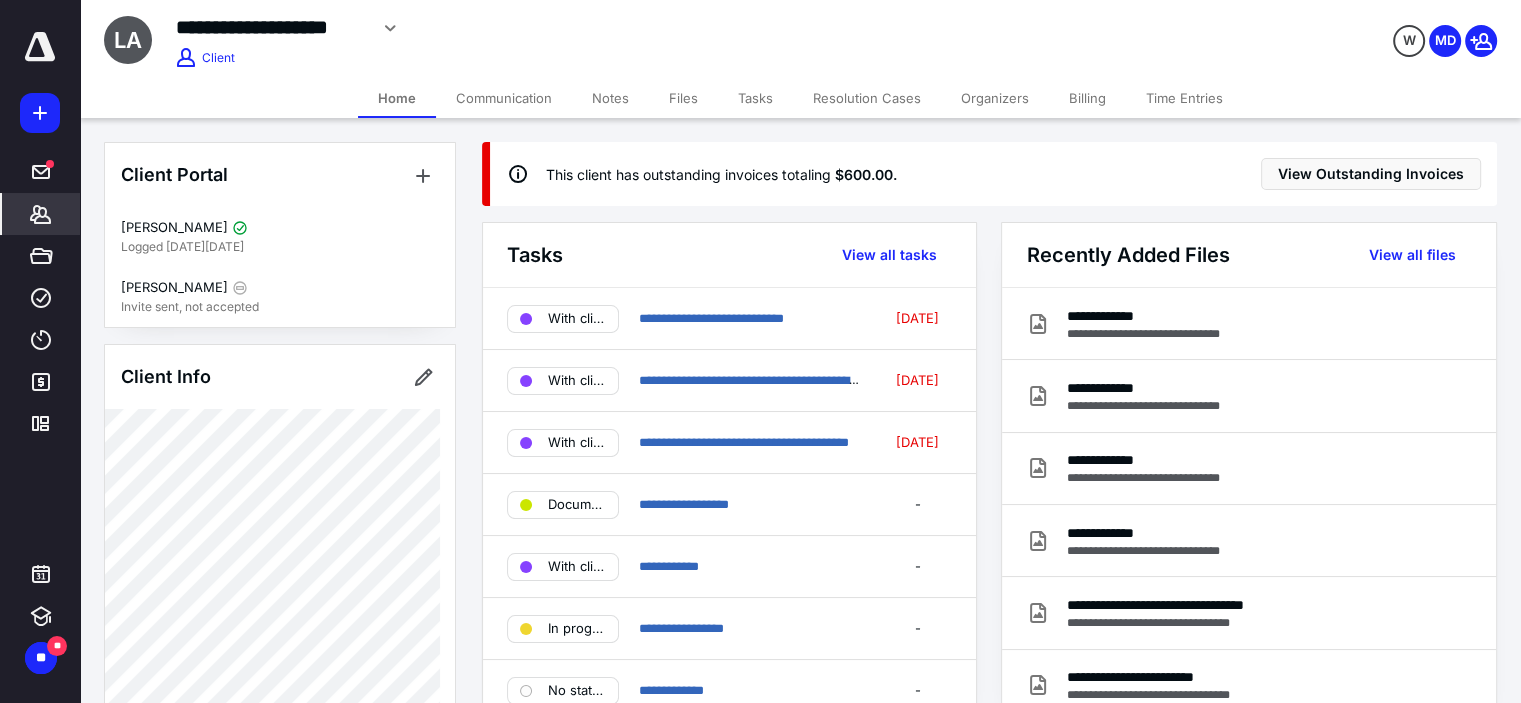 click on "Time Entries" at bounding box center (1184, 98) 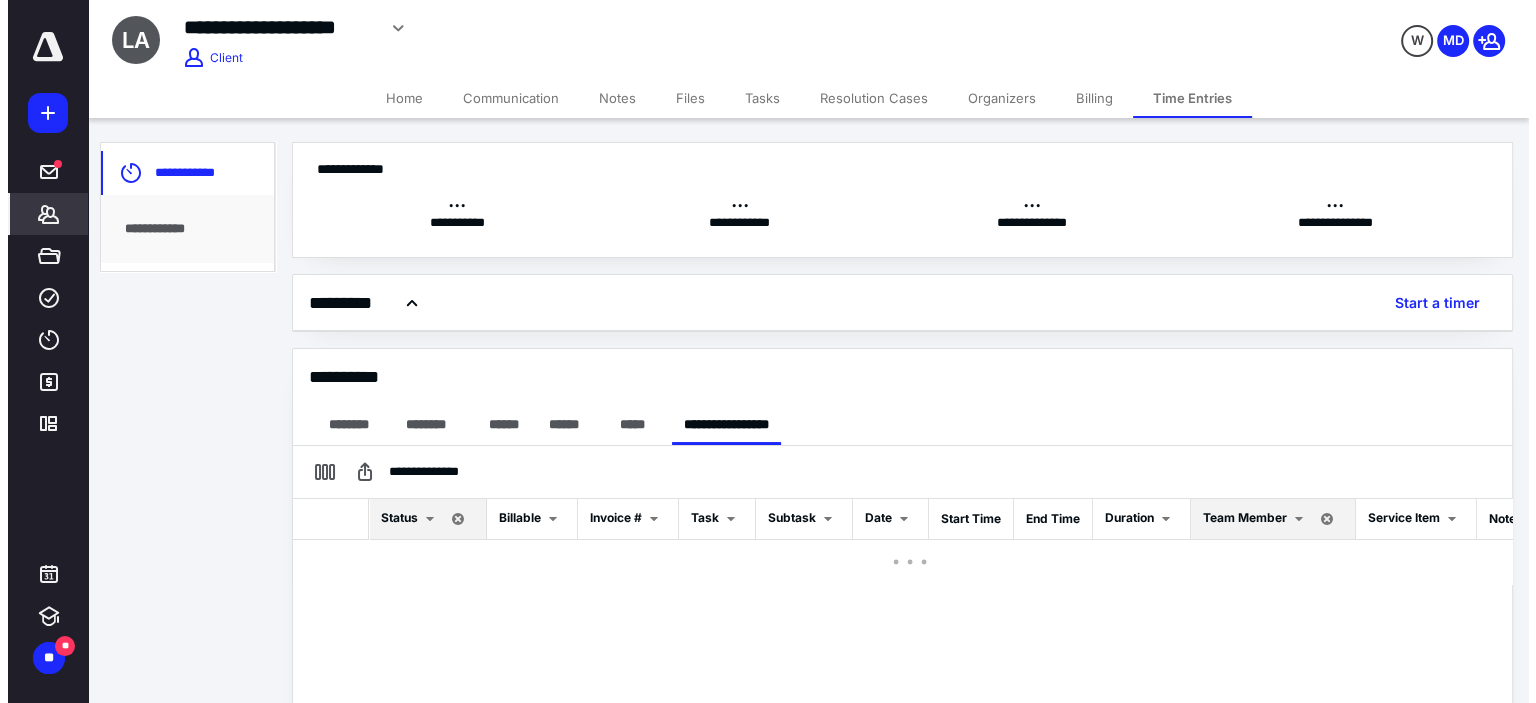 scroll, scrollTop: 0, scrollLeft: 0, axis: both 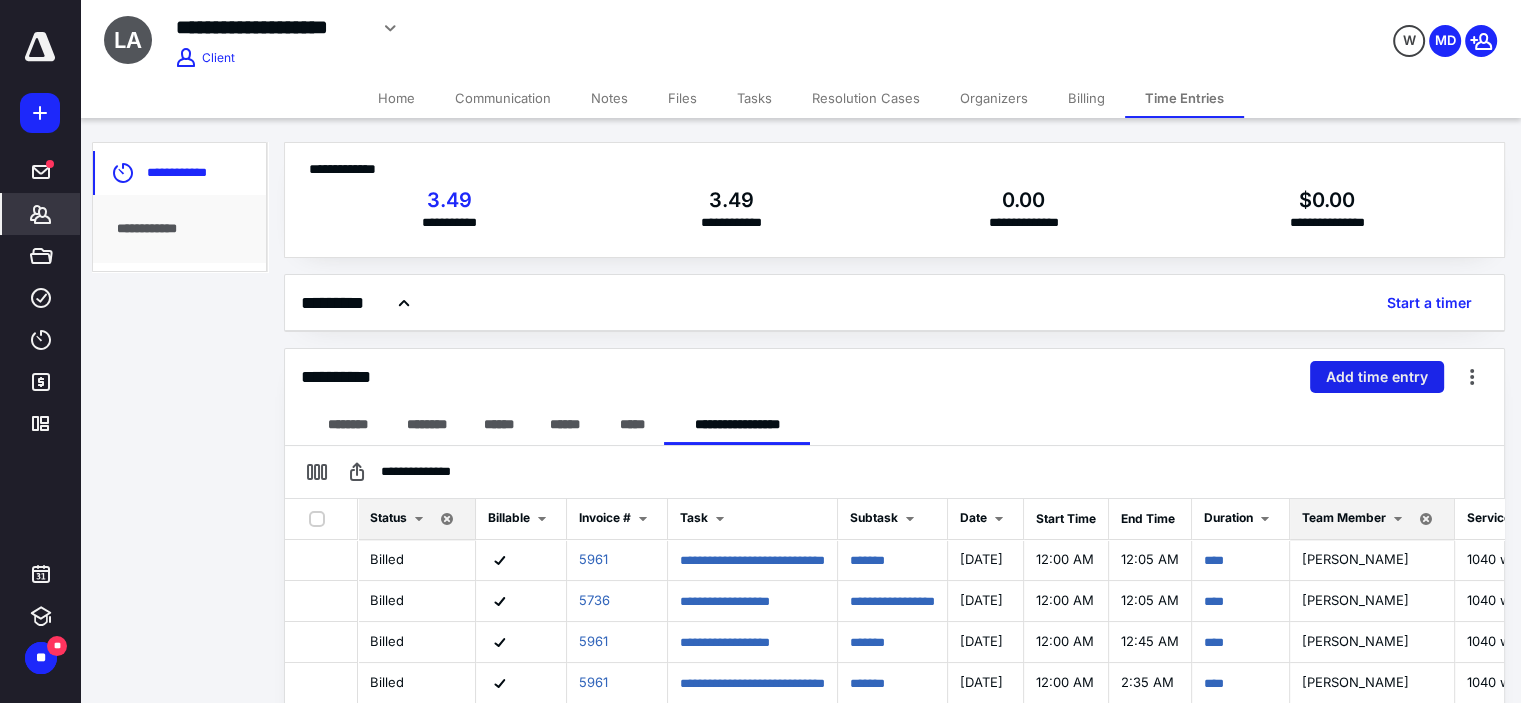 click on "Add time entry" at bounding box center (1377, 377) 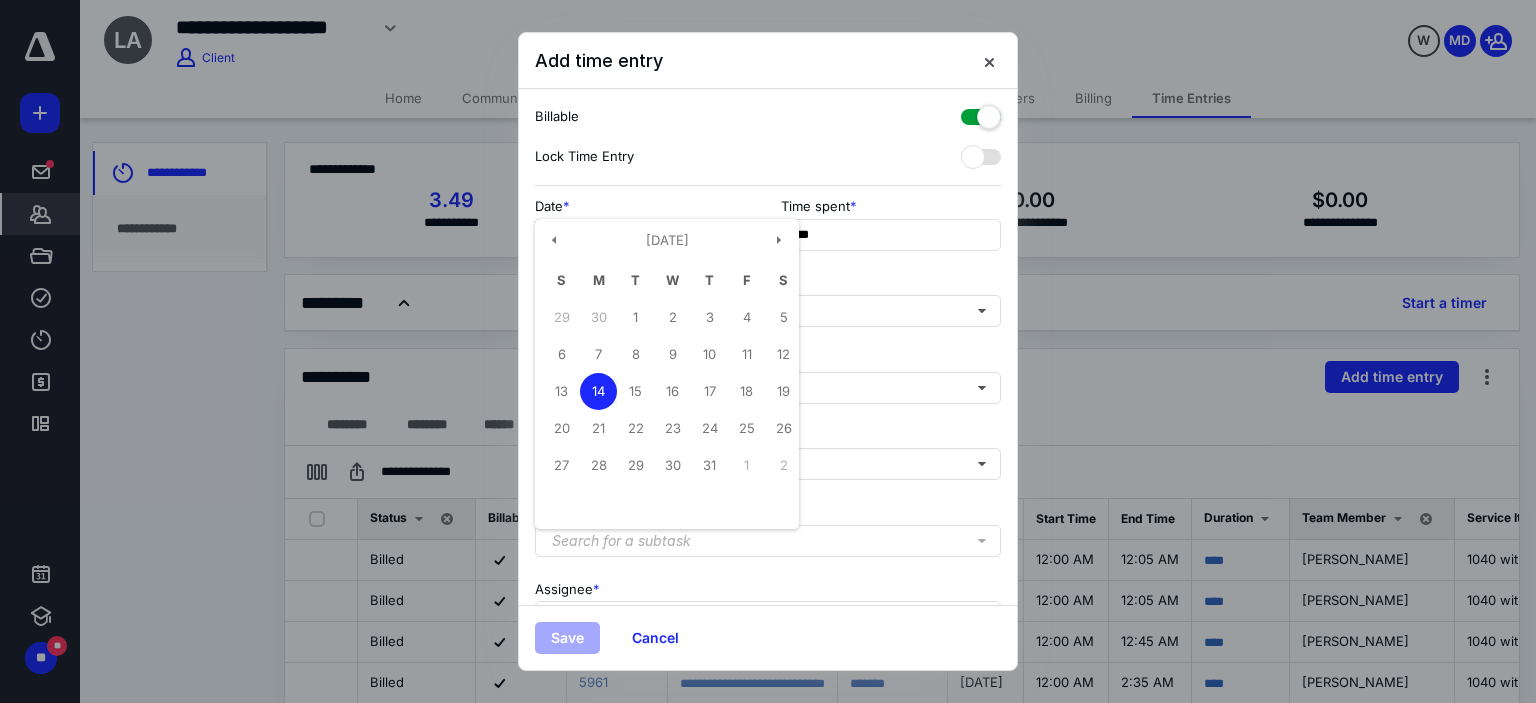 click on "**********" at bounding box center [645, 235] 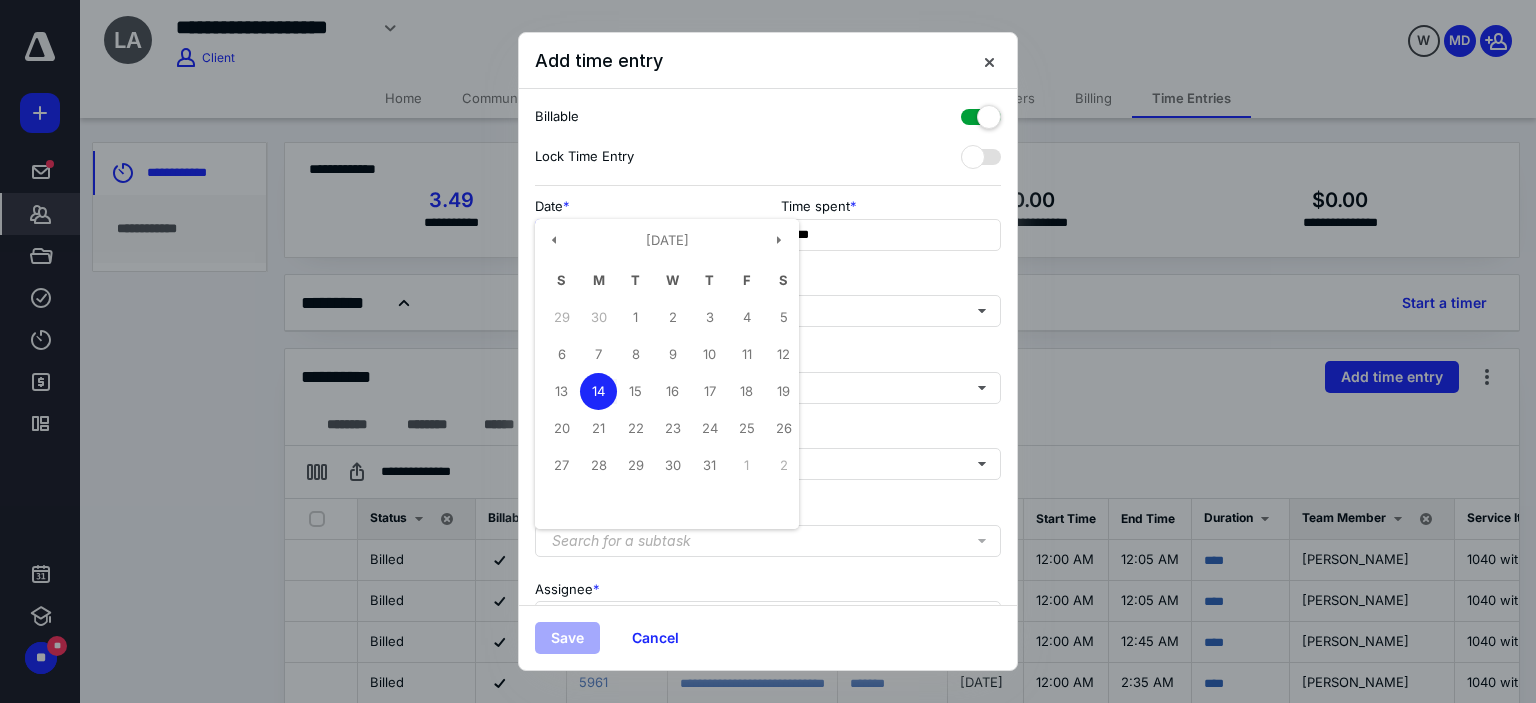 click on "14" at bounding box center (598, 391) 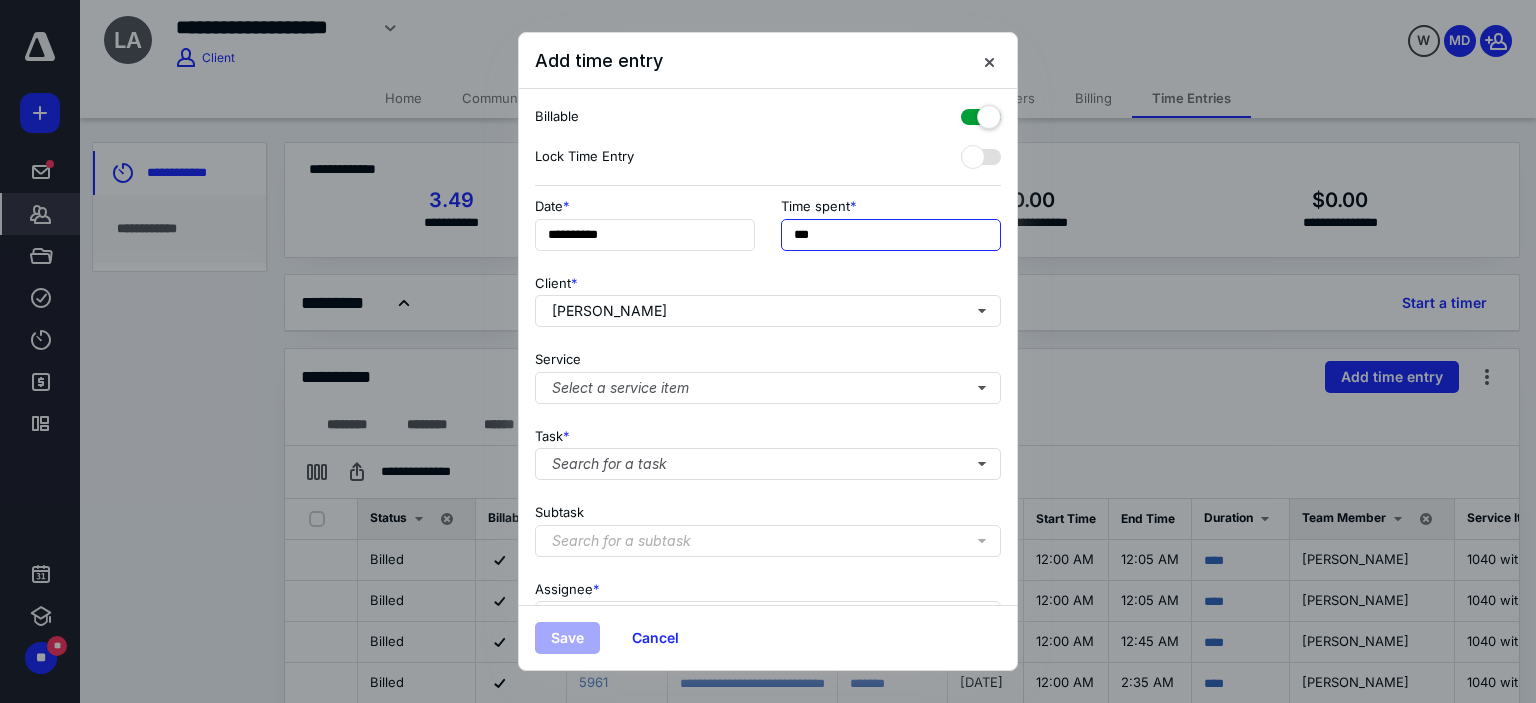 click on "***" at bounding box center [891, 235] 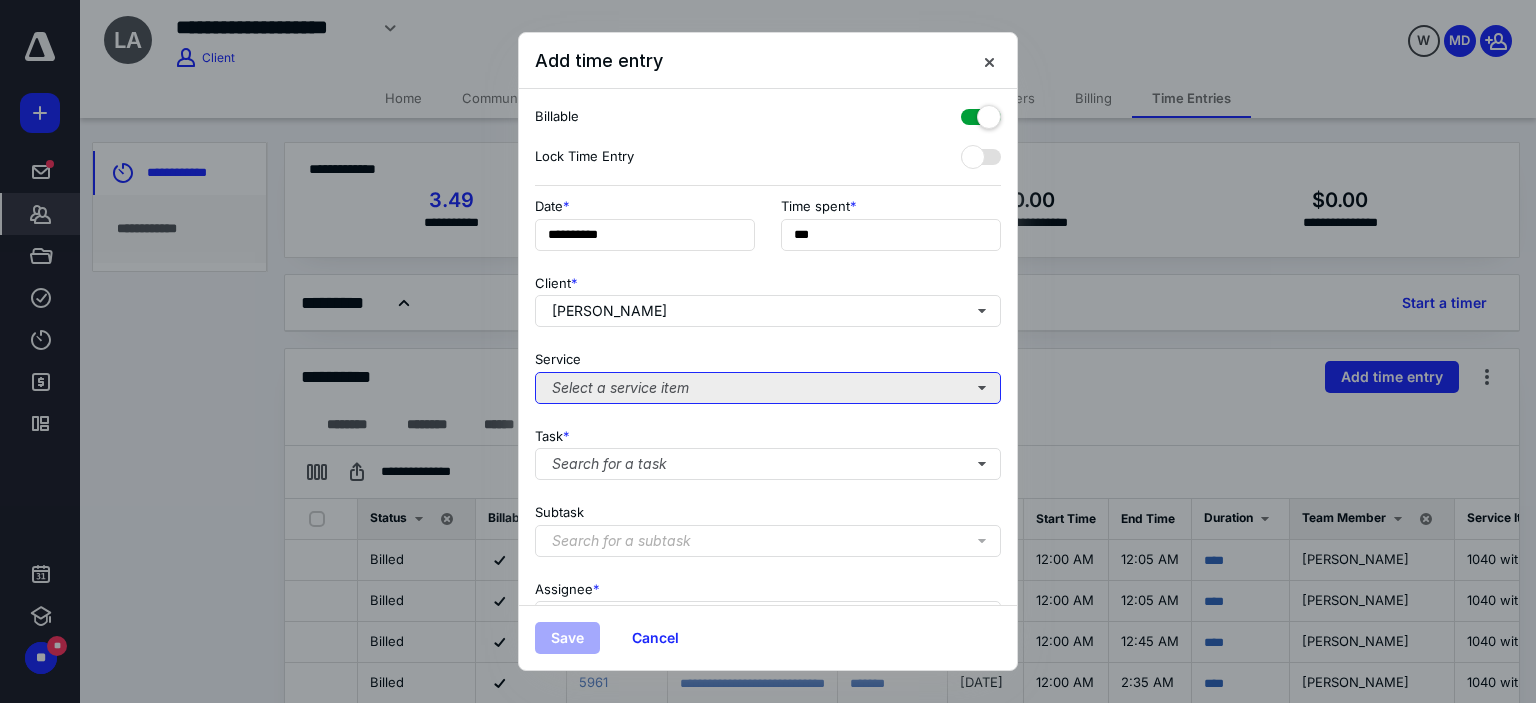 click on "Select a service item" at bounding box center (768, 388) 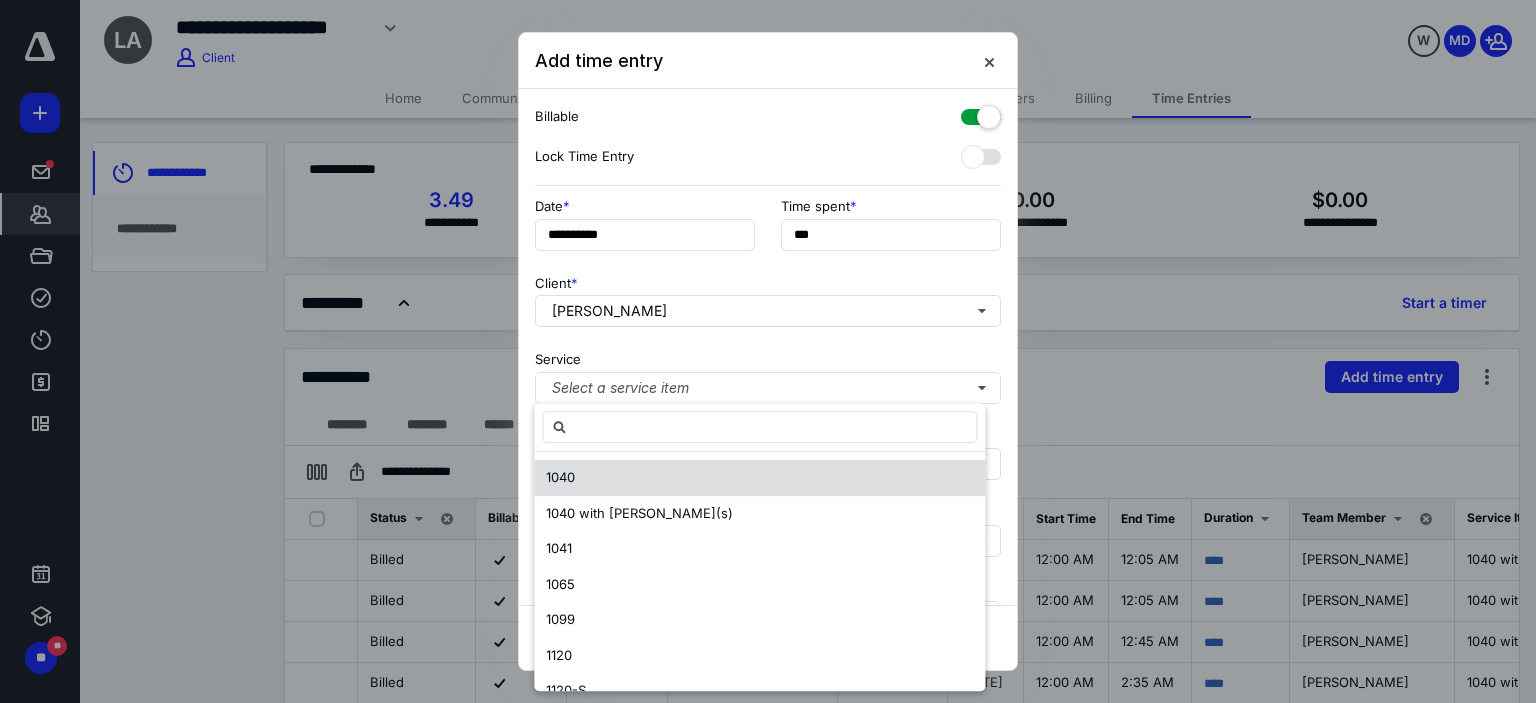 click on "1040" at bounding box center [759, 478] 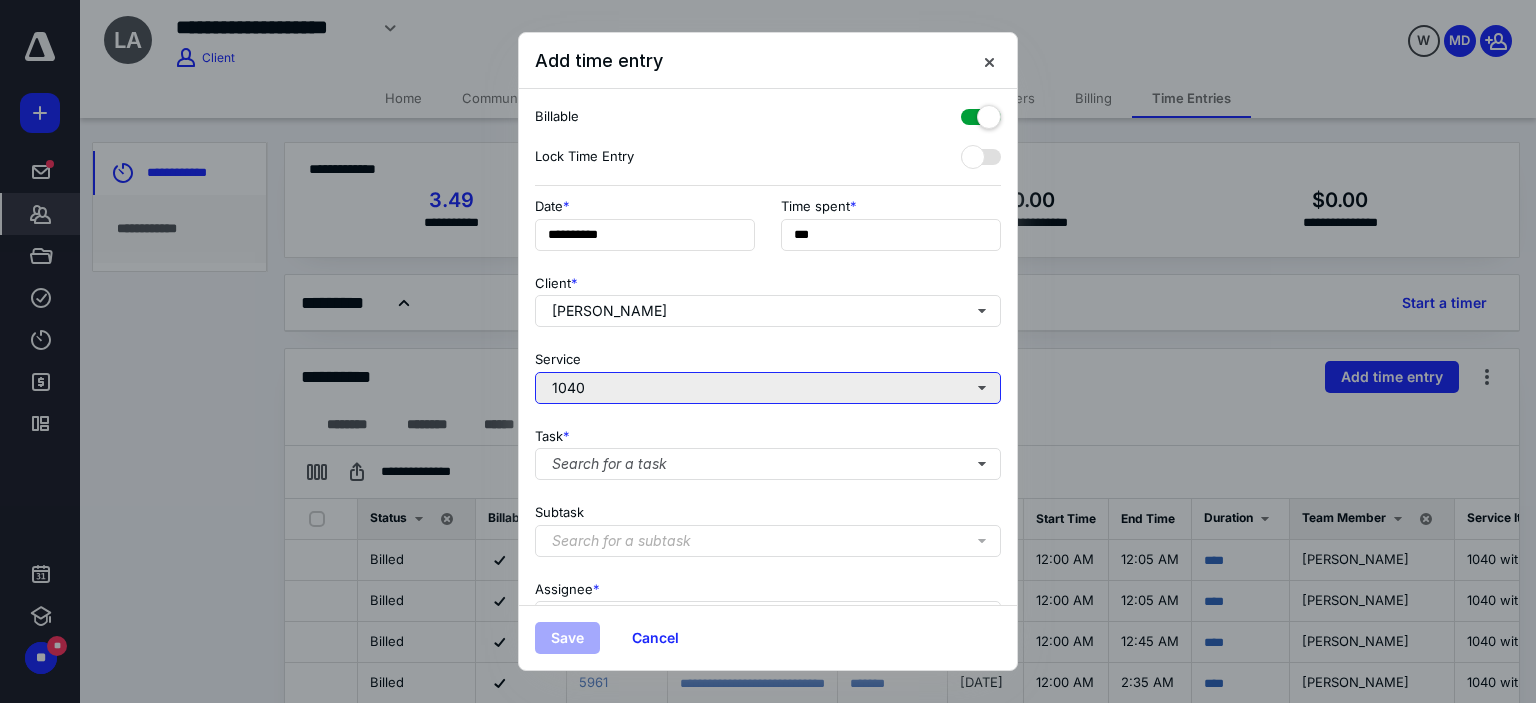 click on "1040" at bounding box center (768, 388) 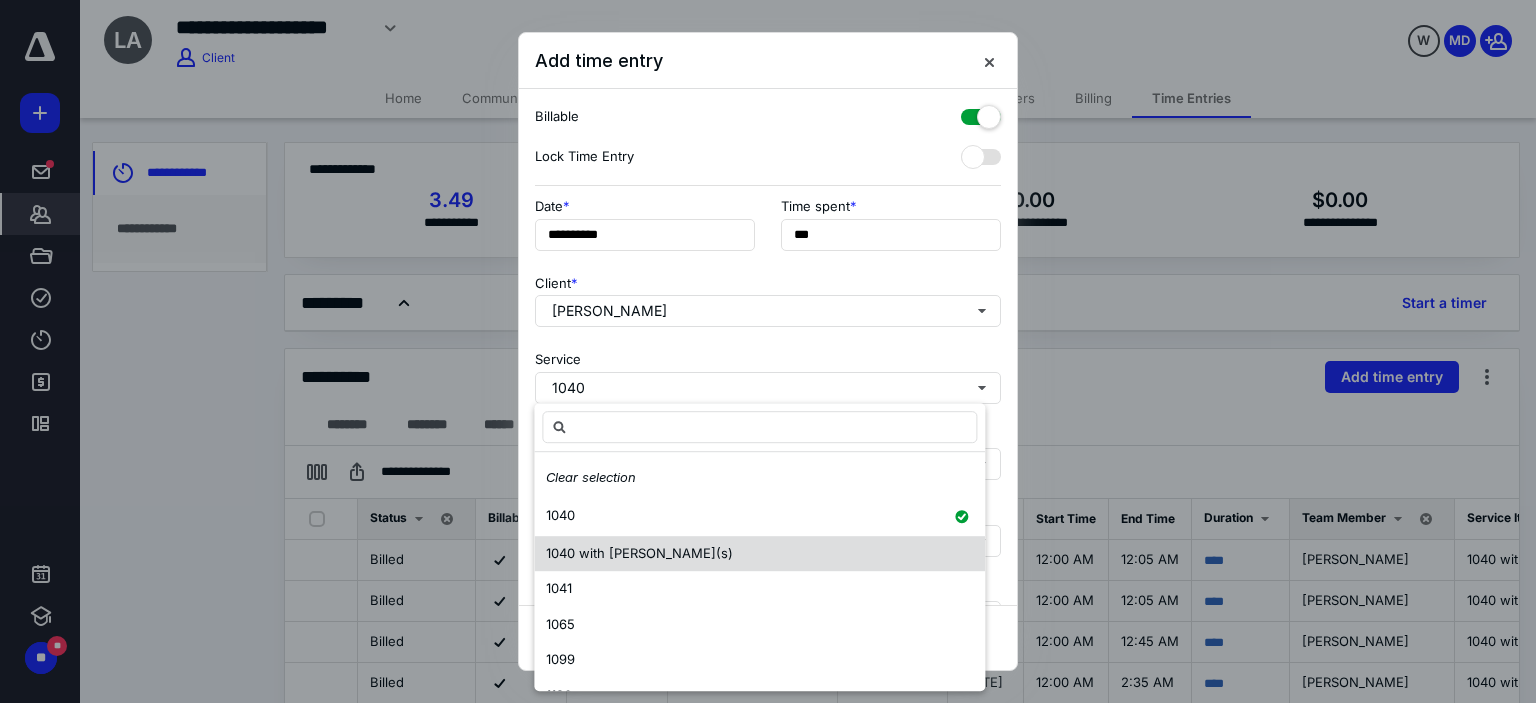 click on "1040 with [PERSON_NAME](s)" at bounding box center (639, 554) 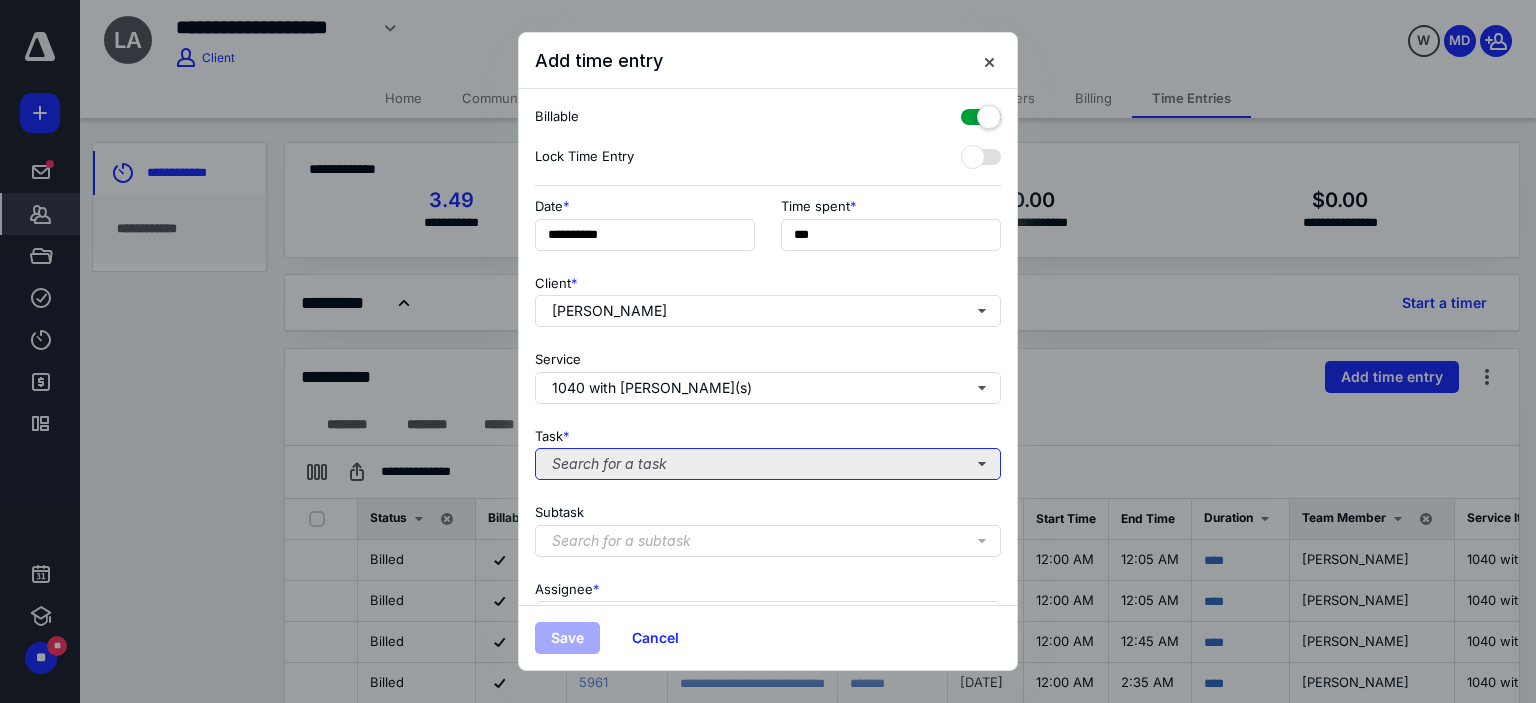 click on "Search for a task" at bounding box center (768, 464) 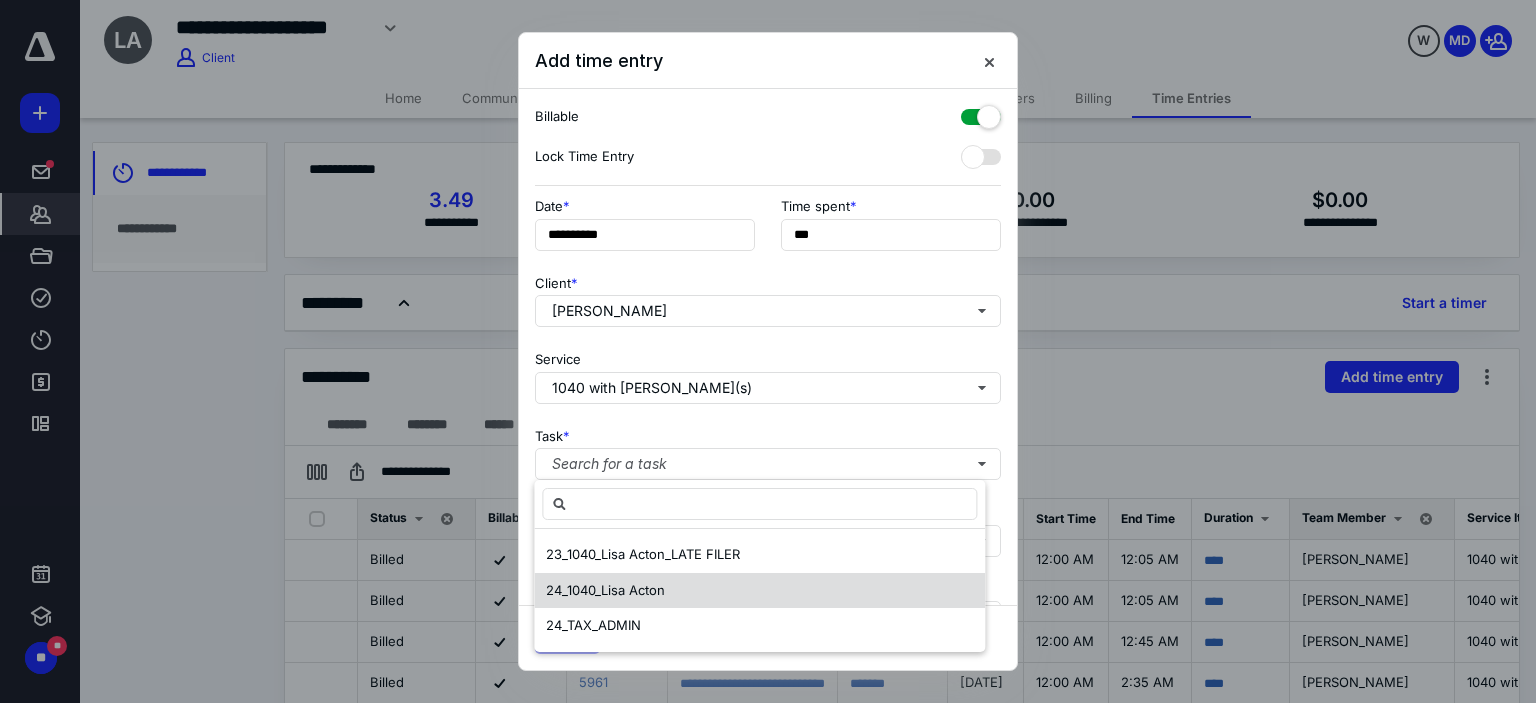 click on "24_1040_Lisa Acton" at bounding box center (605, 590) 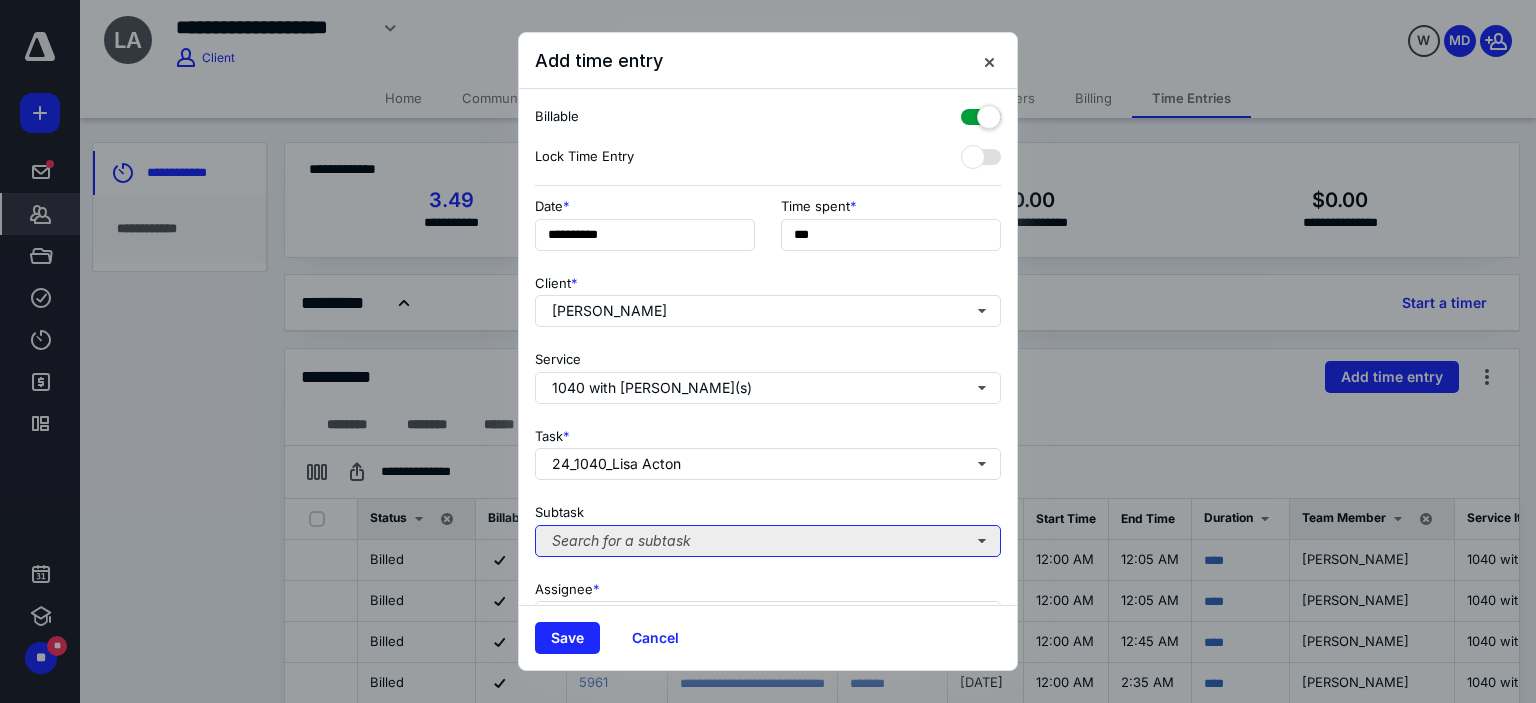 click on "Search for a subtask" at bounding box center [768, 541] 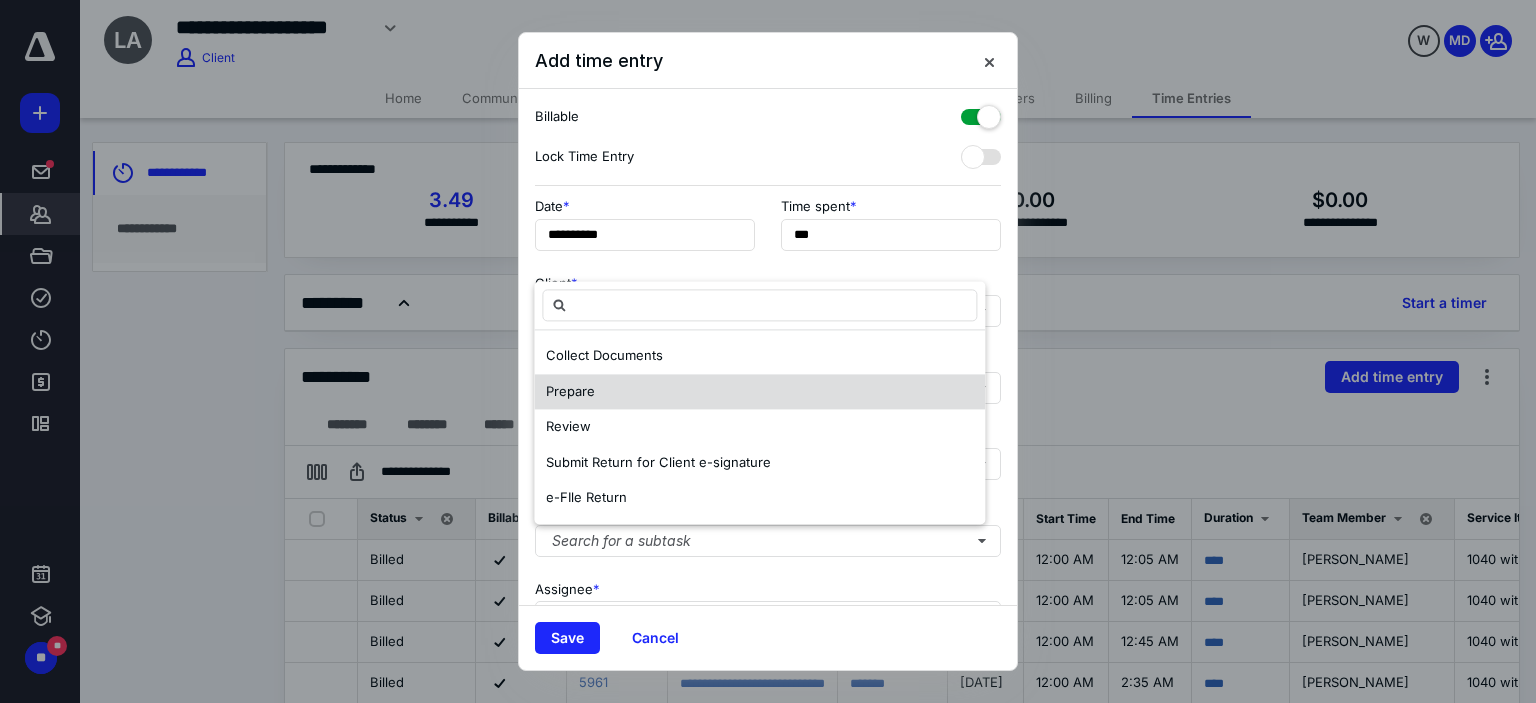 click on "Prepare" at bounding box center [570, 391] 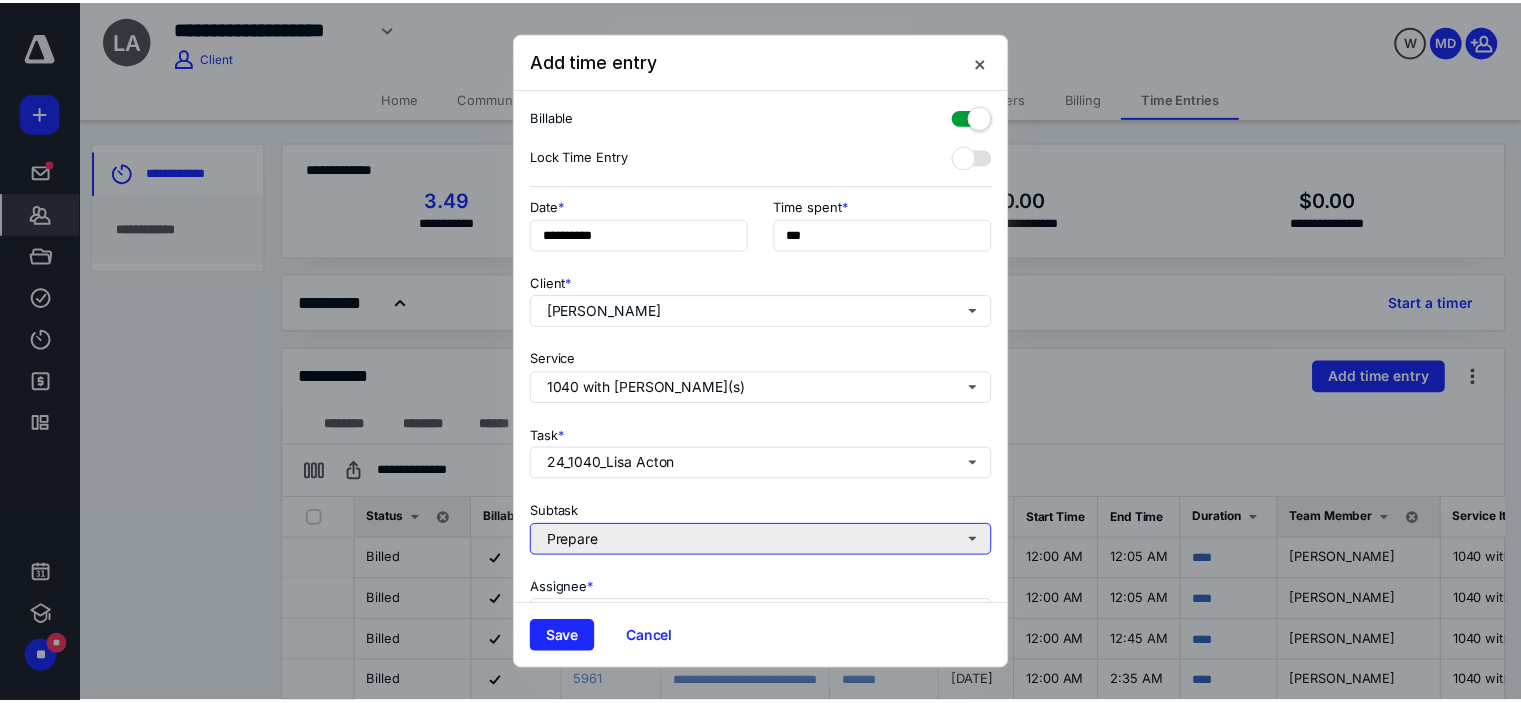scroll, scrollTop: 197, scrollLeft: 0, axis: vertical 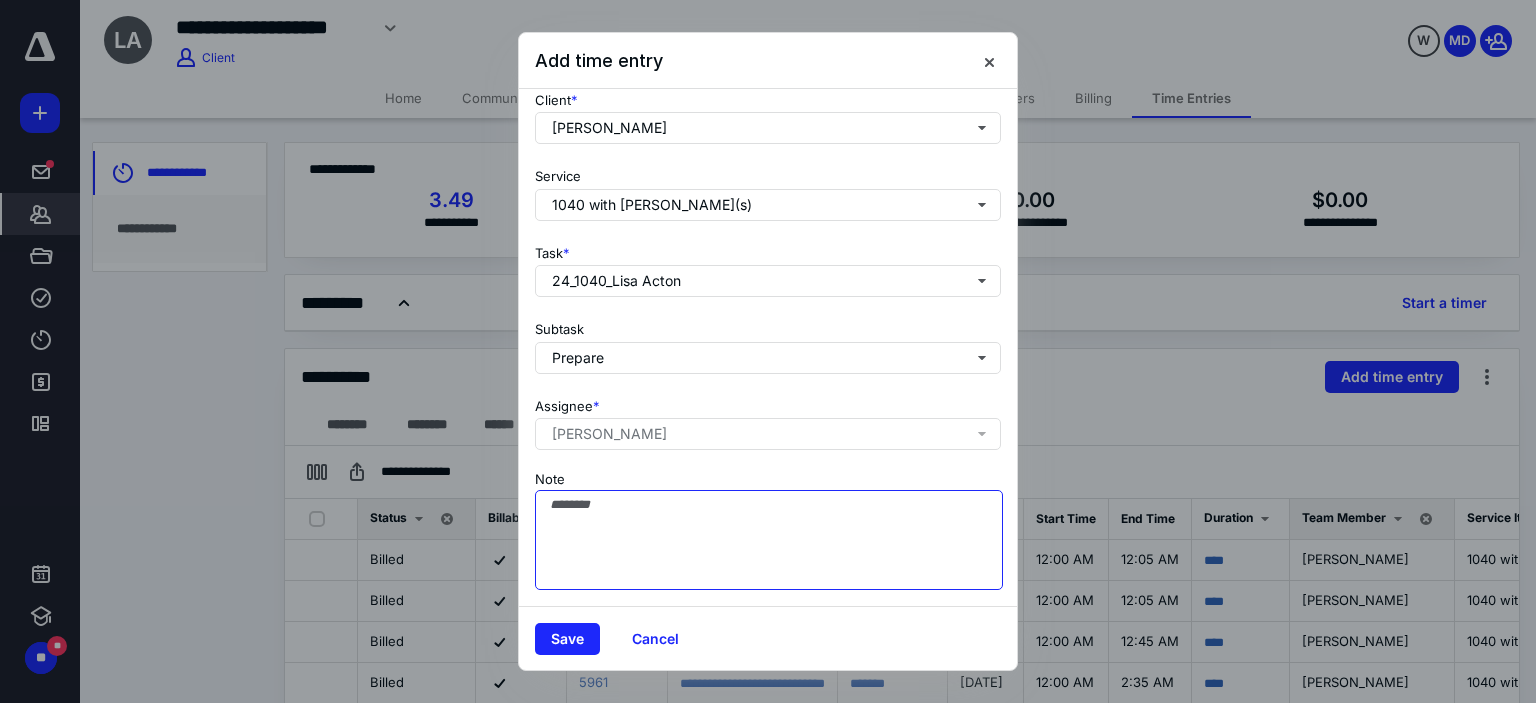 click on "Note" at bounding box center [769, 540] 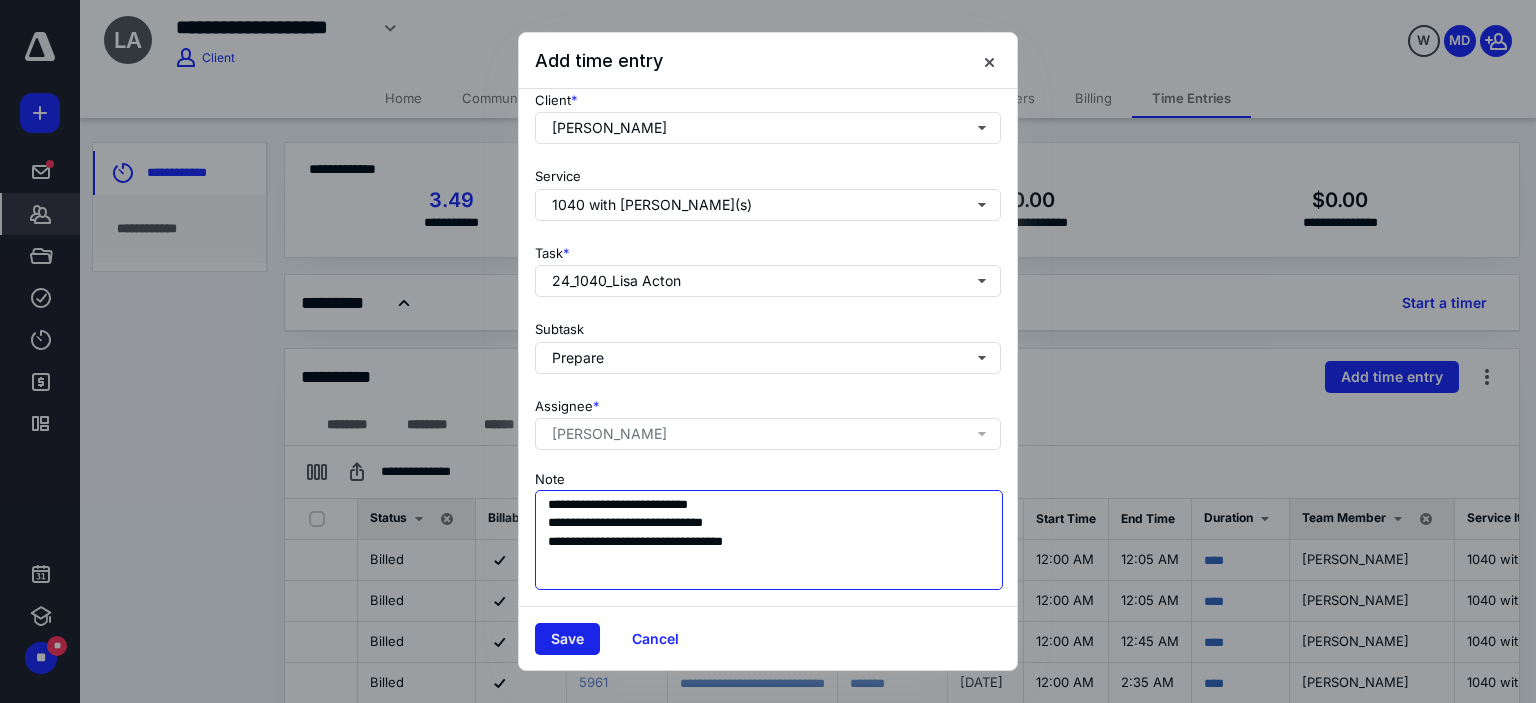type on "**********" 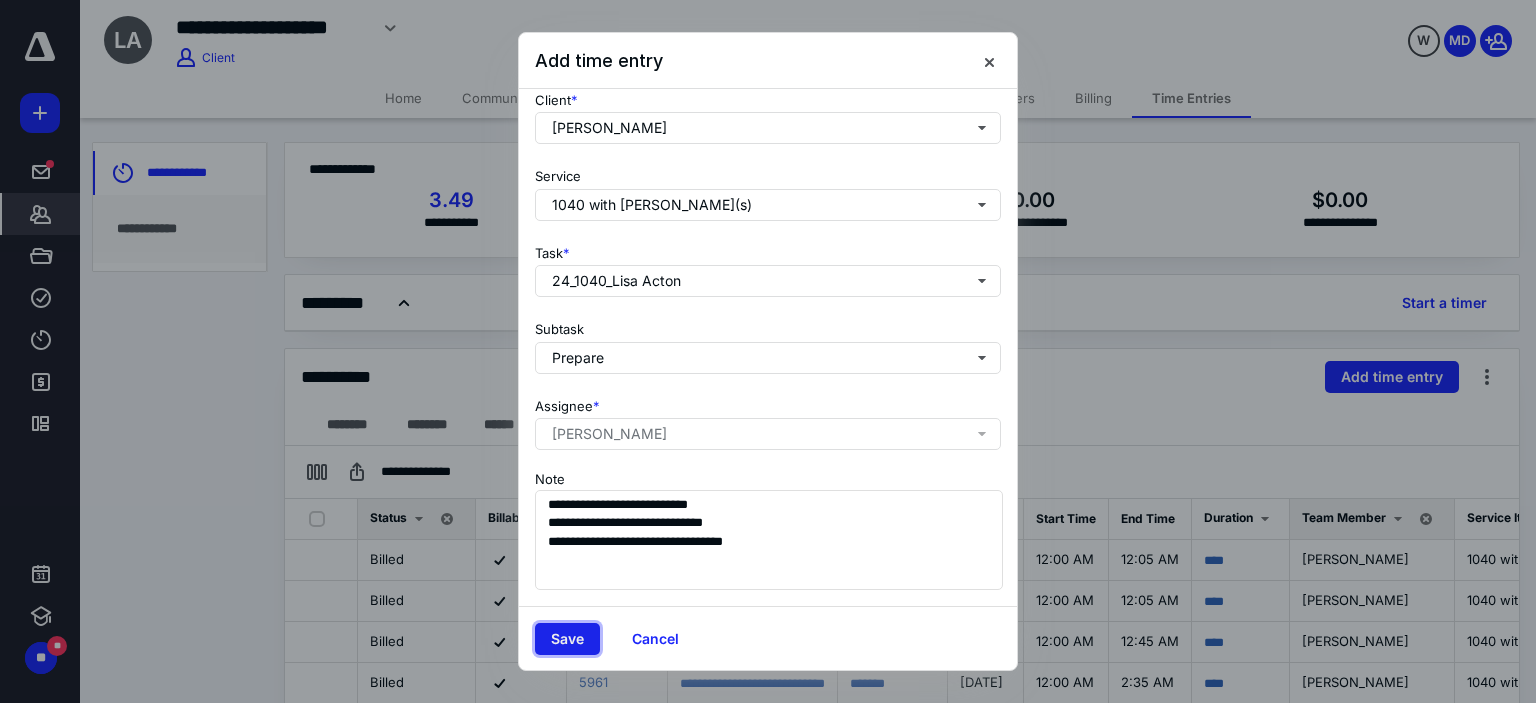 click on "Save" at bounding box center [567, 639] 